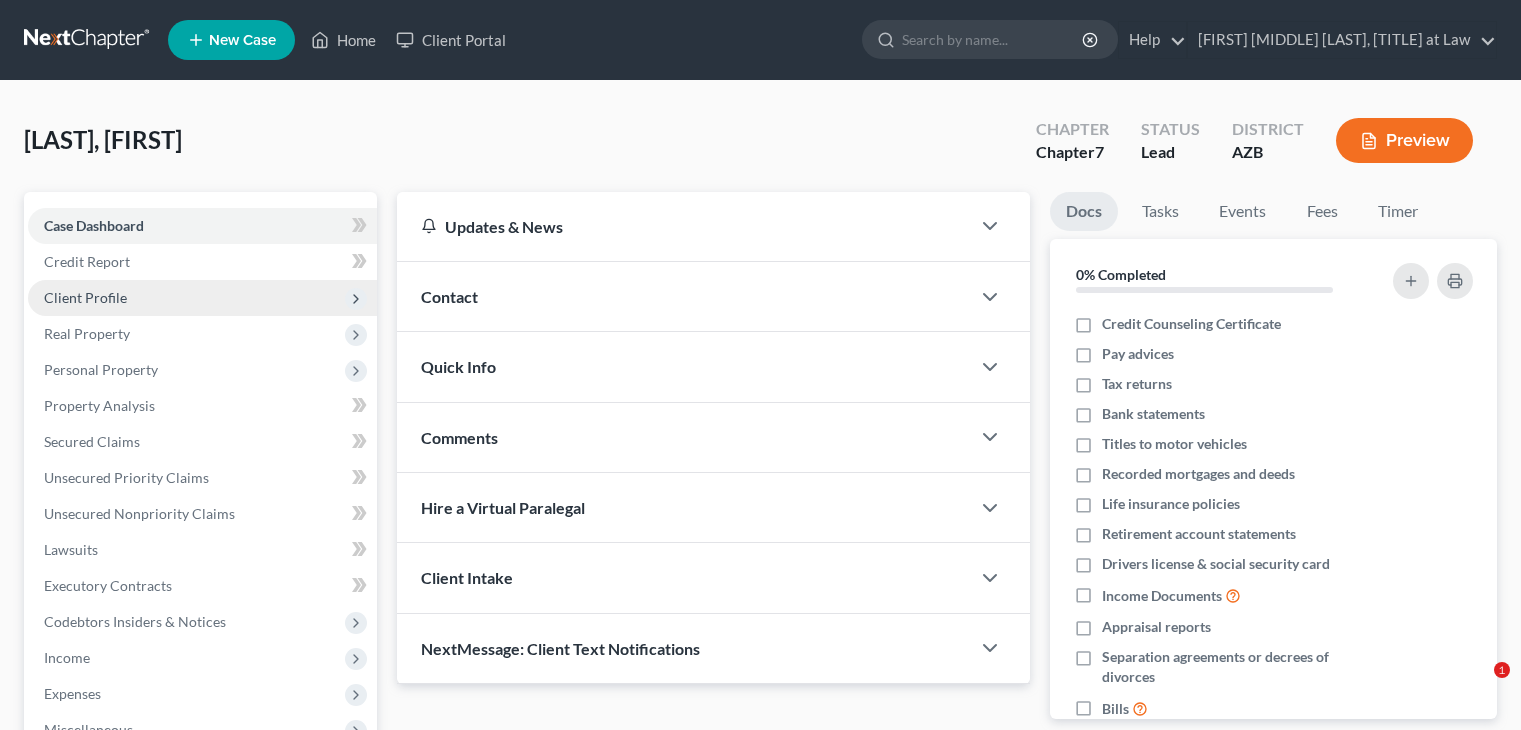 scroll, scrollTop: 0, scrollLeft: 0, axis: both 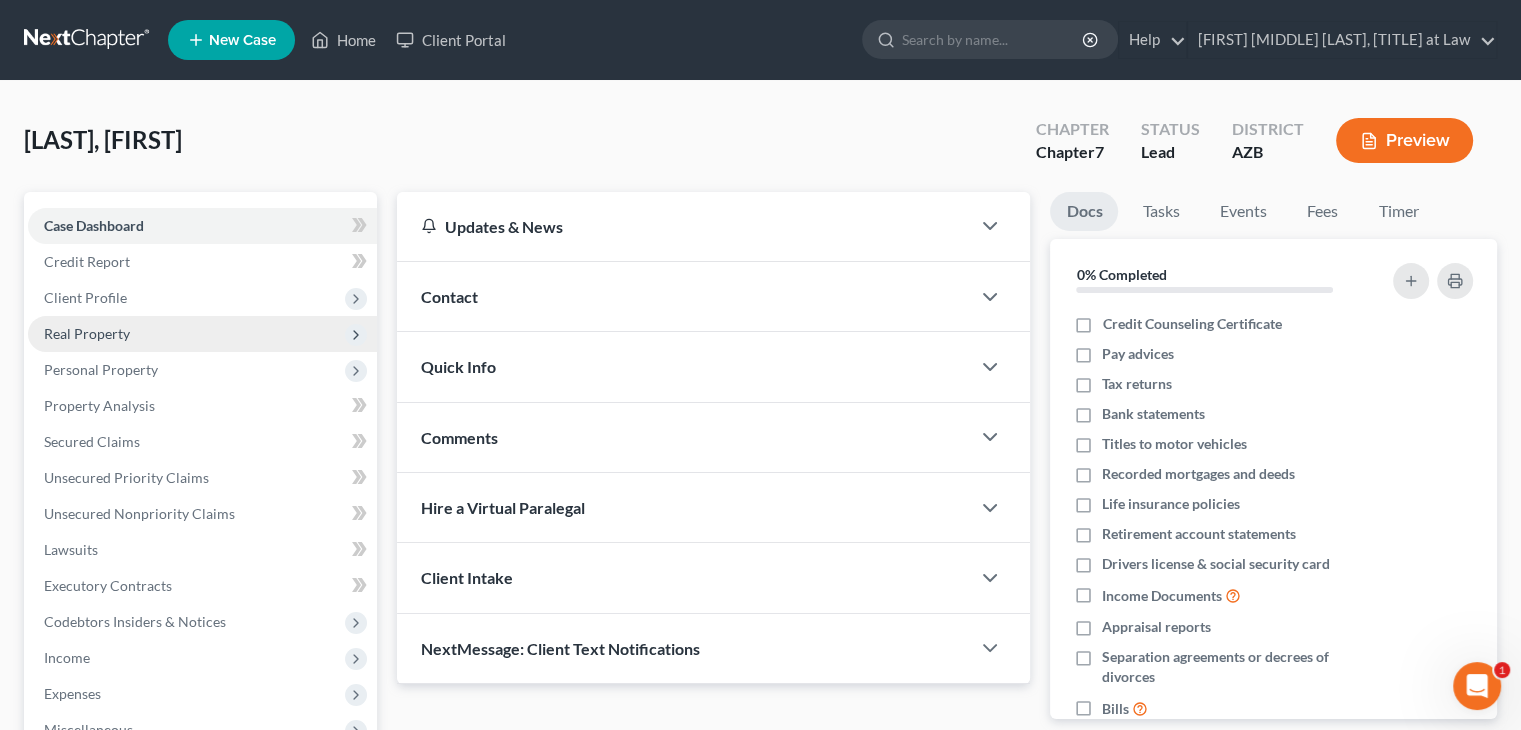 click on "Real Property" at bounding box center [202, 334] 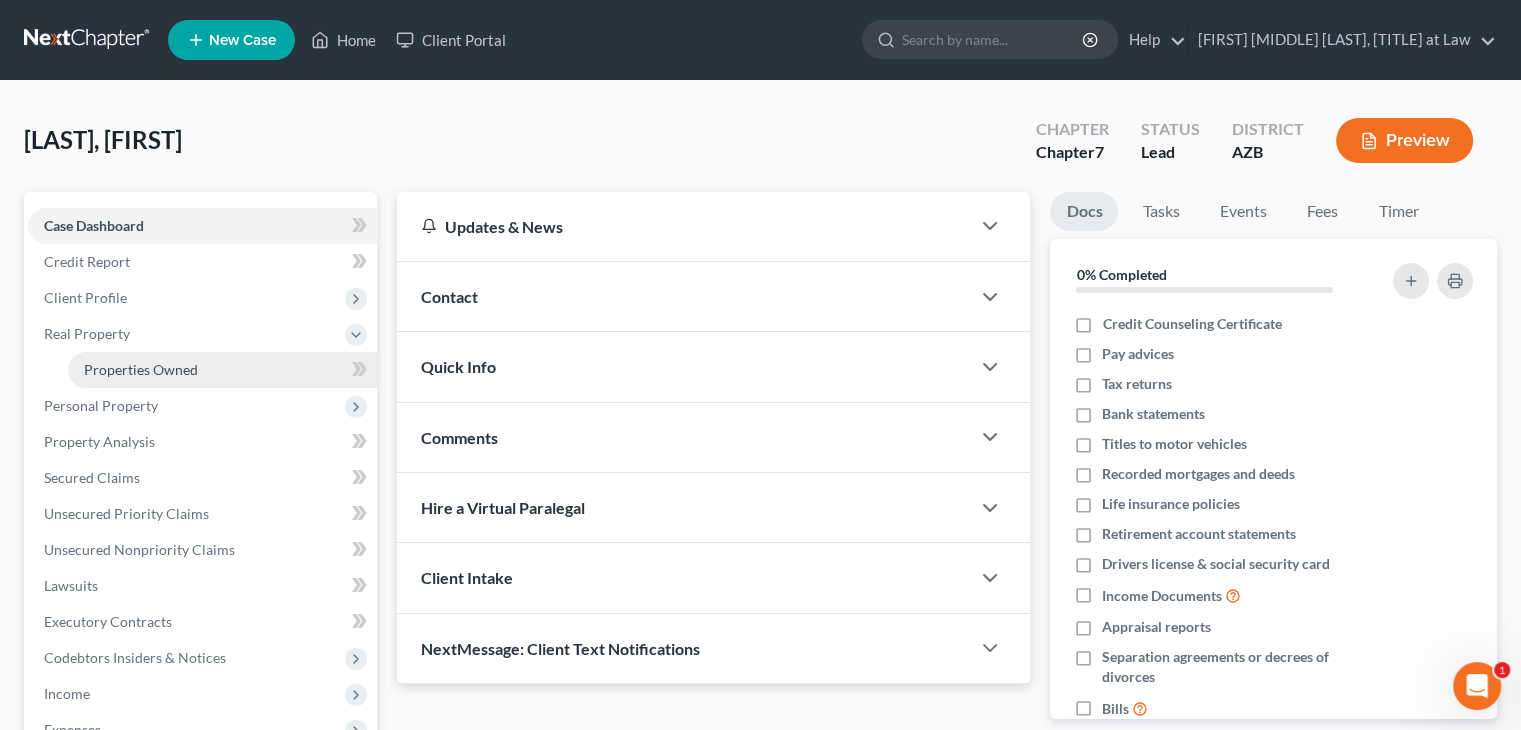 click on "Properties Owned" at bounding box center (141, 369) 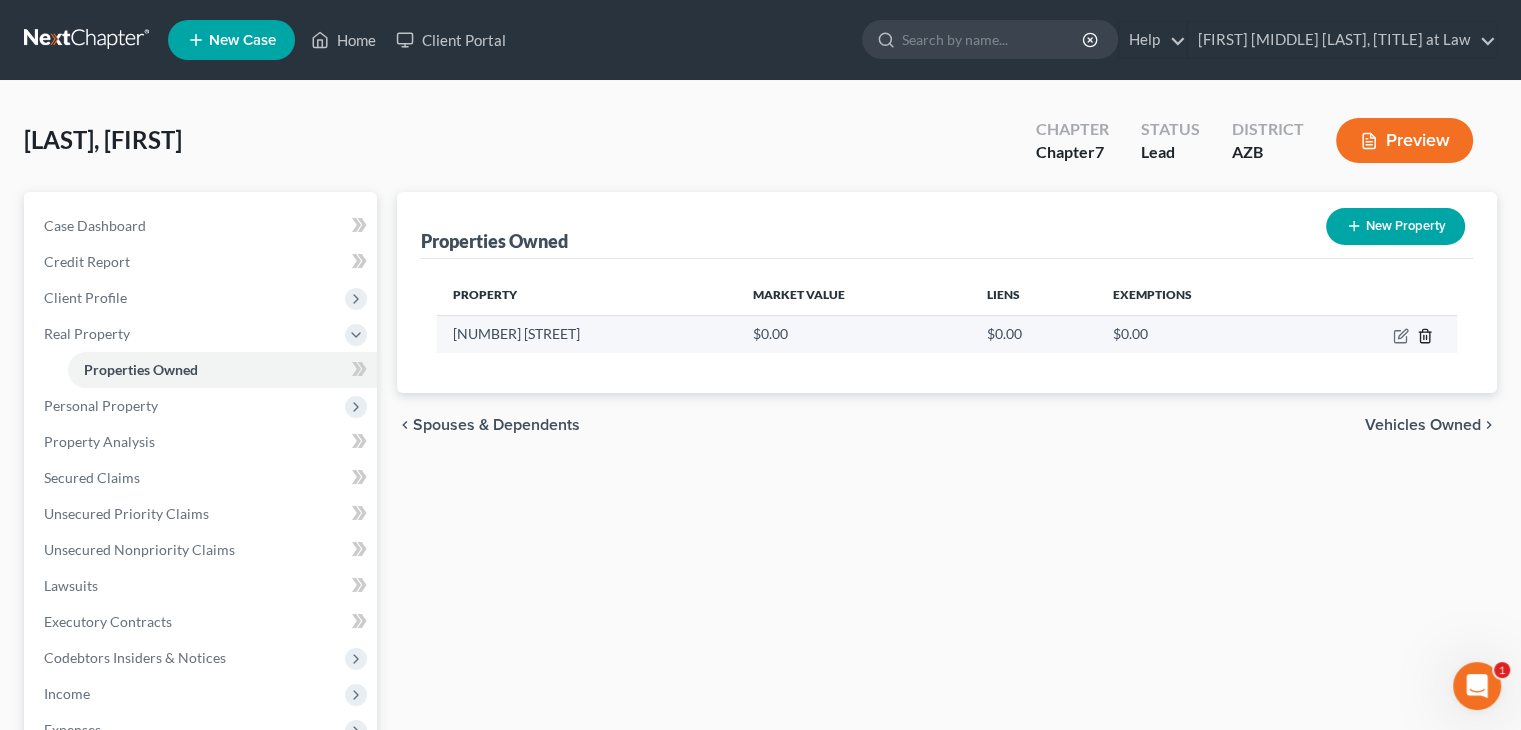 click 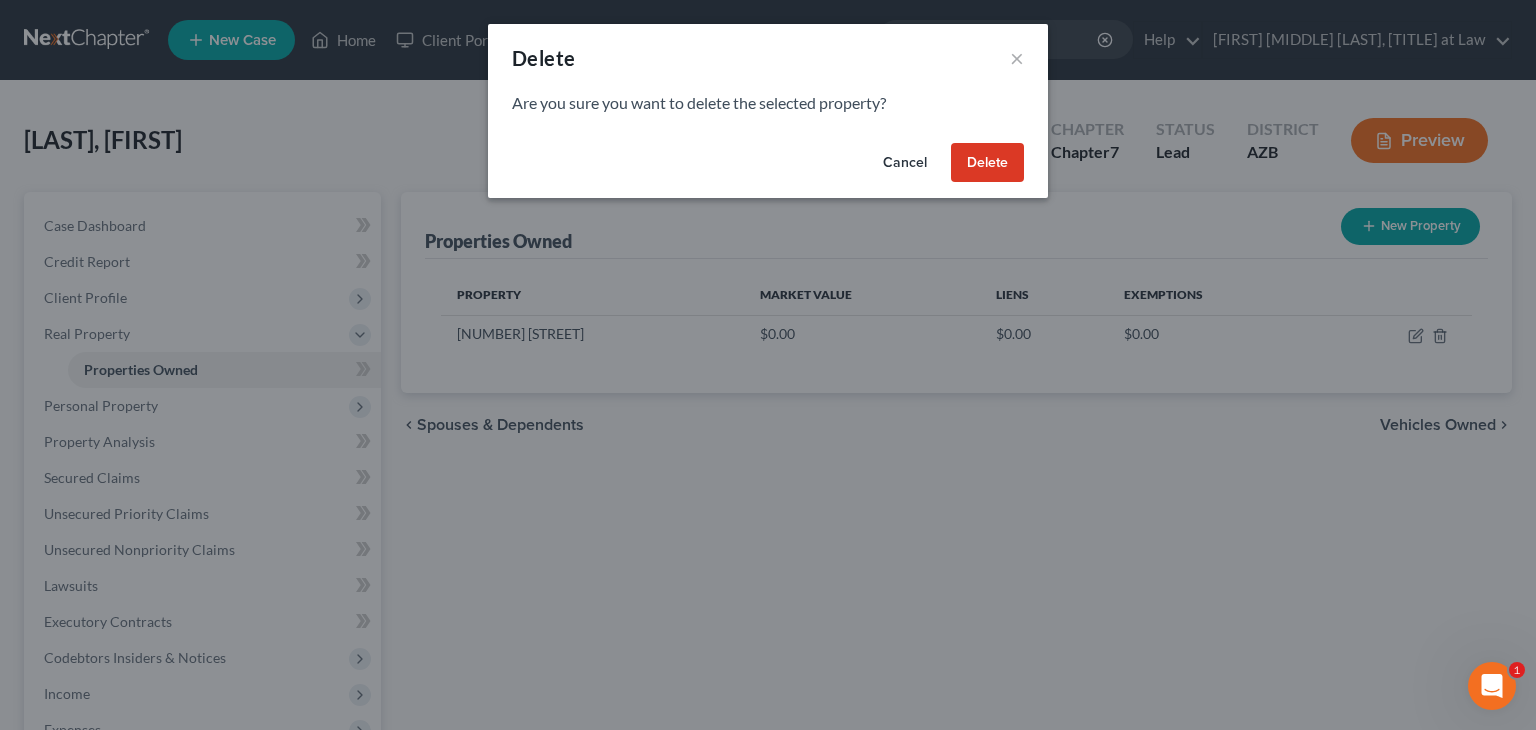 click on "Delete" at bounding box center [987, 163] 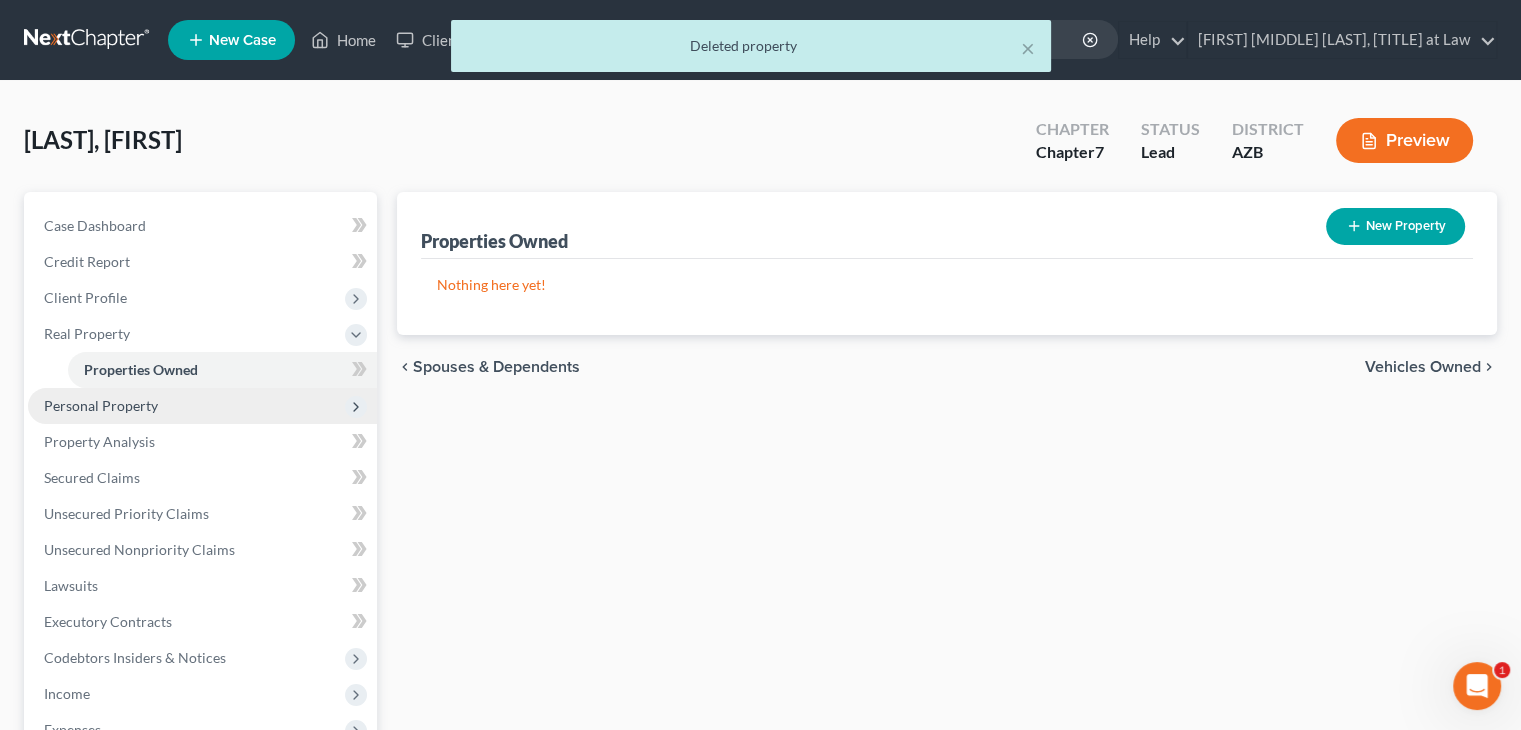 click on "Personal Property" at bounding box center (101, 405) 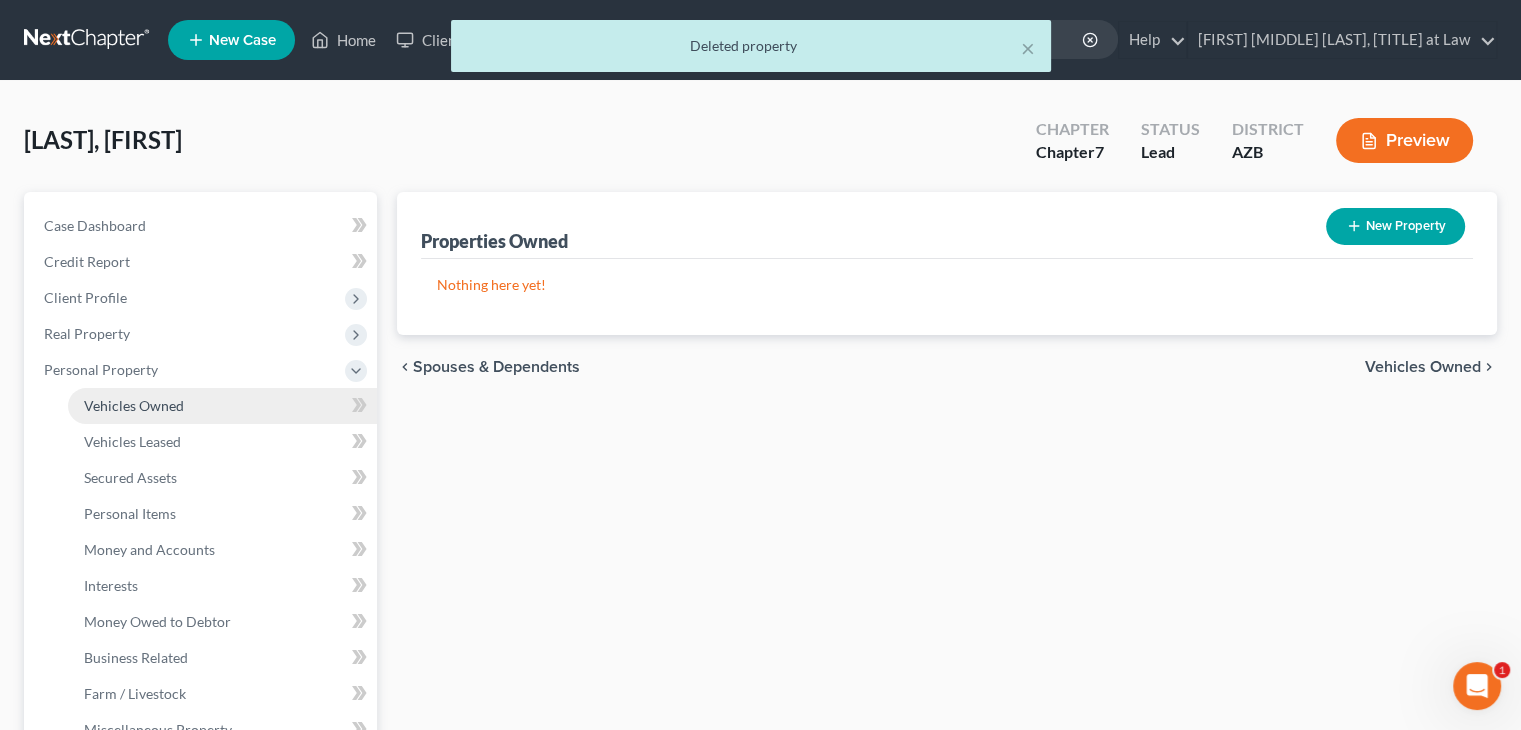 click on "Vehicles Owned" at bounding box center (134, 405) 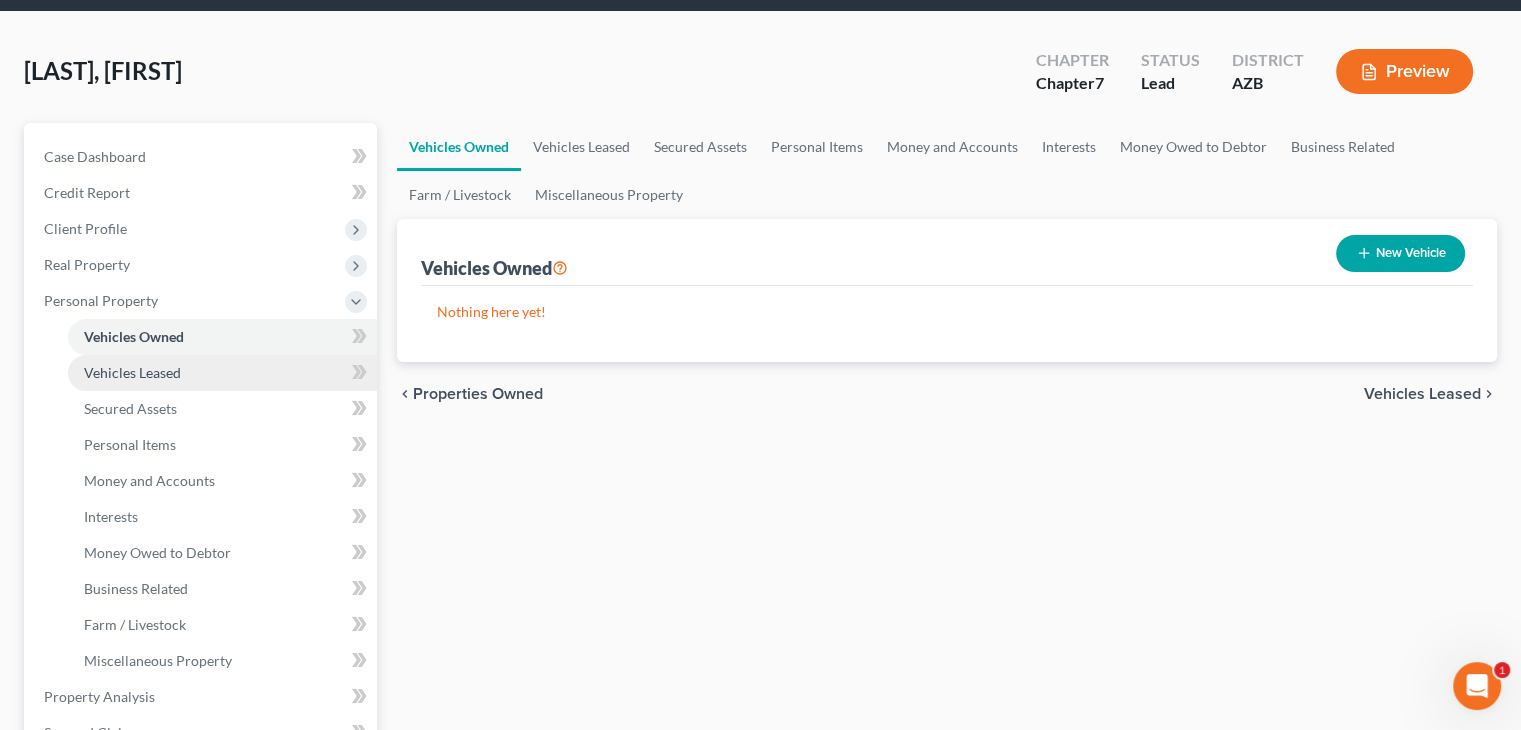 scroll, scrollTop: 100, scrollLeft: 0, axis: vertical 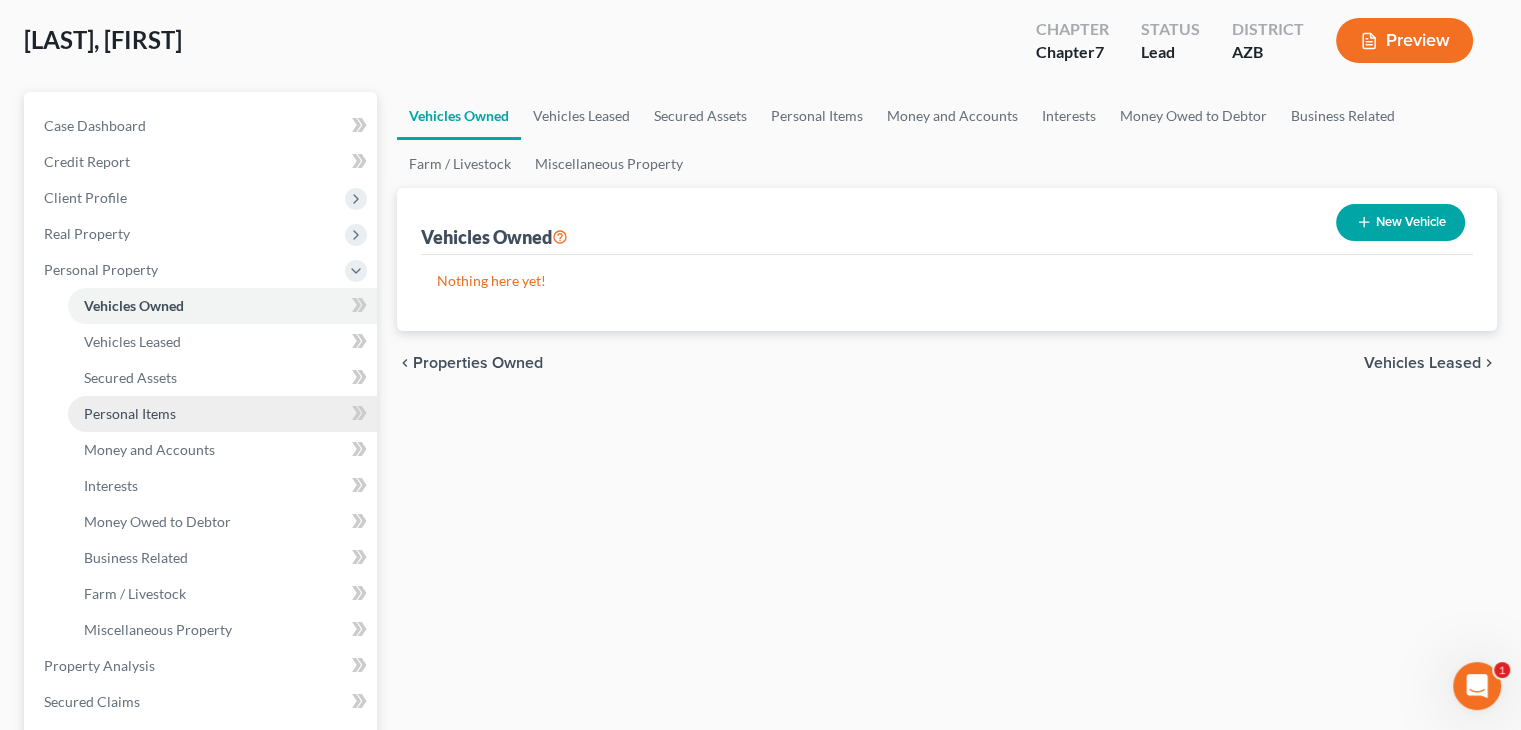 click on "Personal Items" at bounding box center [130, 413] 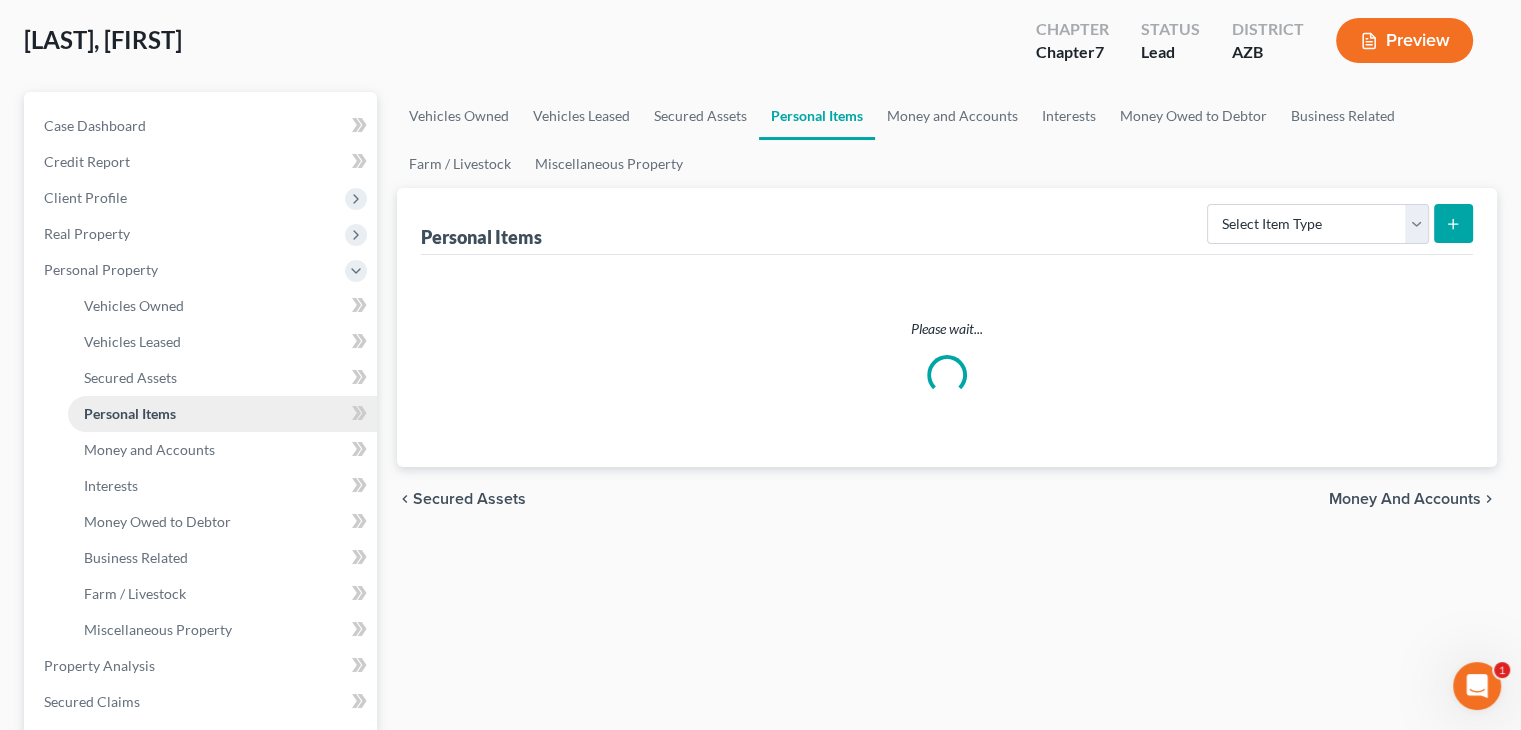 scroll, scrollTop: 0, scrollLeft: 0, axis: both 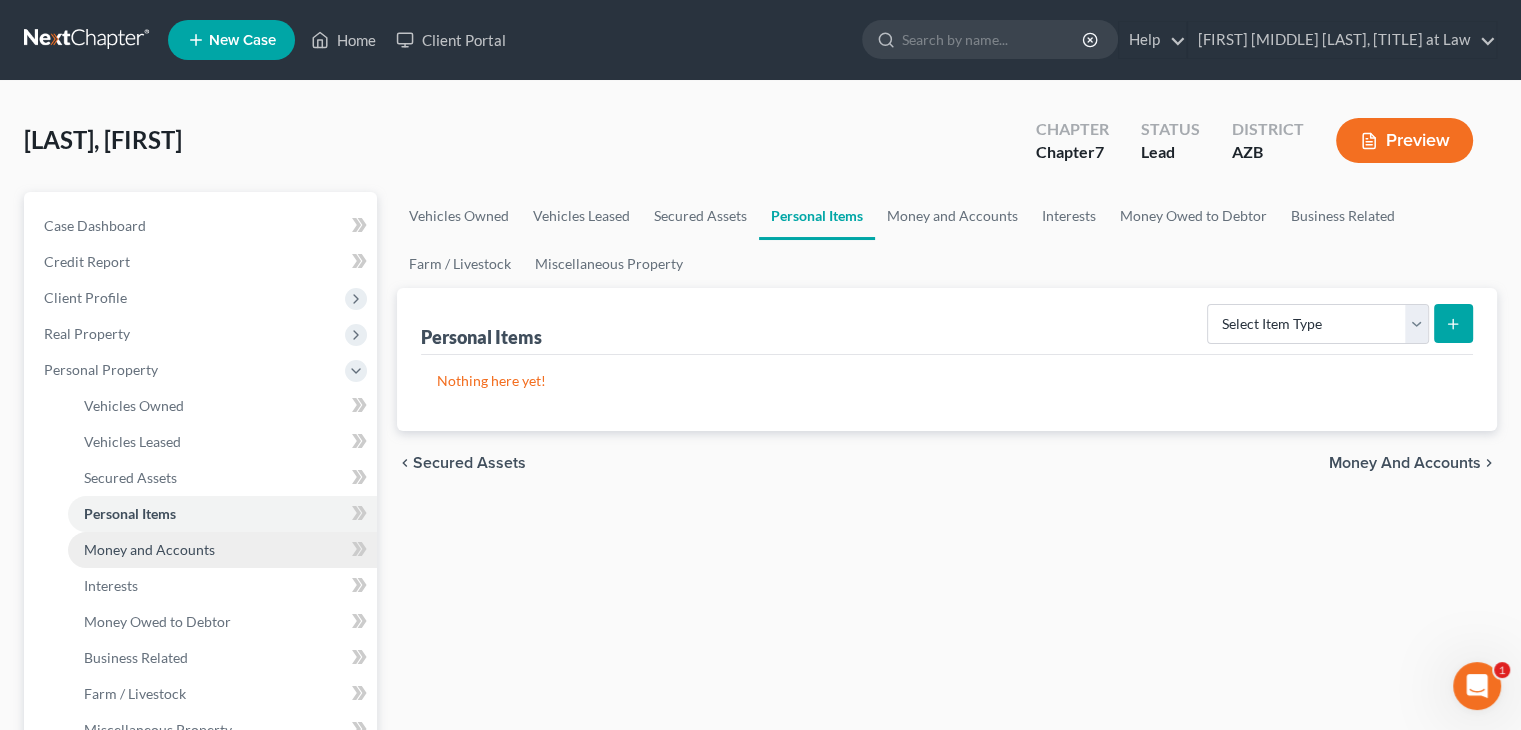 click on "Money and Accounts" at bounding box center (149, 549) 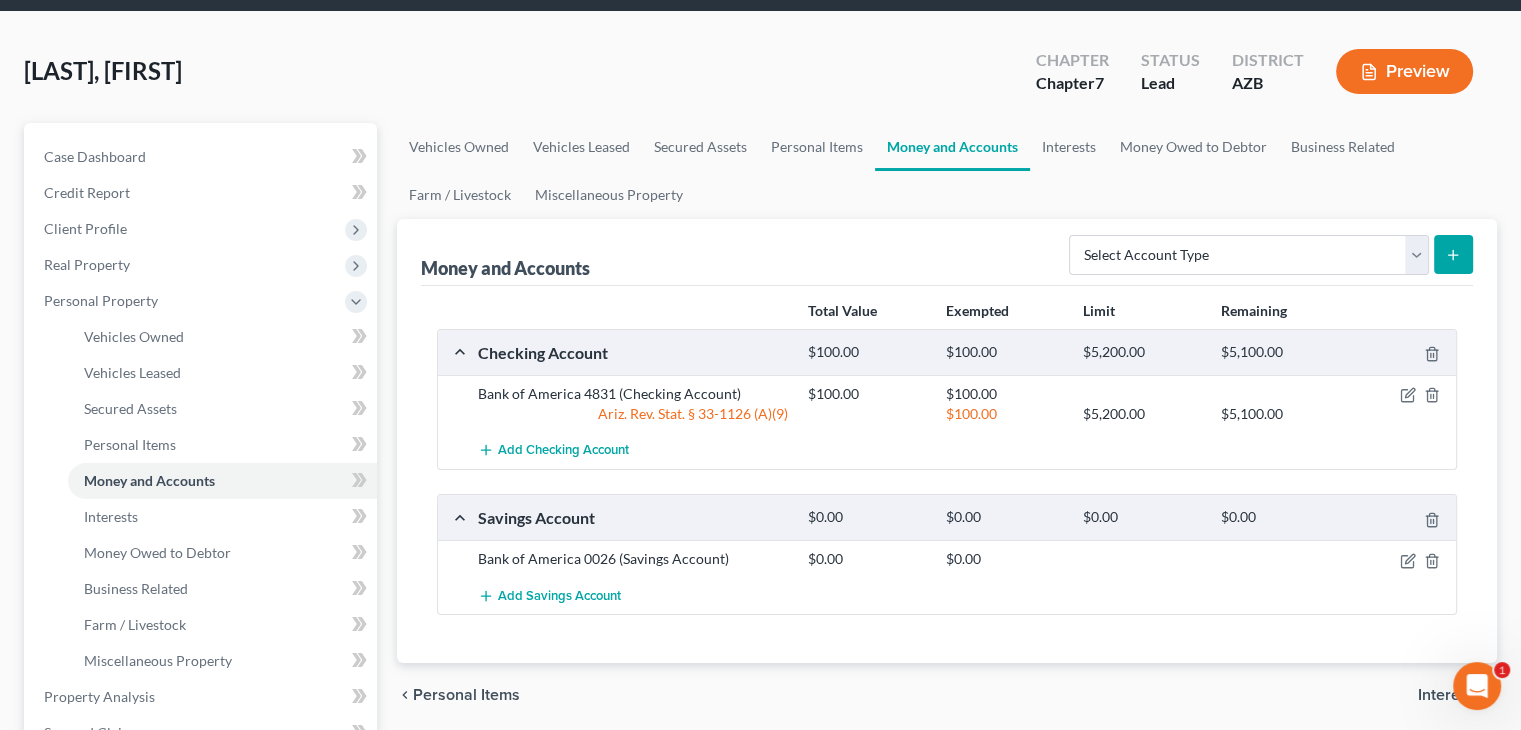 scroll, scrollTop: 100, scrollLeft: 0, axis: vertical 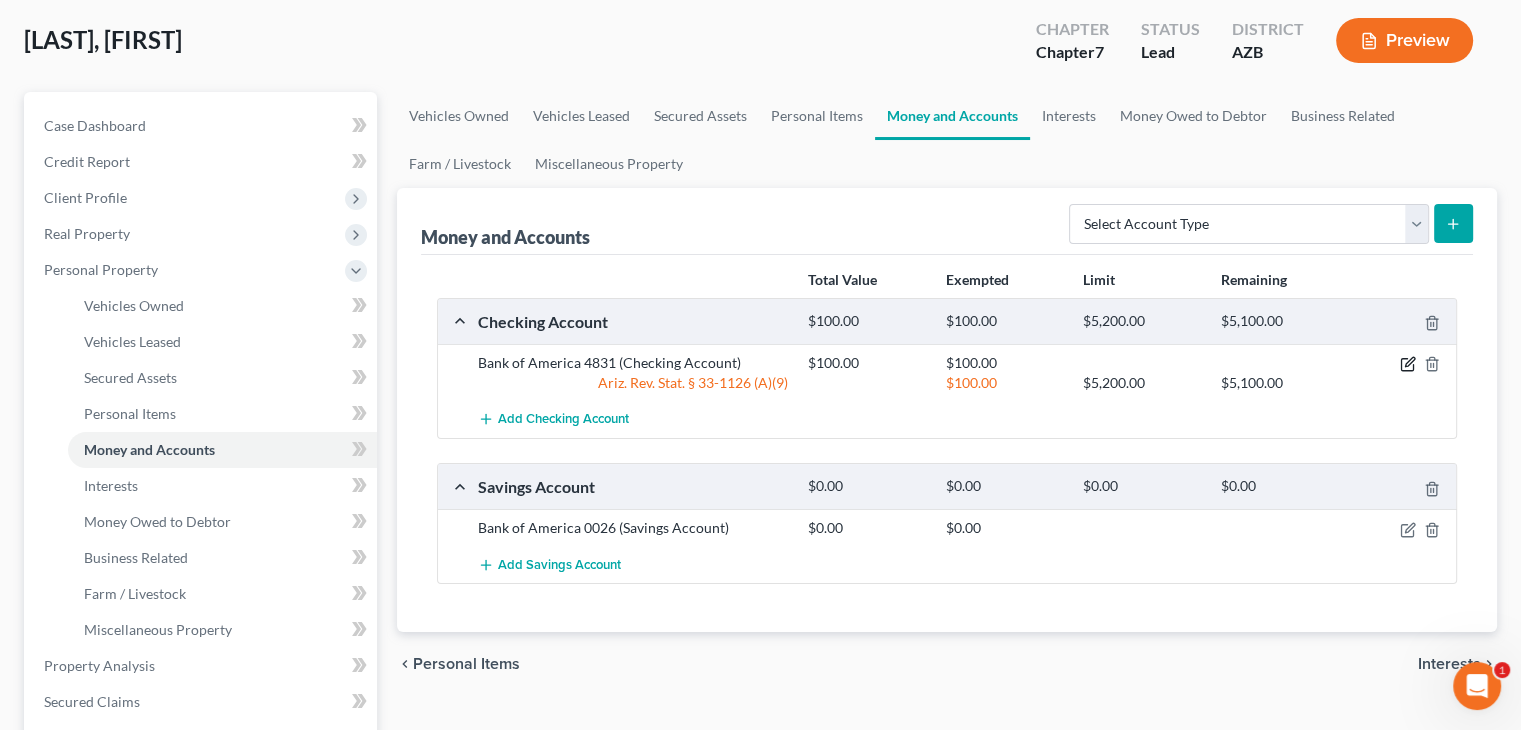 click 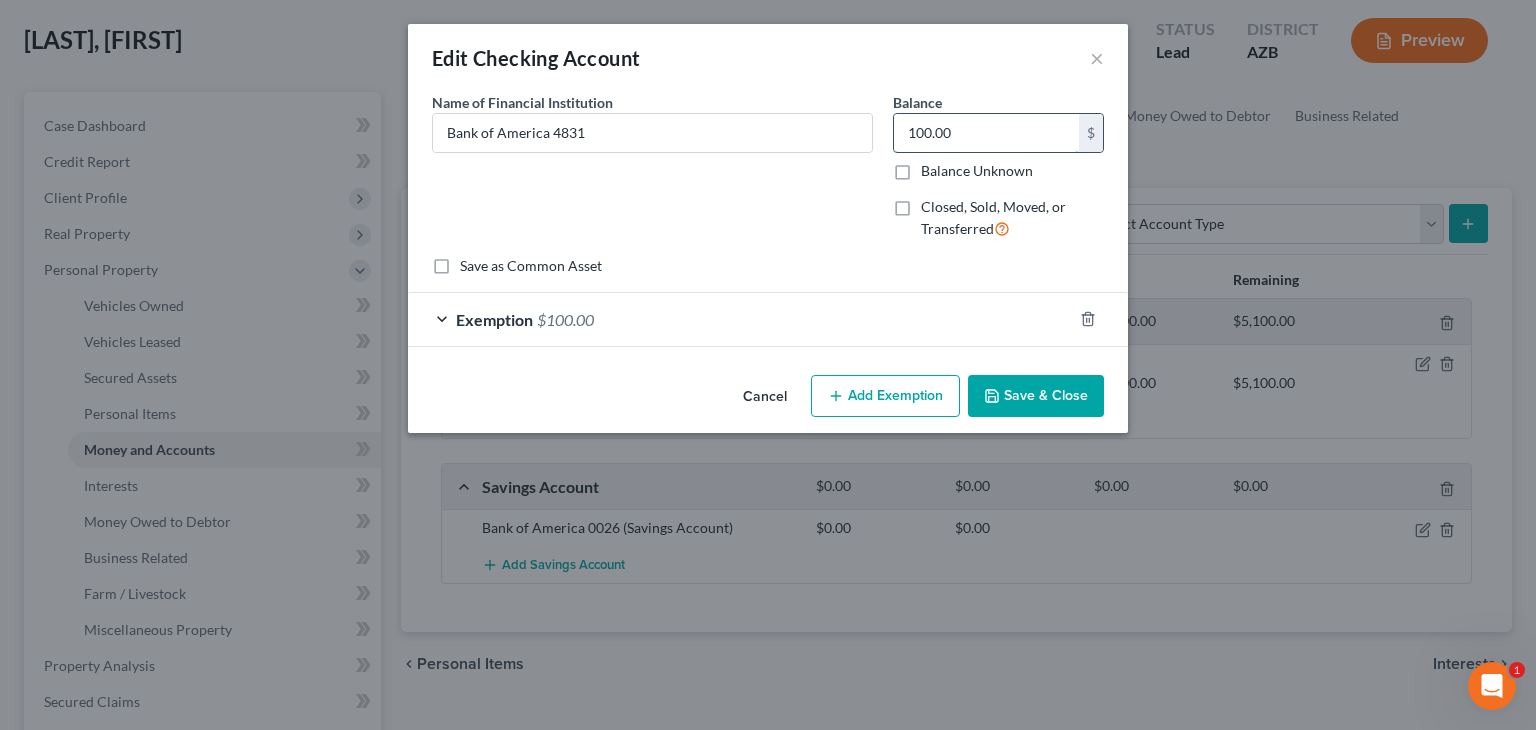 type 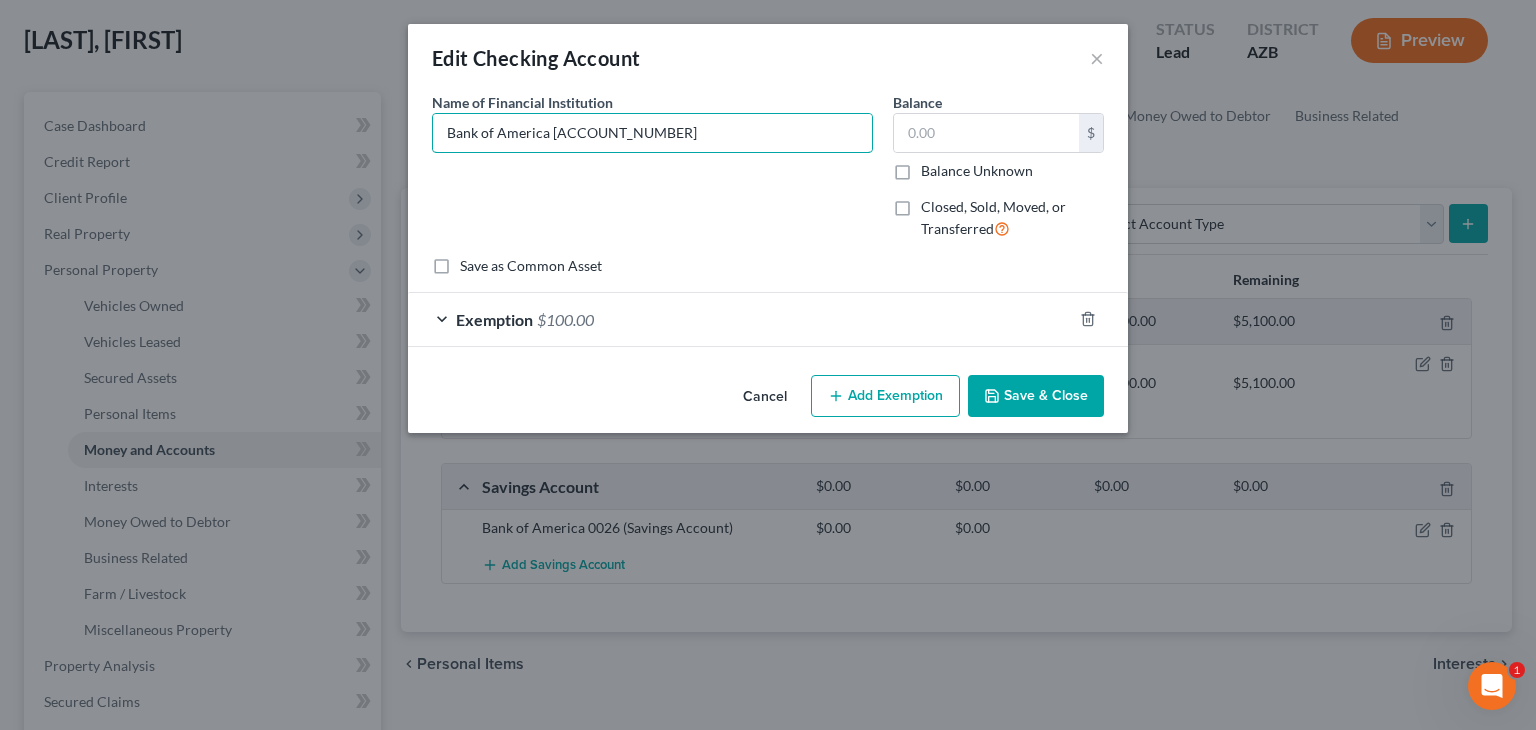 type on "Bank of America 4831" 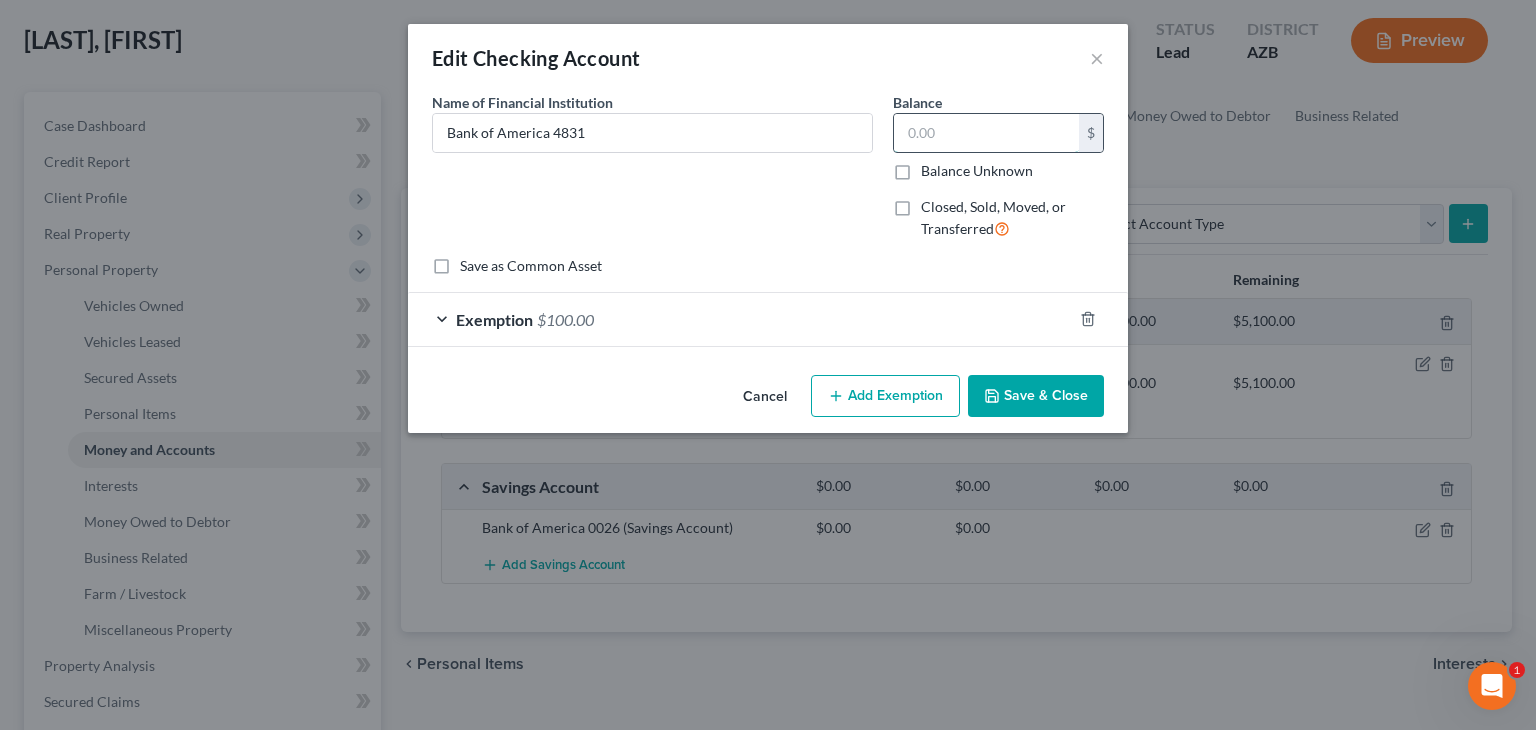 click at bounding box center [986, 133] 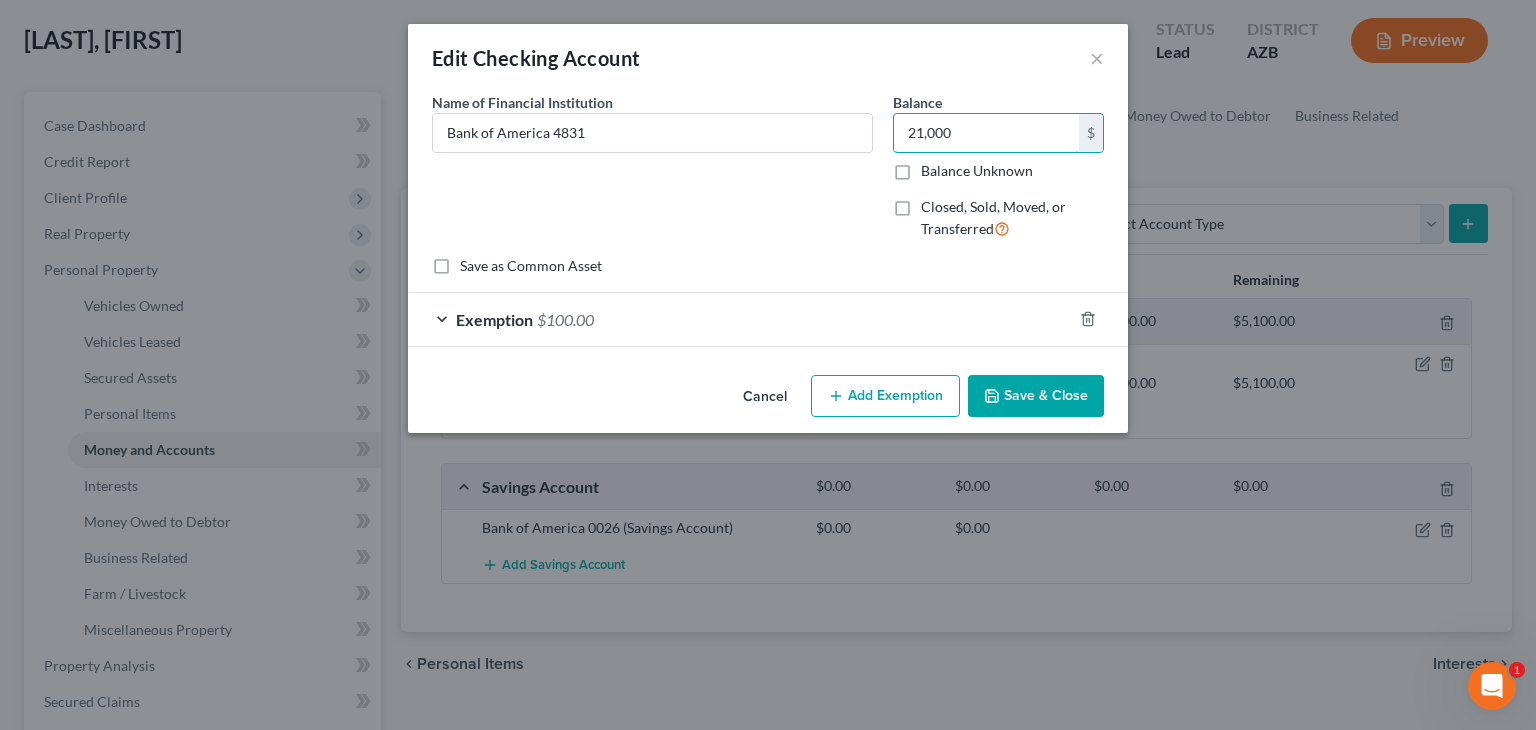 type on "21,000" 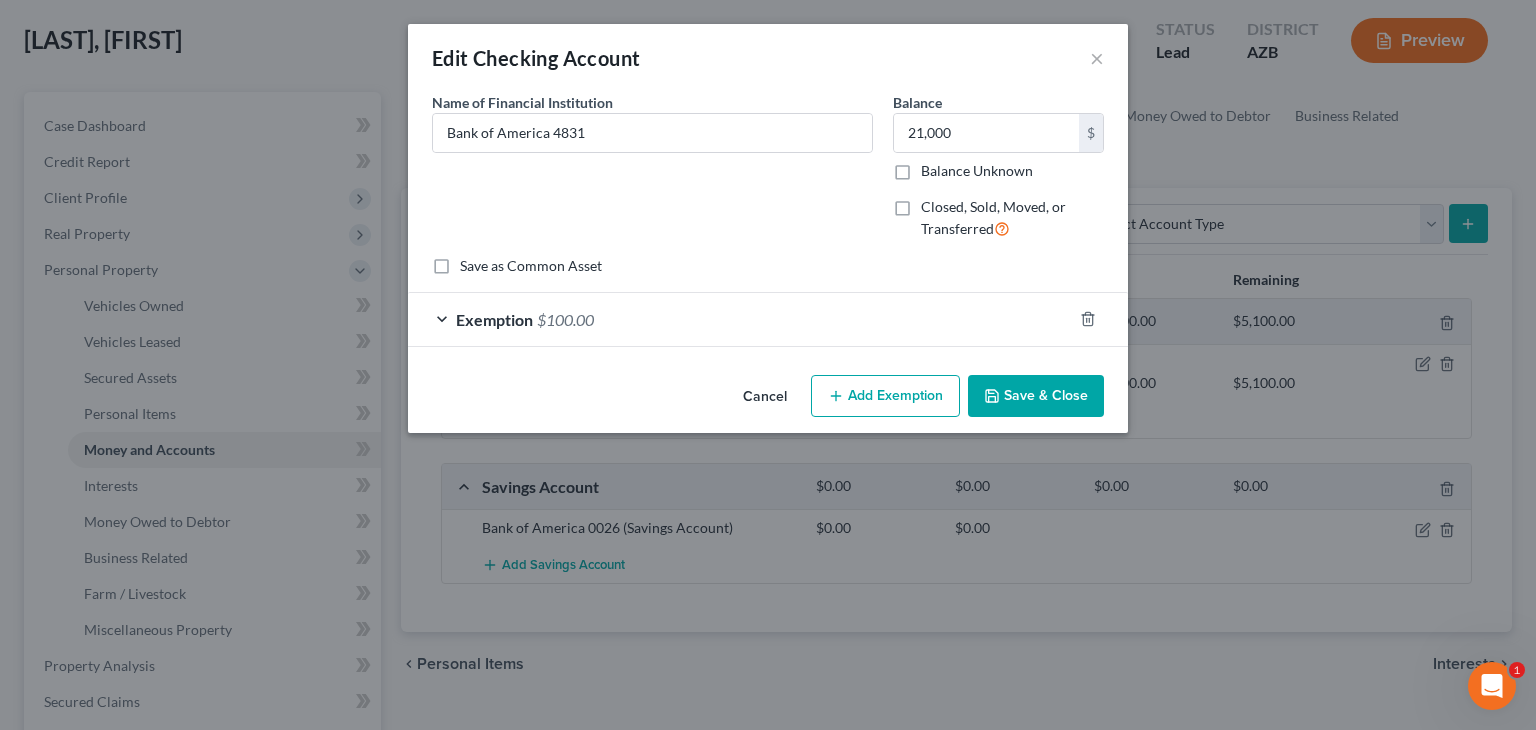 click on "Save & Close" at bounding box center [1036, 396] 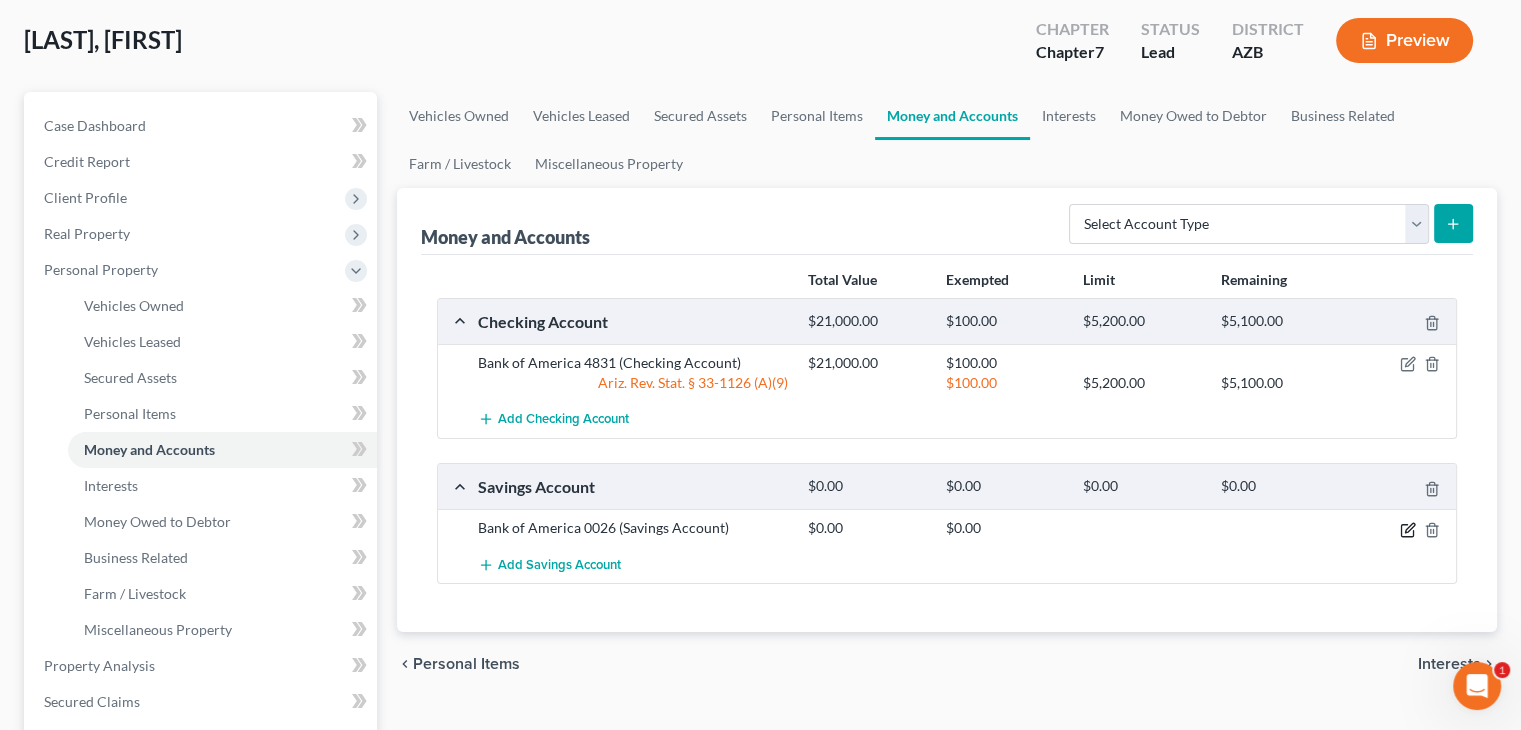 click 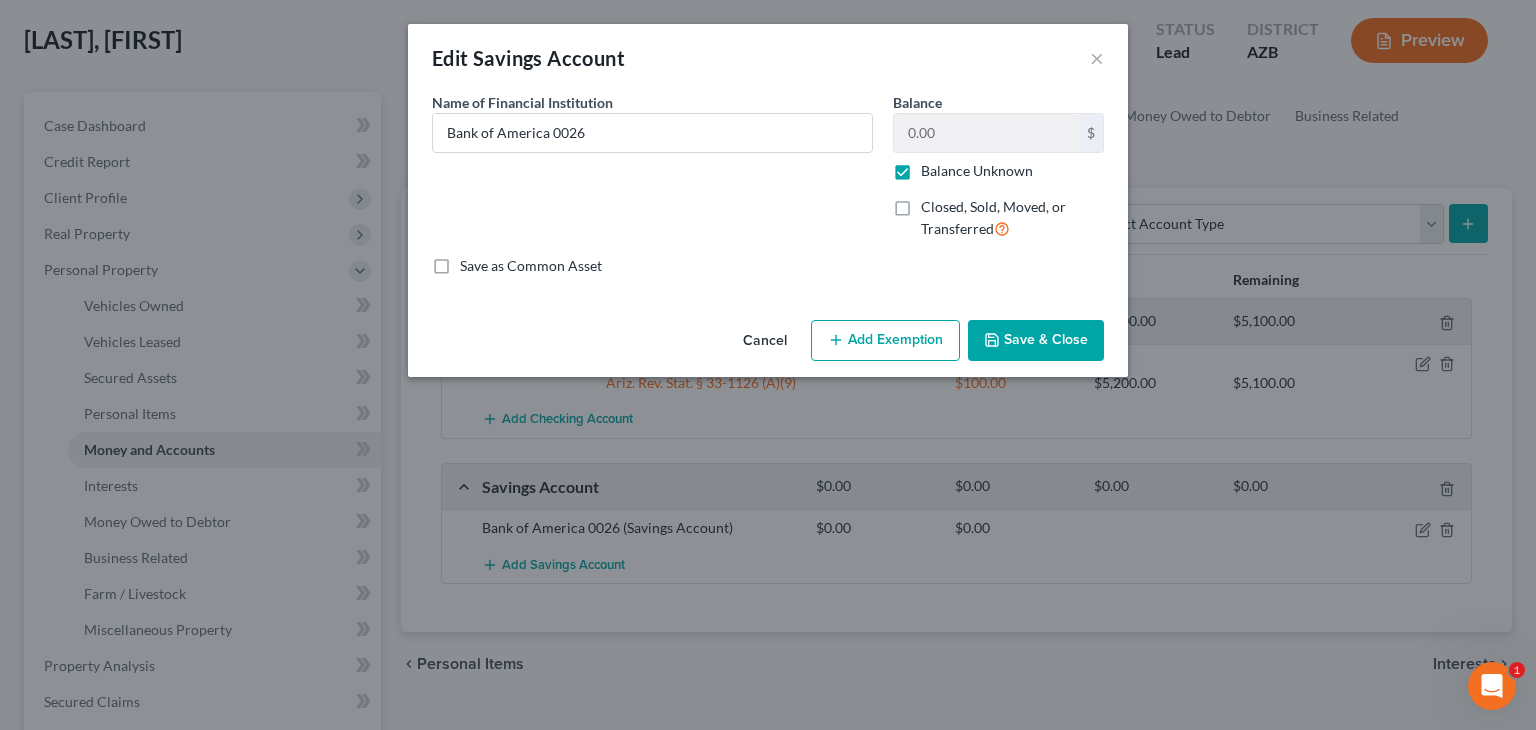 click on "Balance Unknown" at bounding box center [977, 171] 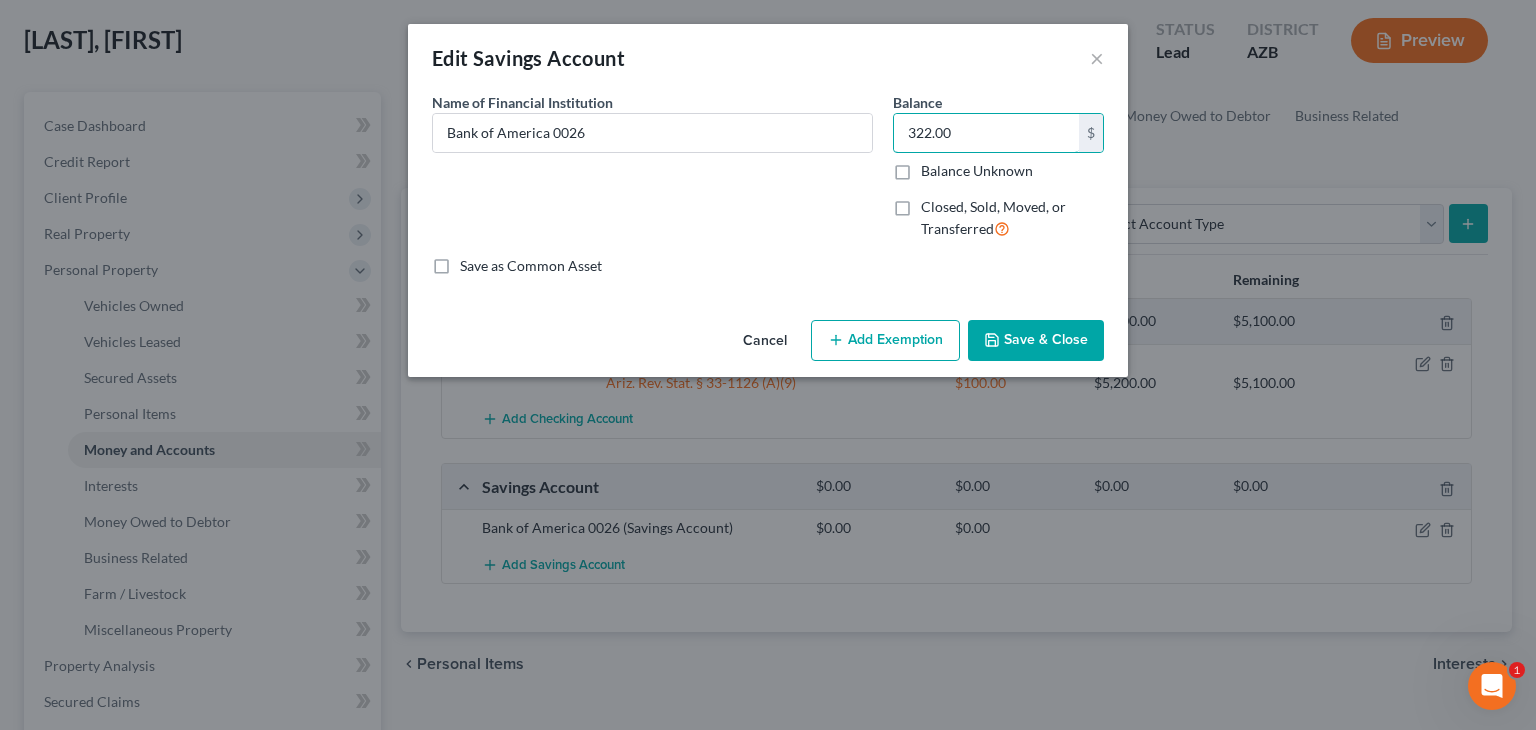 type on "322.00" 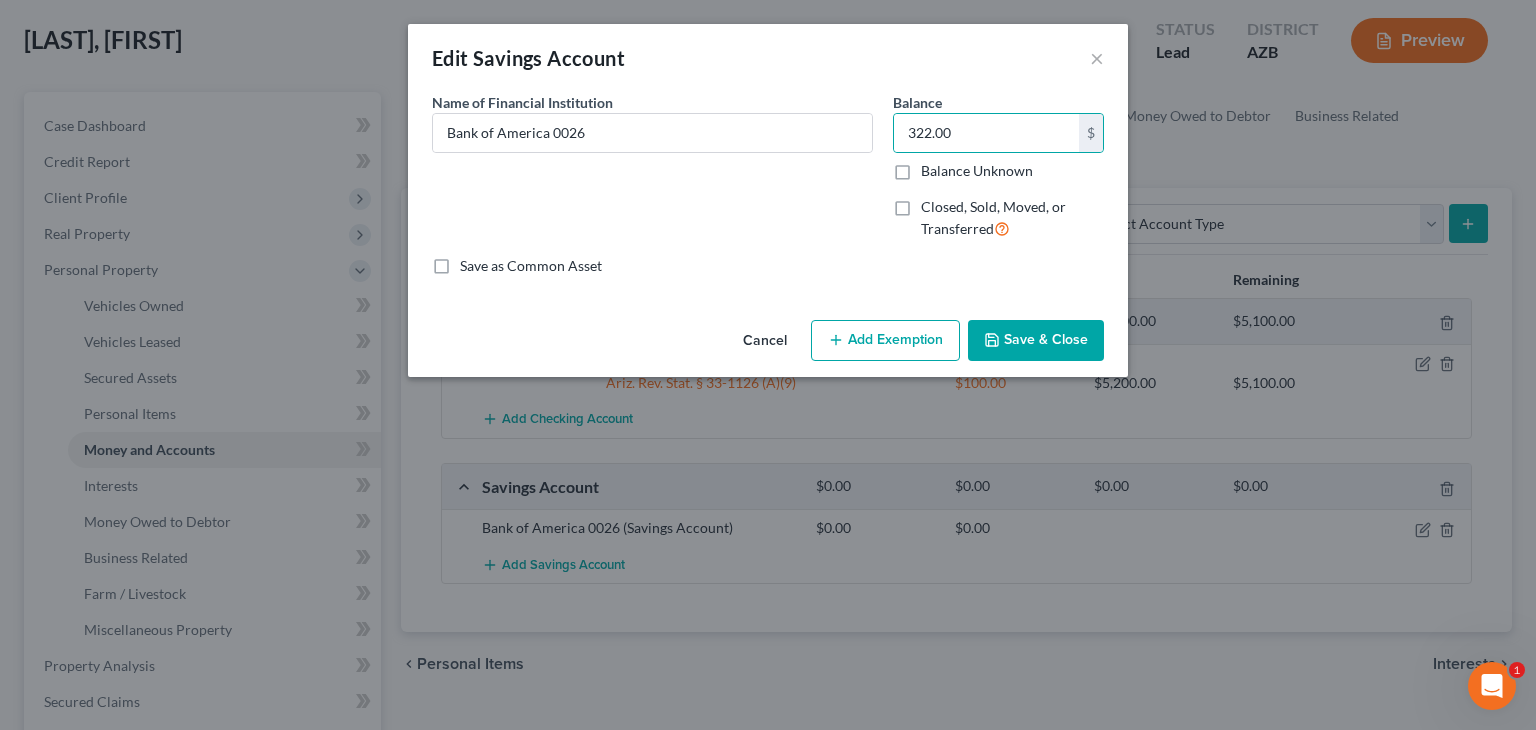 click on "Save & Close" at bounding box center [1036, 341] 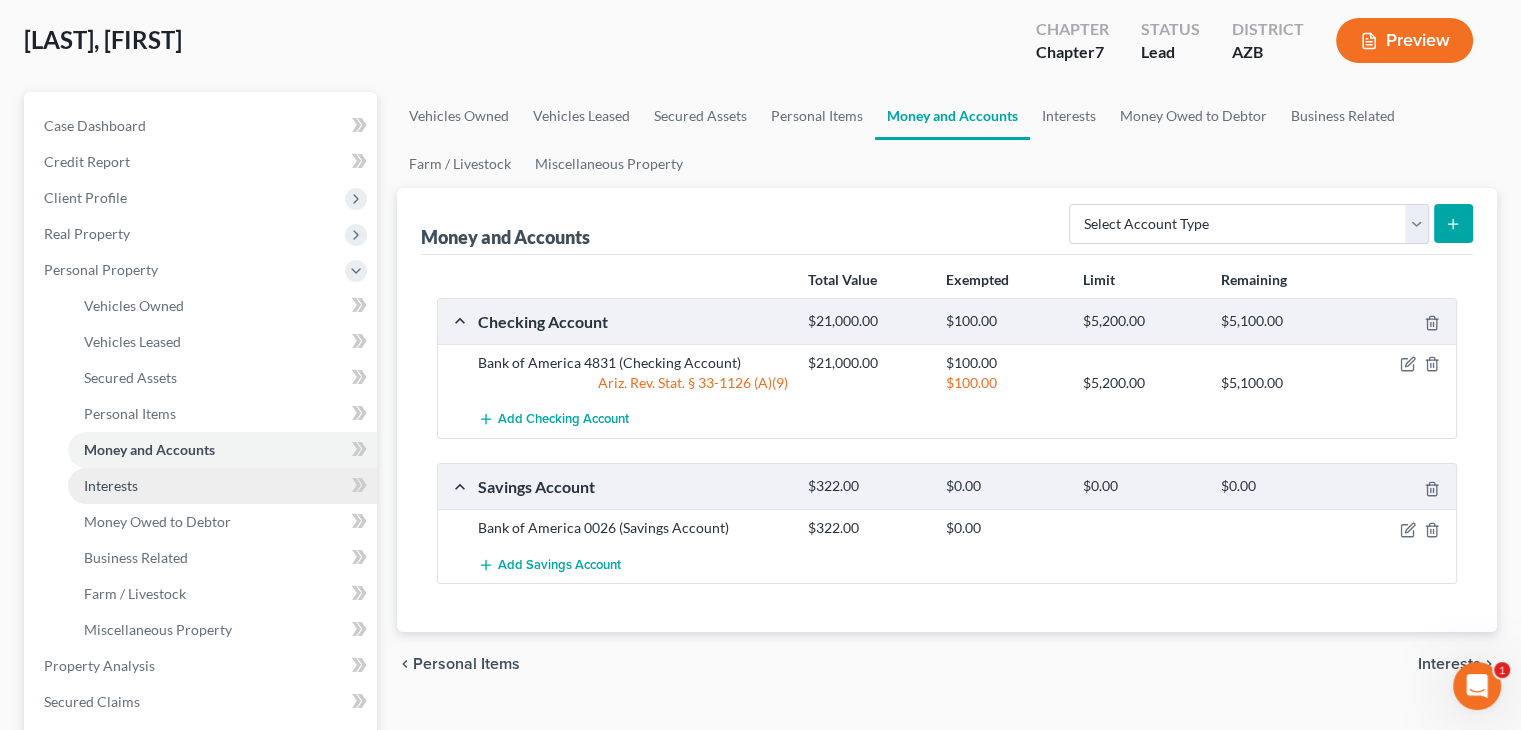 click on "Interests" at bounding box center (222, 486) 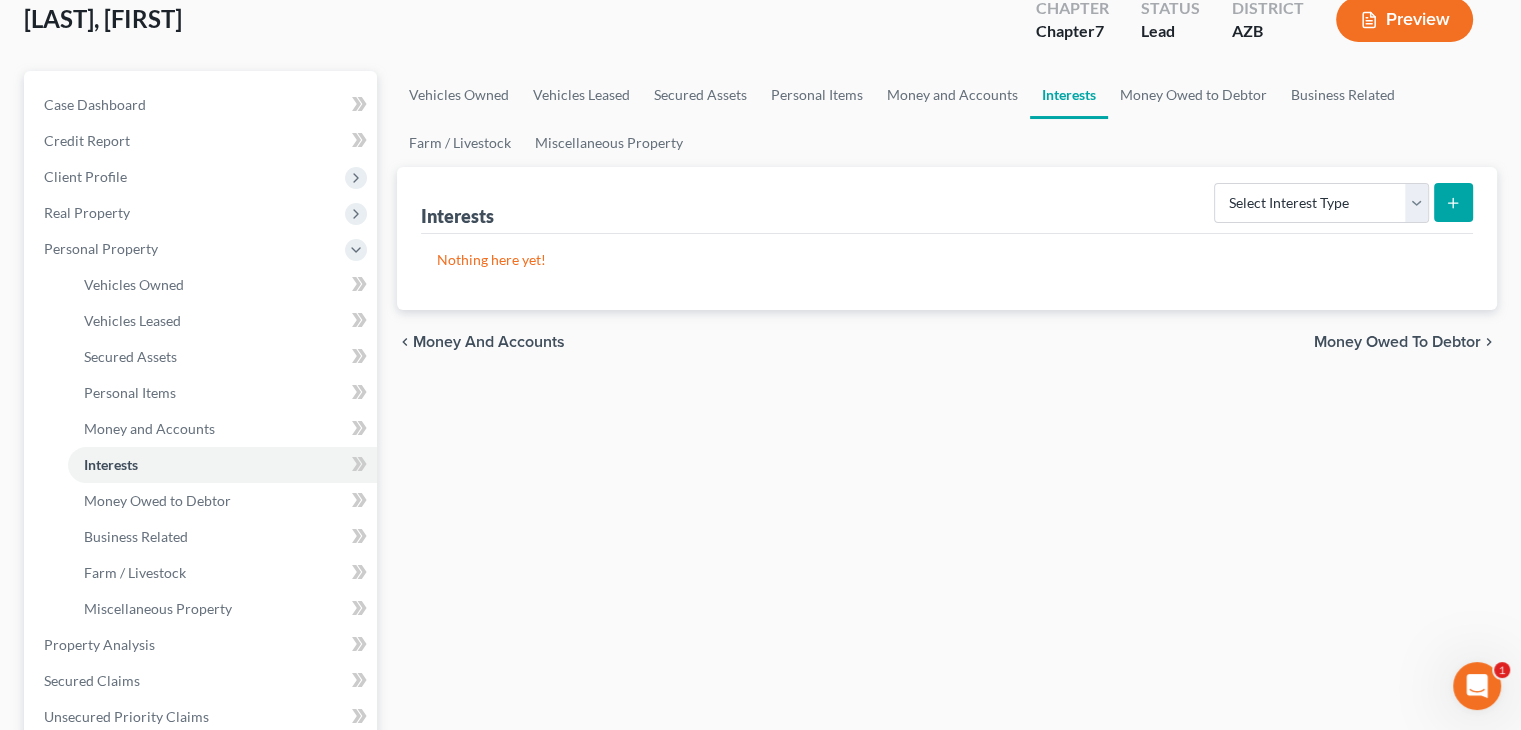 scroll, scrollTop: 100, scrollLeft: 0, axis: vertical 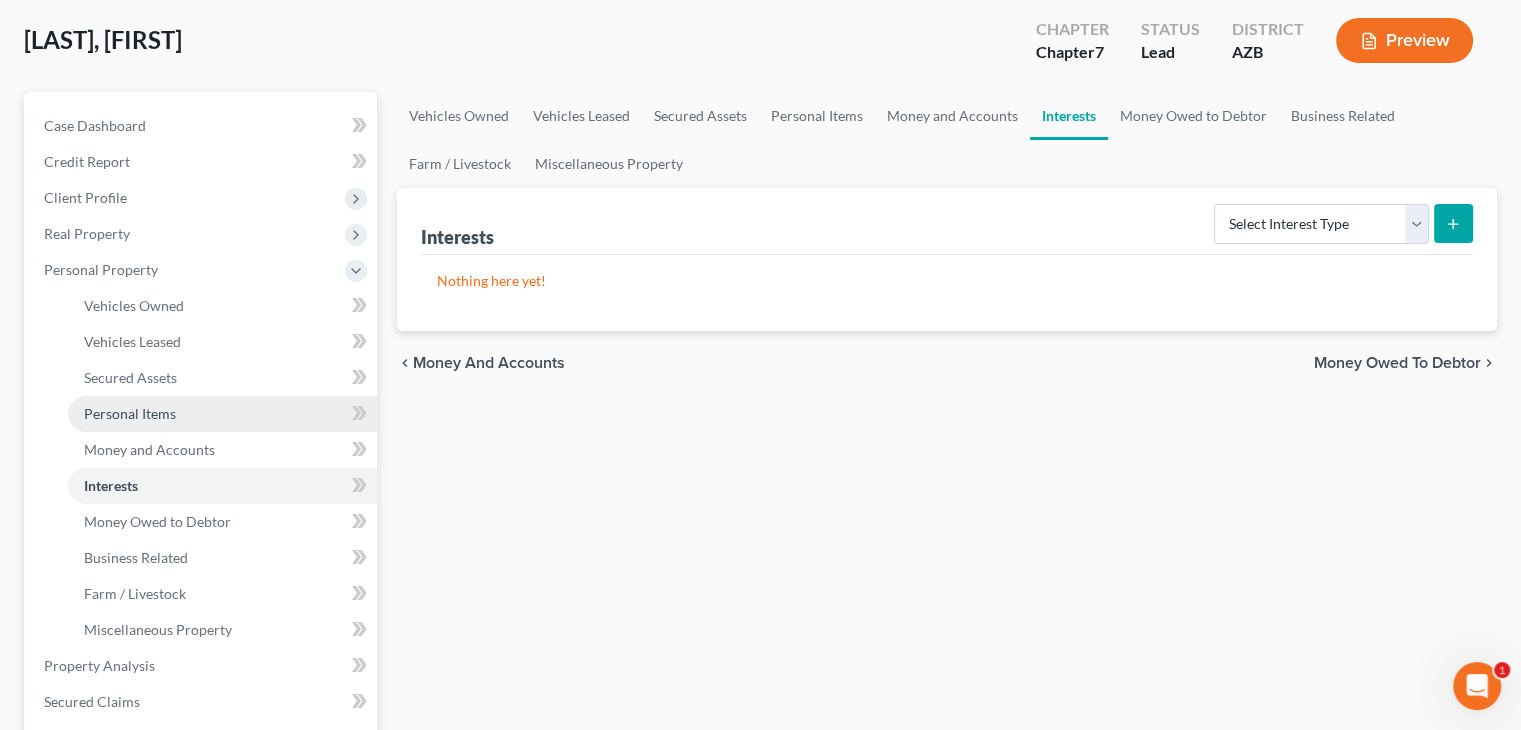 click on "Personal Items" at bounding box center (130, 413) 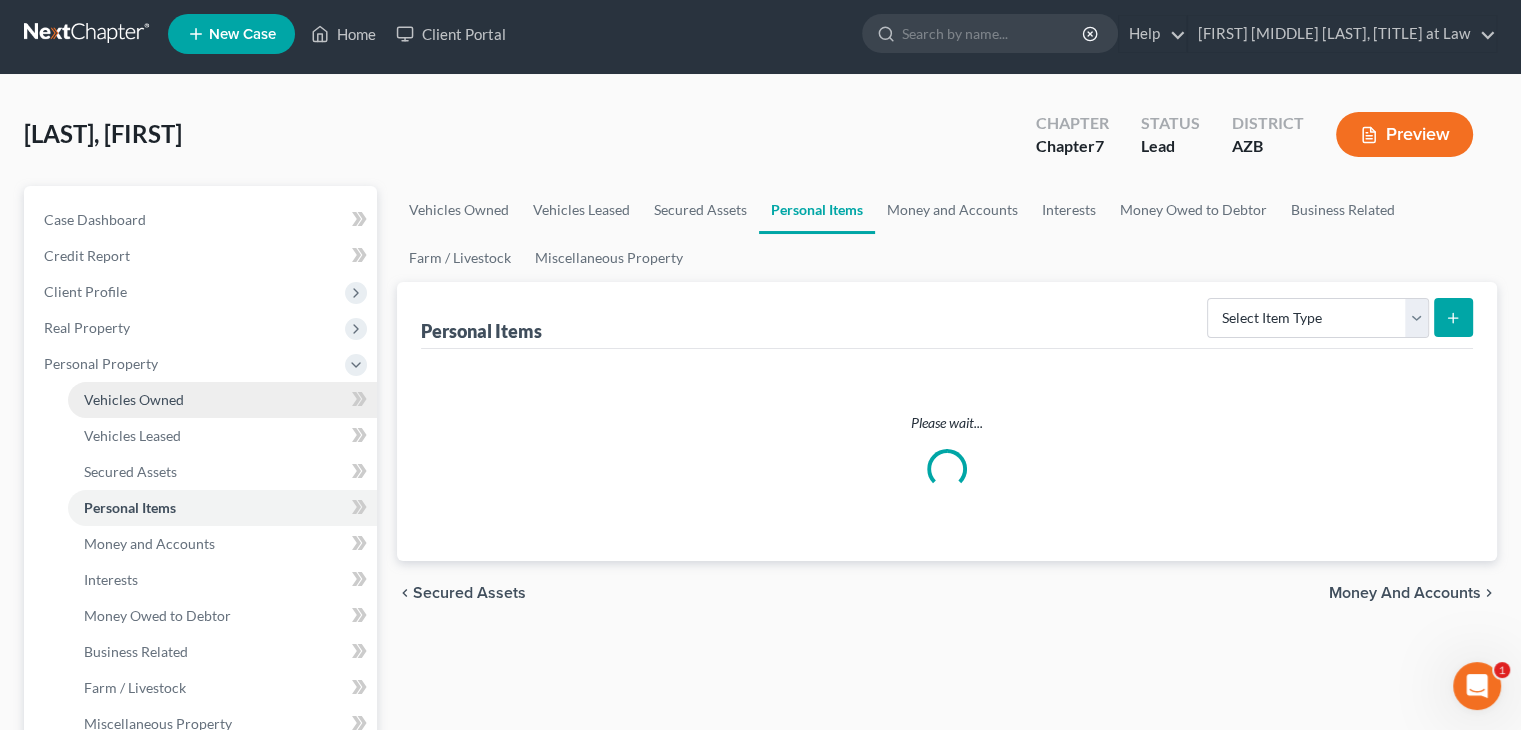 scroll, scrollTop: 0, scrollLeft: 0, axis: both 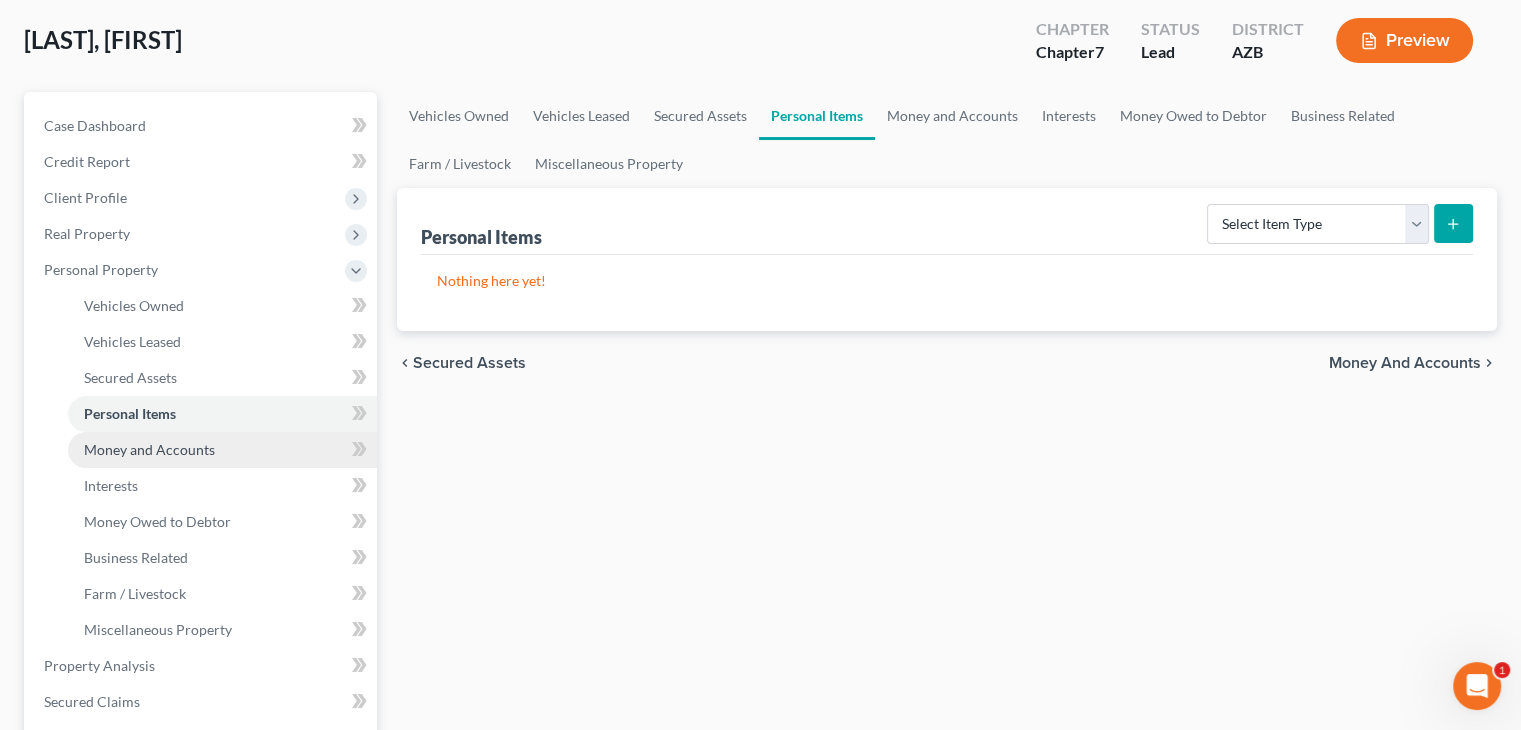 click on "Money and Accounts" at bounding box center (222, 450) 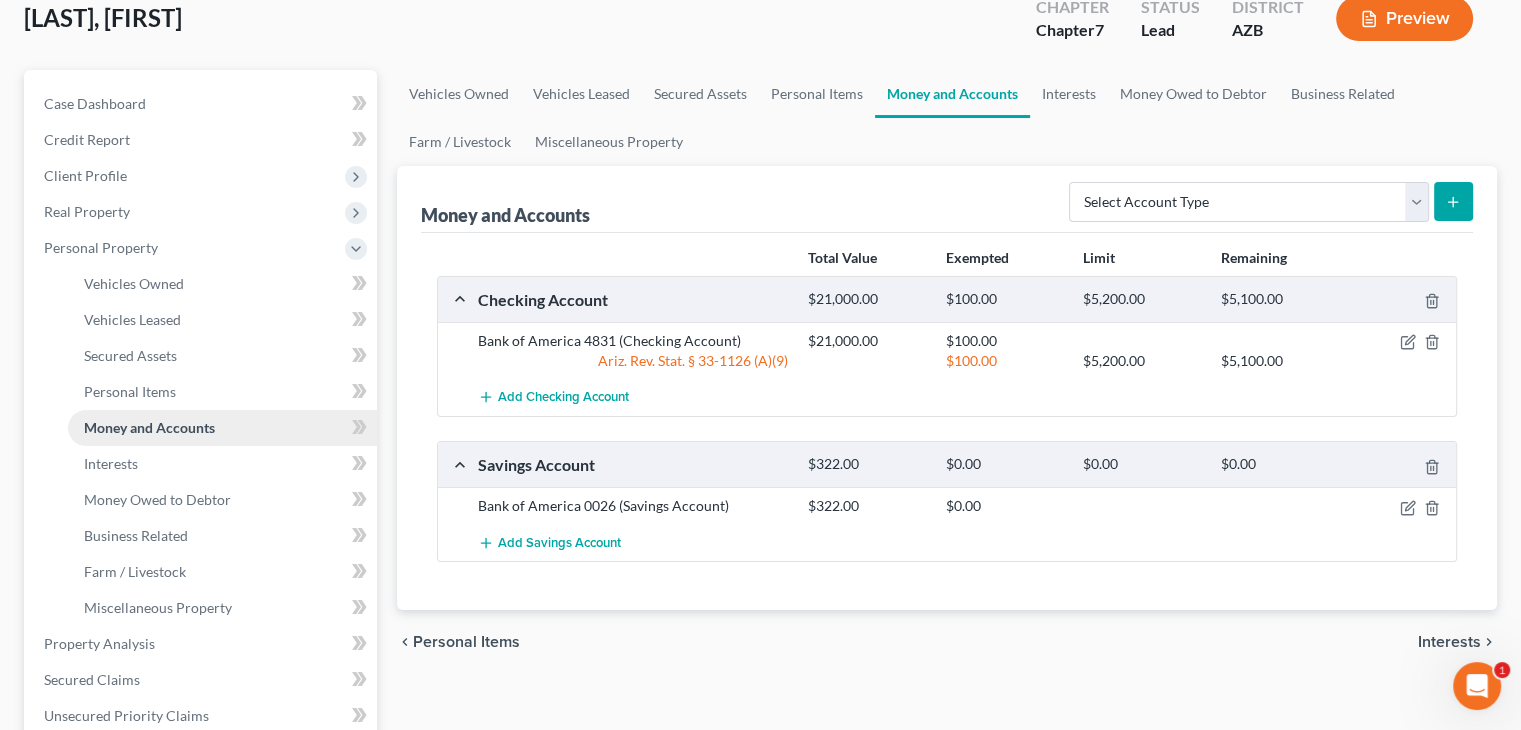 scroll, scrollTop: 200, scrollLeft: 0, axis: vertical 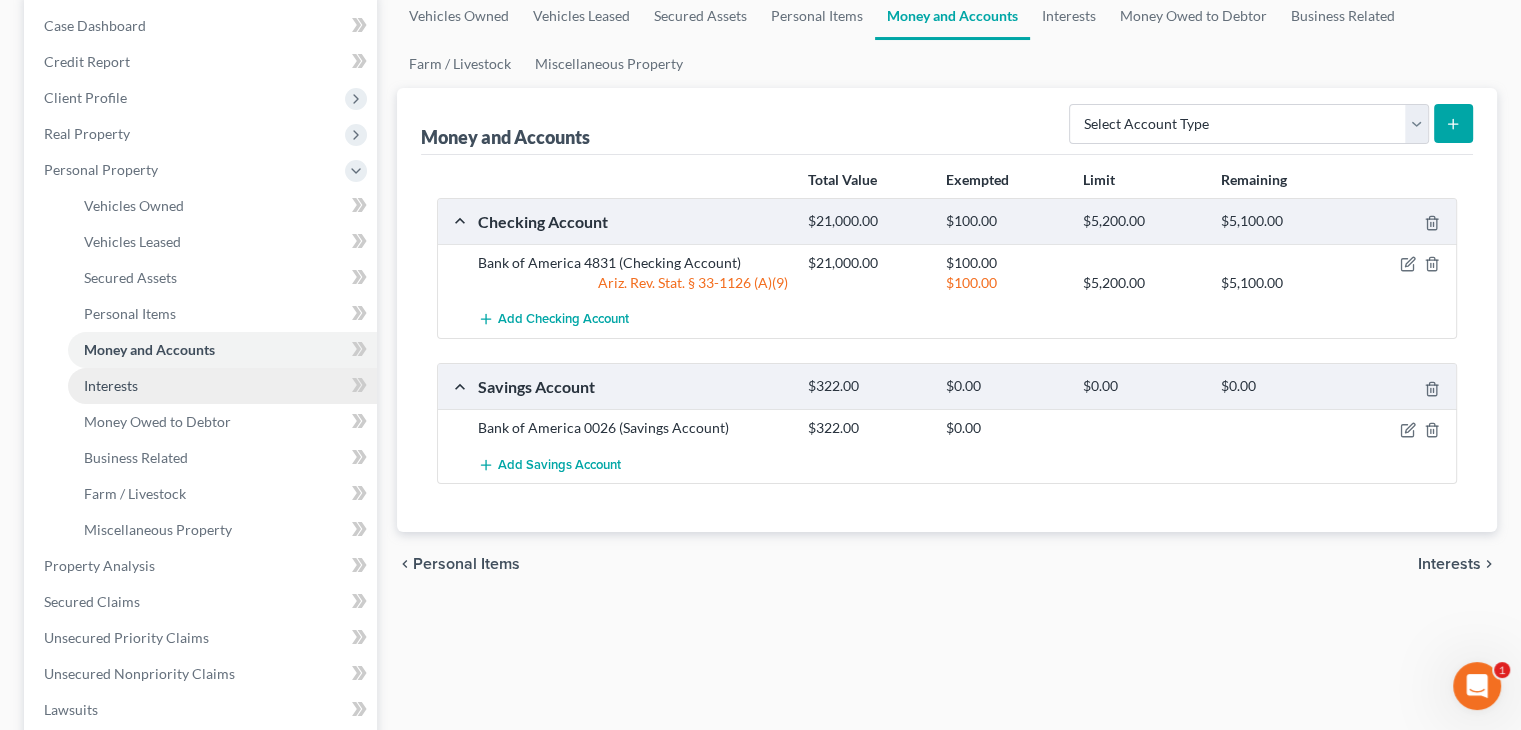 click on "Interests" at bounding box center [111, 385] 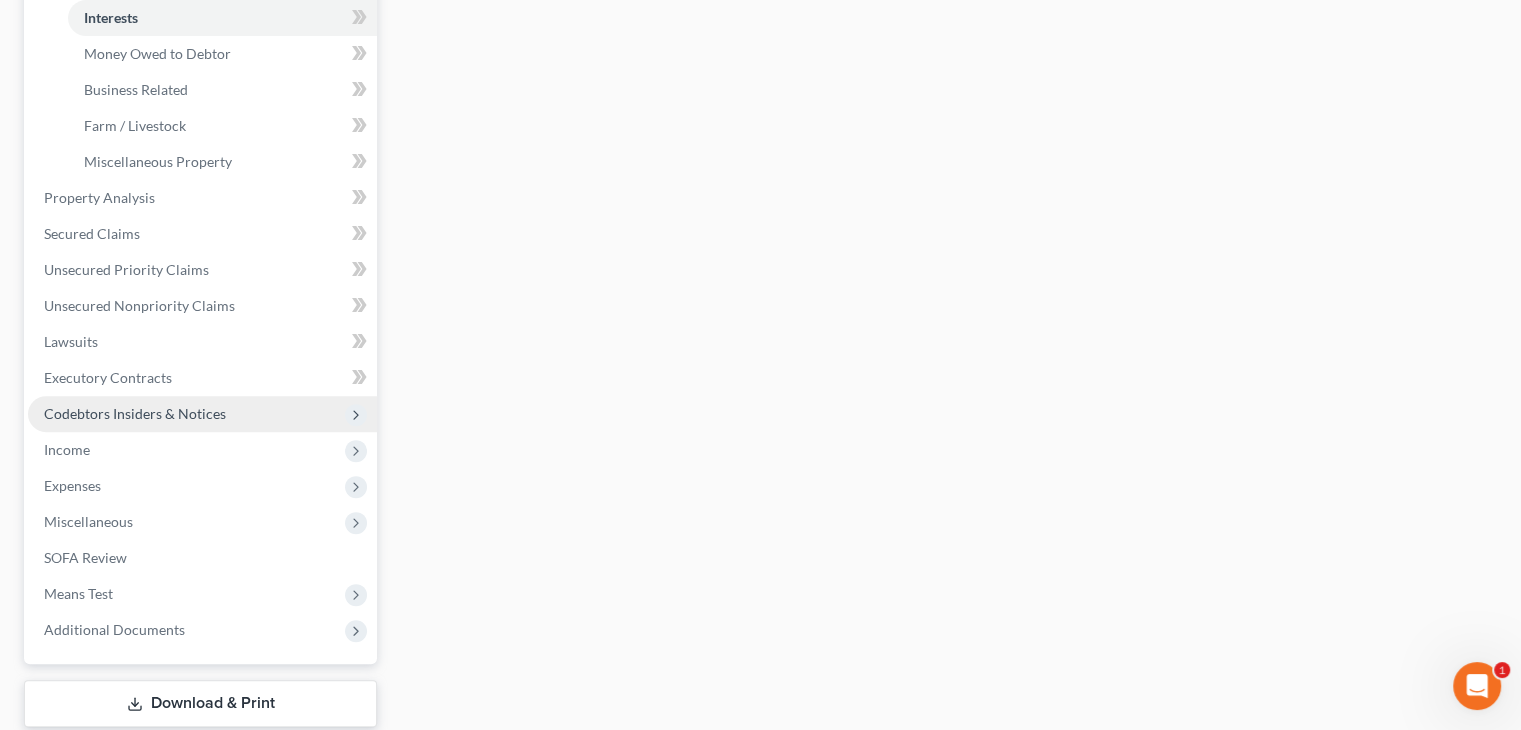 scroll, scrollTop: 600, scrollLeft: 0, axis: vertical 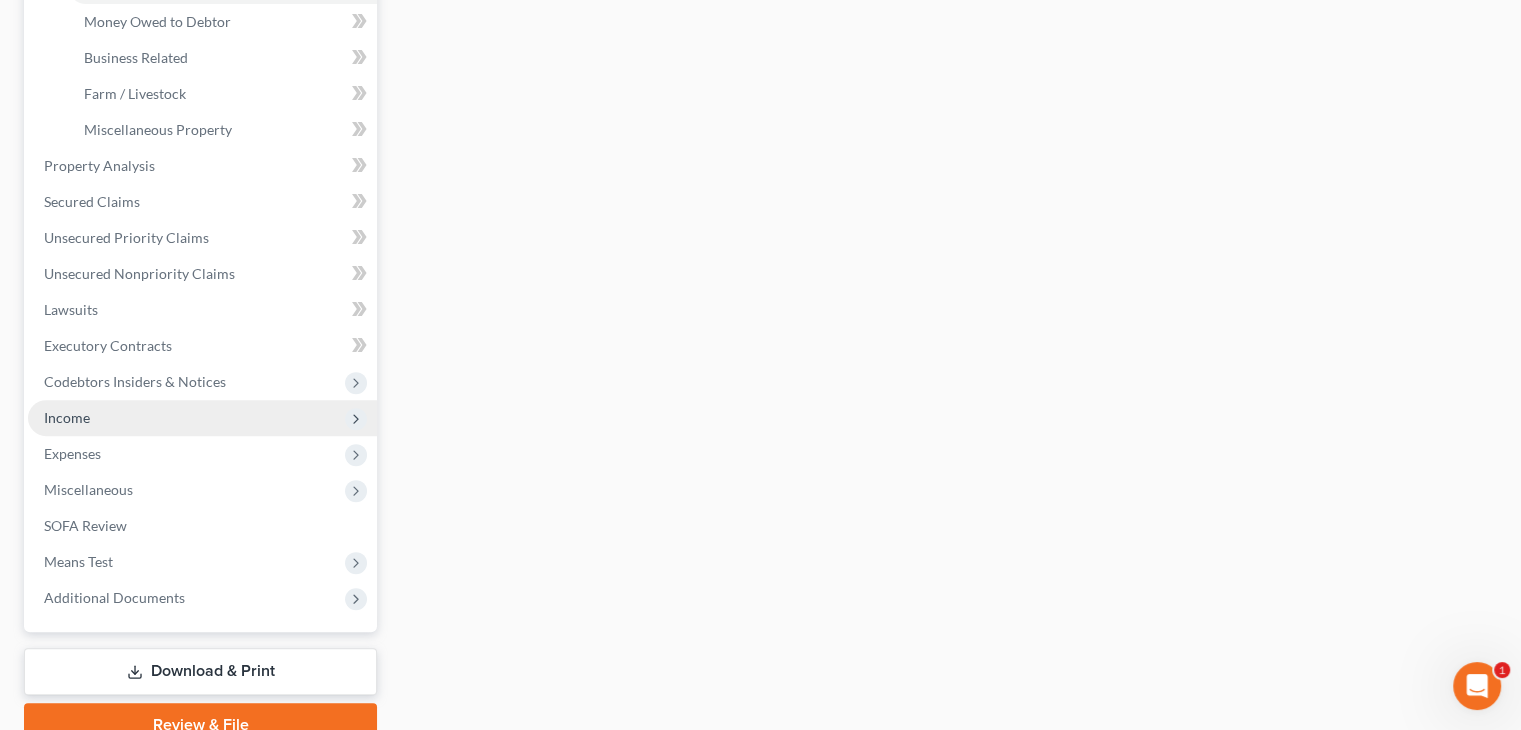 click on "Income" at bounding box center (67, 417) 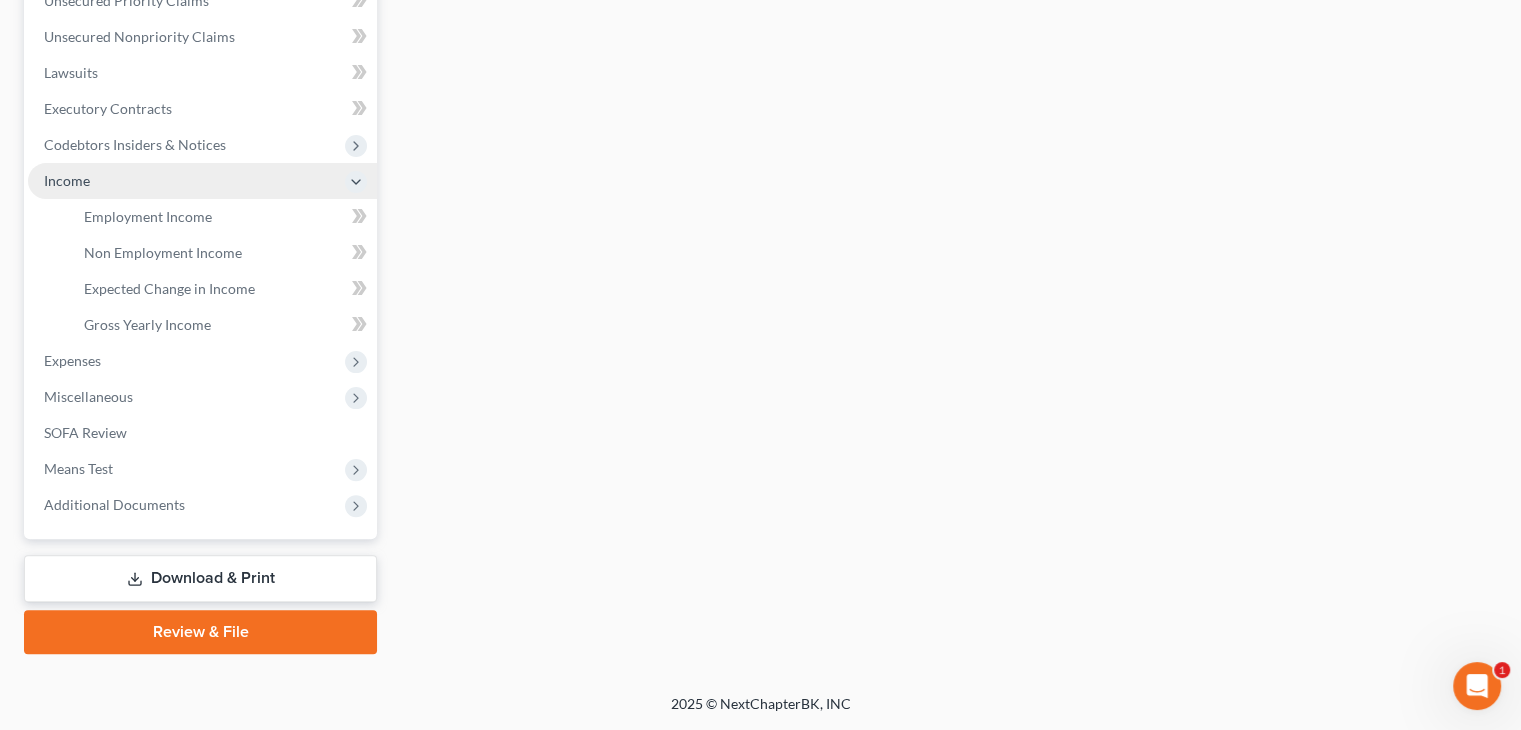 scroll, scrollTop: 476, scrollLeft: 0, axis: vertical 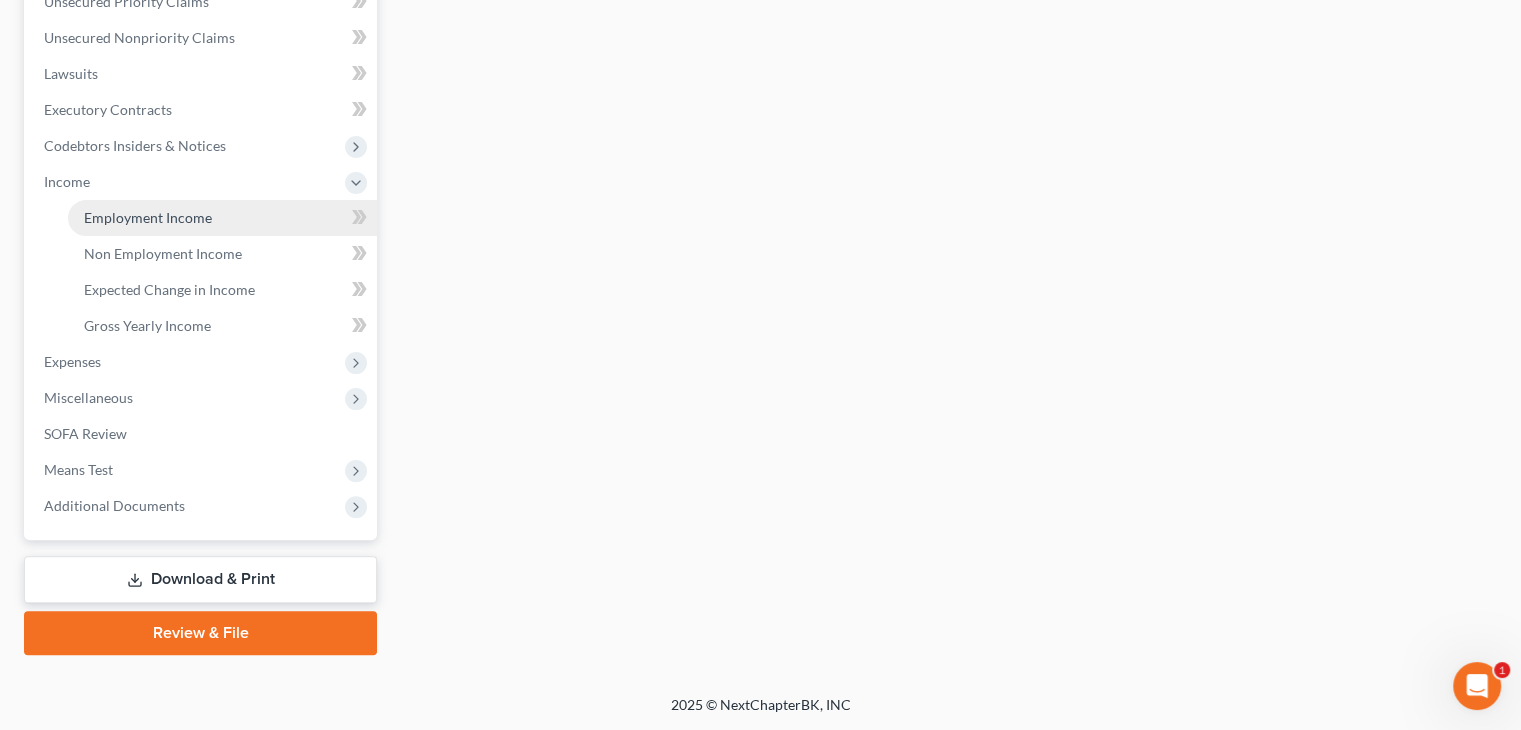 click on "Employment Income" at bounding box center [148, 217] 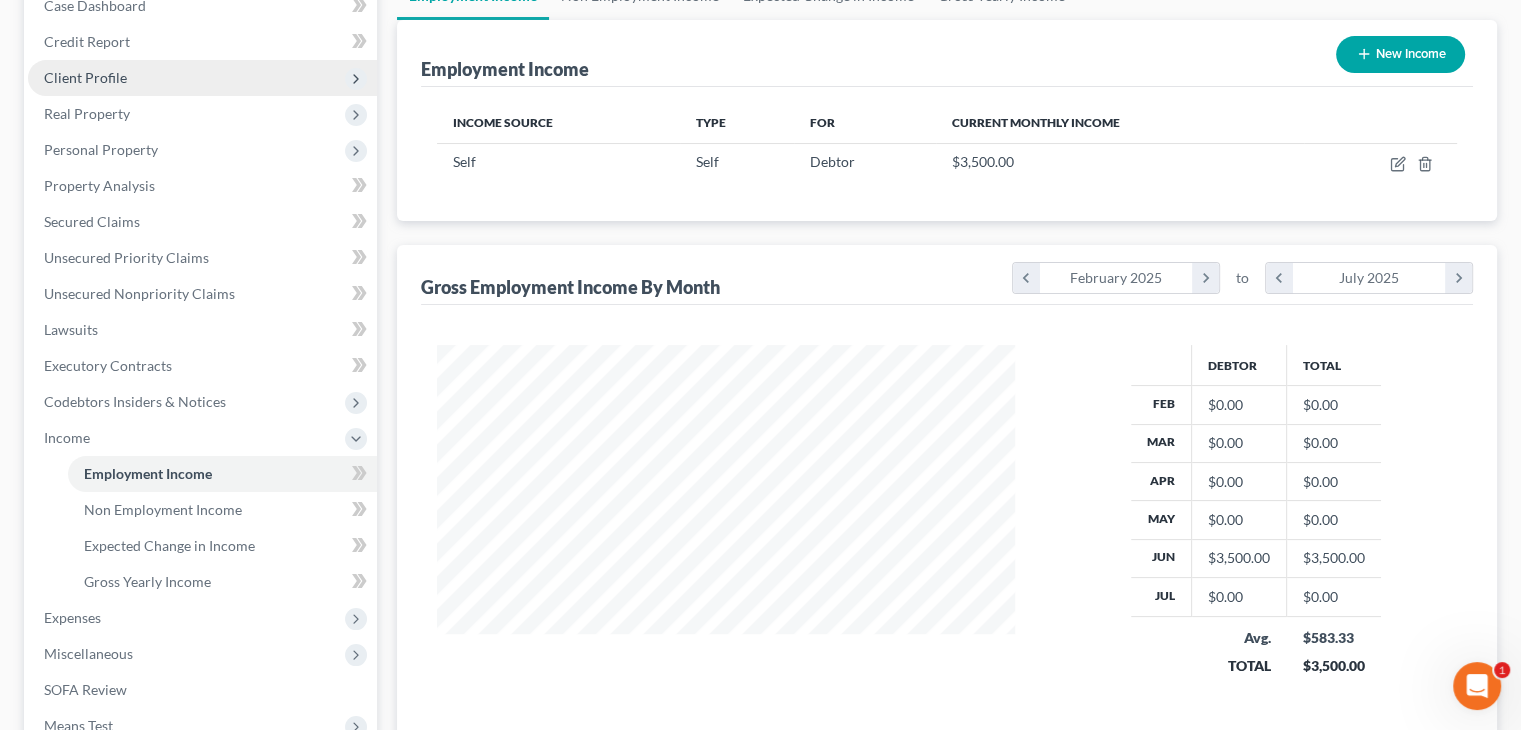 scroll, scrollTop: 0, scrollLeft: 0, axis: both 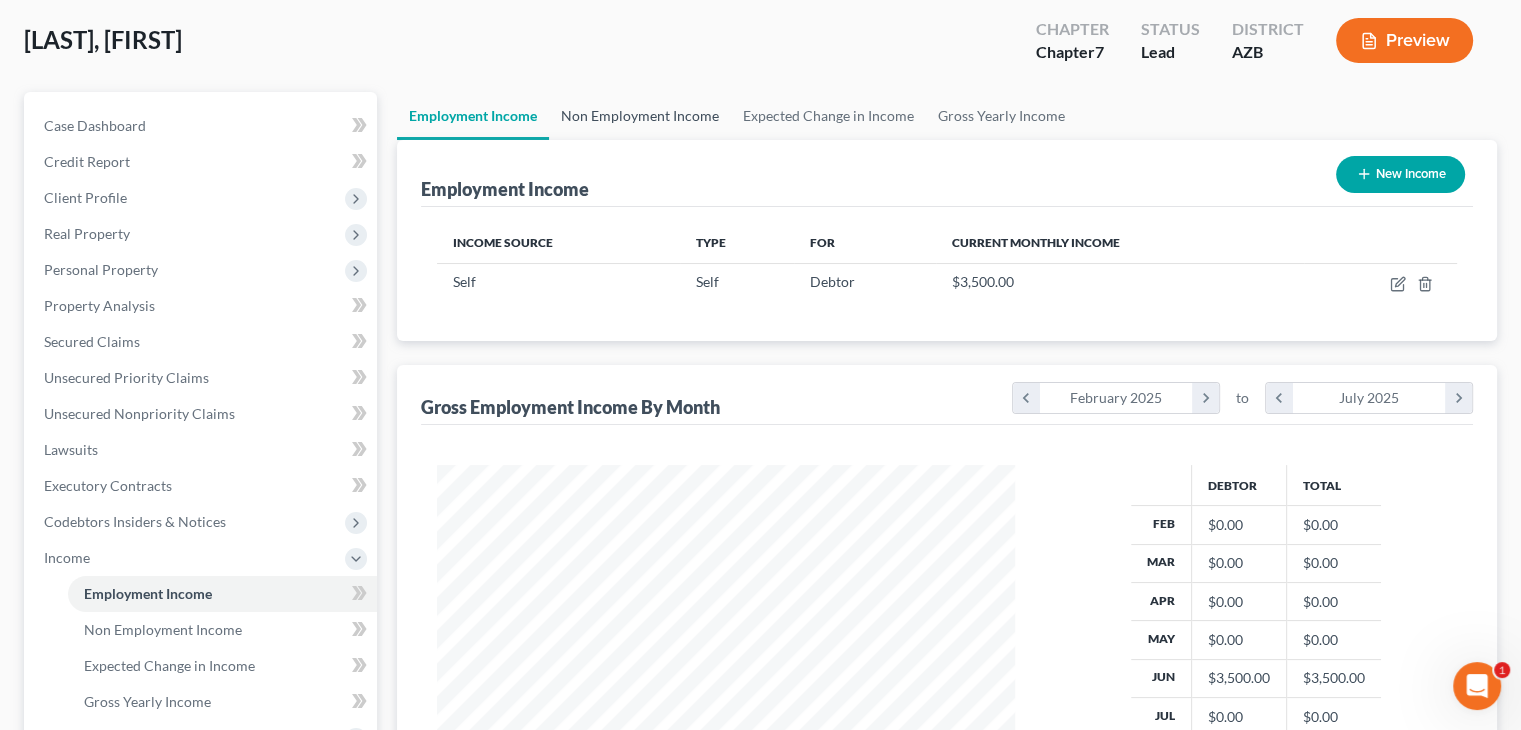 click on "Non Employment Income" at bounding box center [640, 116] 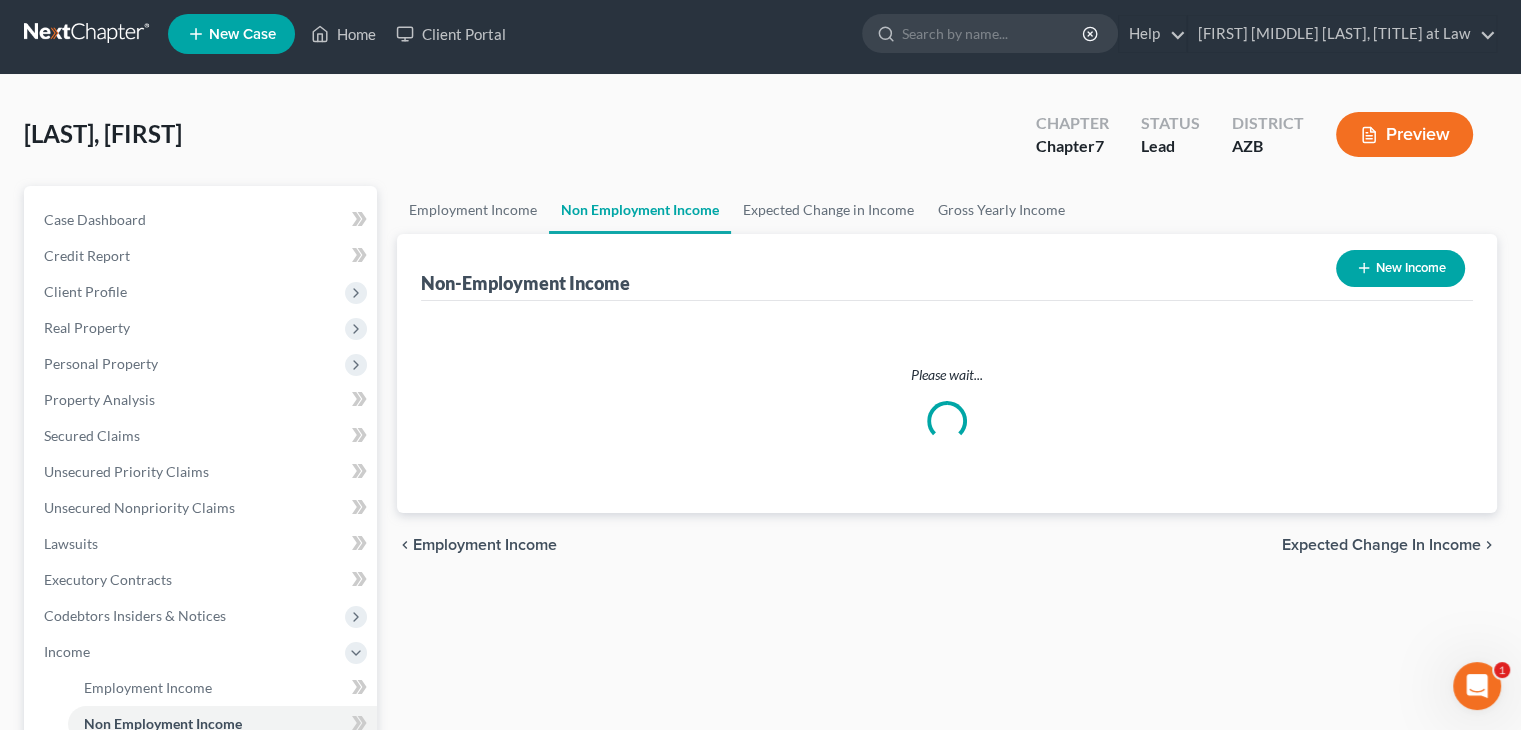 scroll, scrollTop: 0, scrollLeft: 0, axis: both 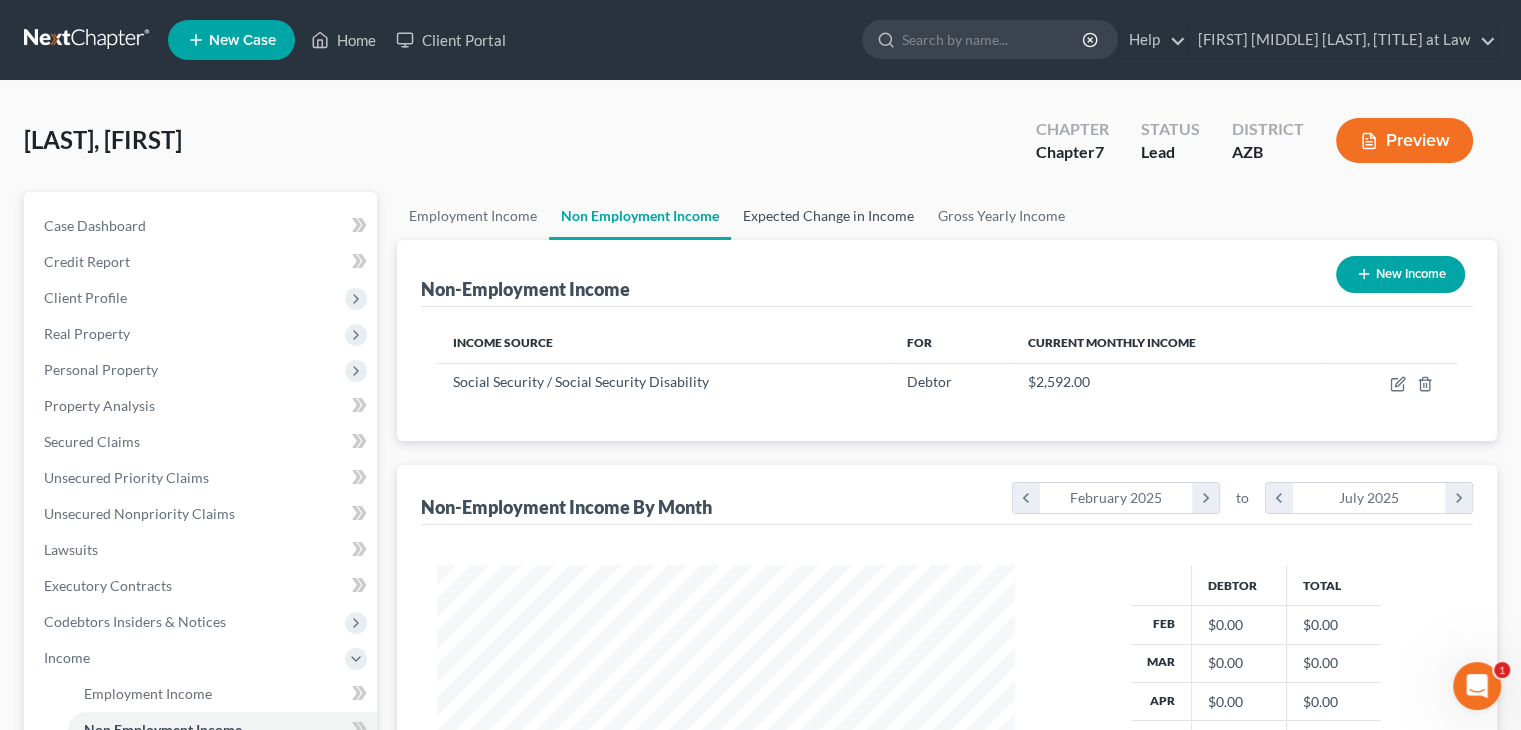 click on "Expected Change in Income" at bounding box center (828, 216) 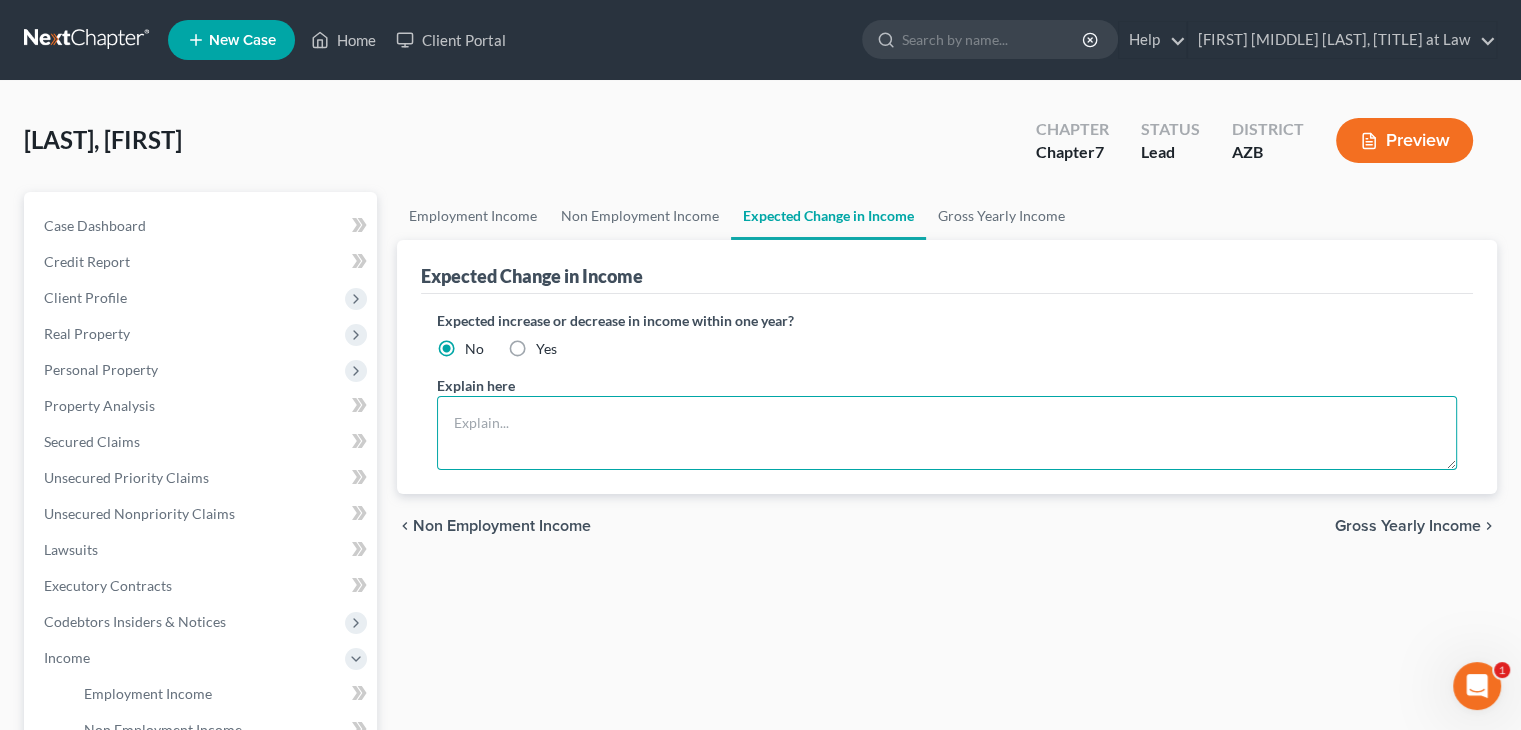click at bounding box center (947, 433) 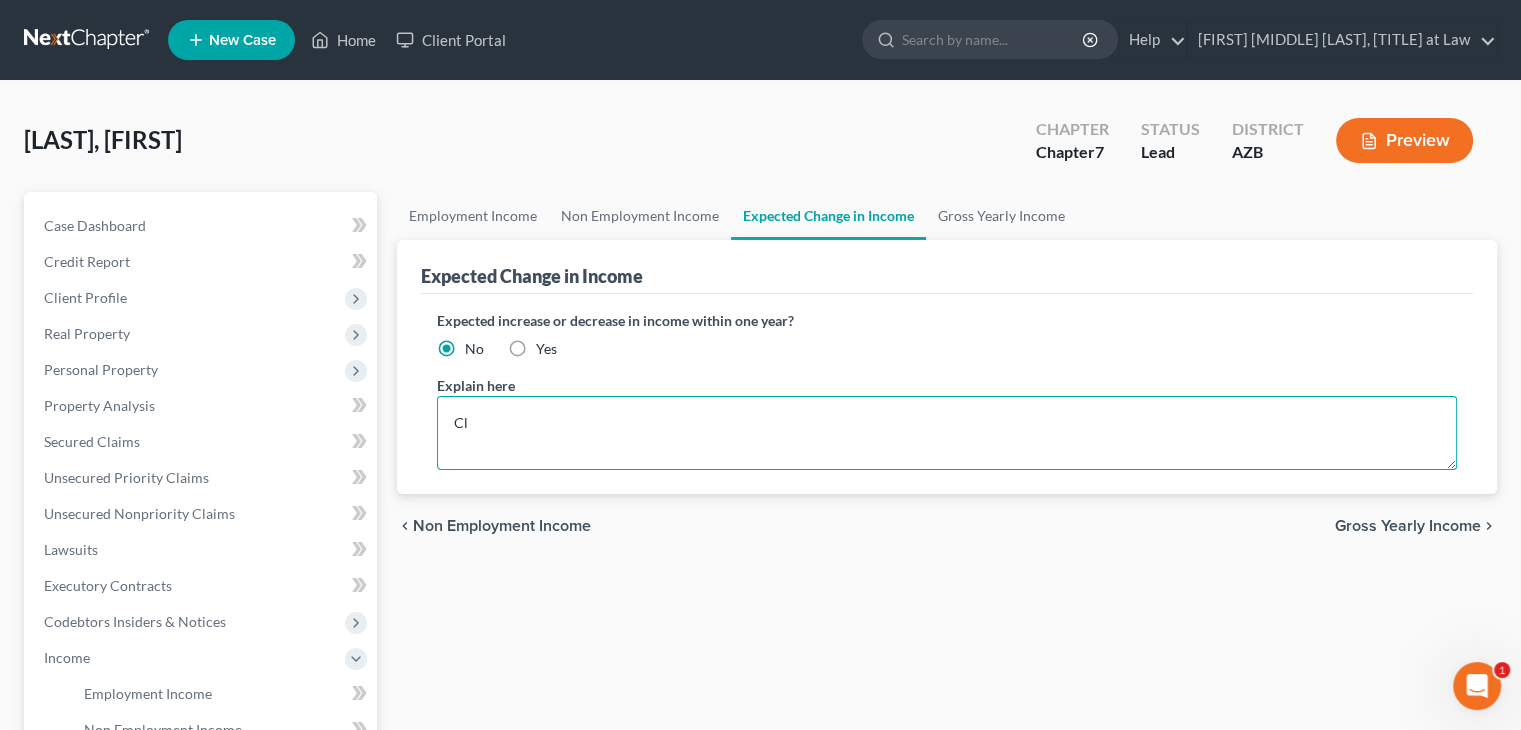 type on "C" 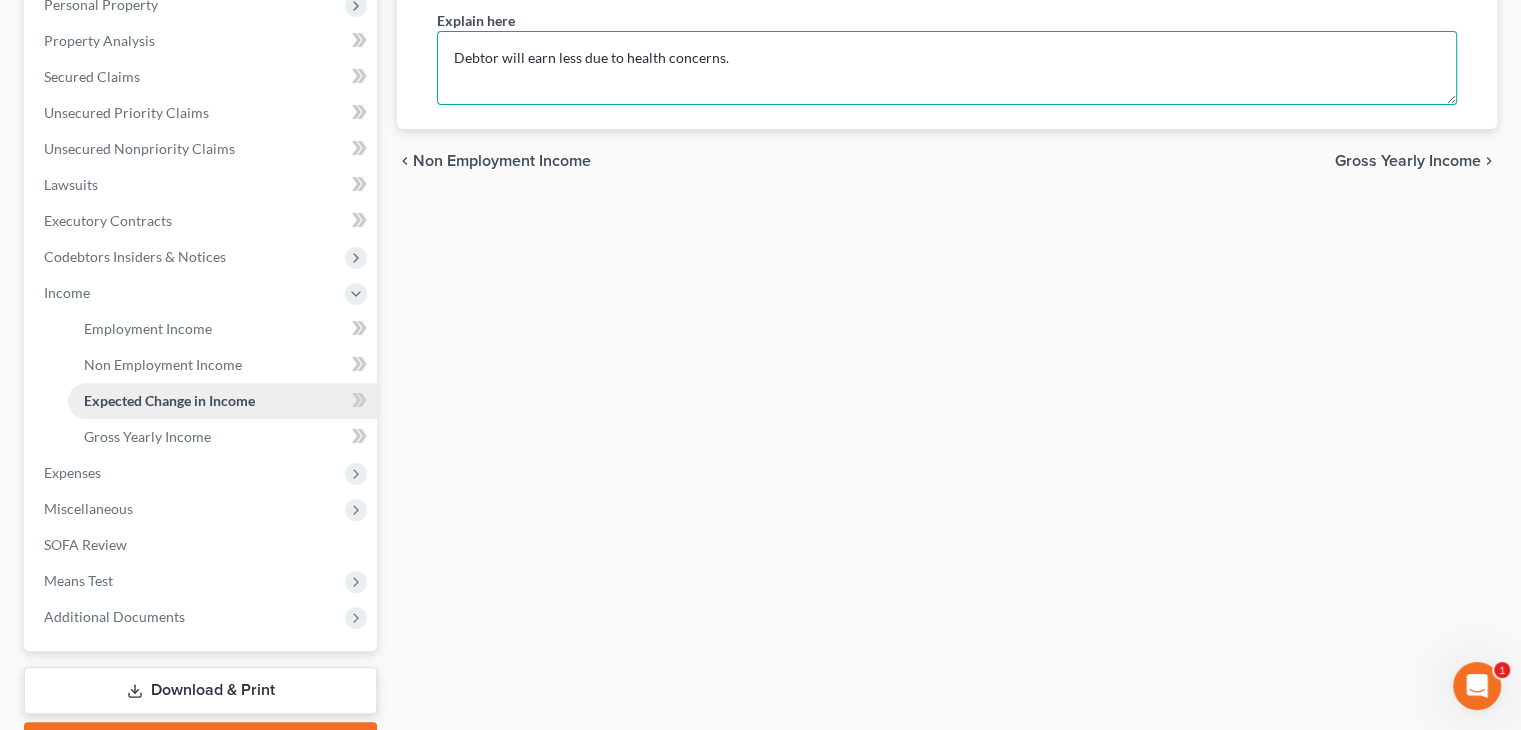 scroll, scrollTop: 400, scrollLeft: 0, axis: vertical 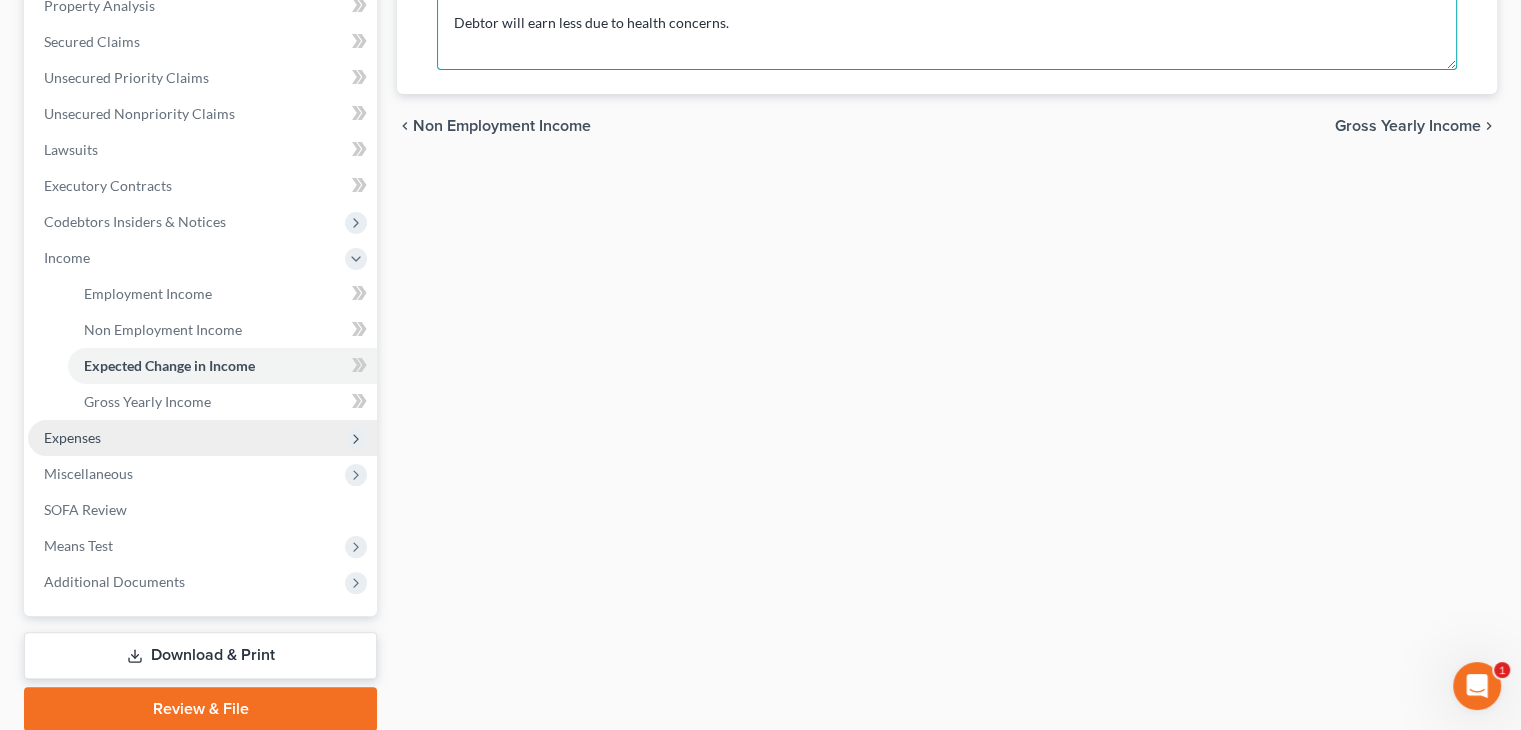 type on "Debtor will earn less due to health concerns." 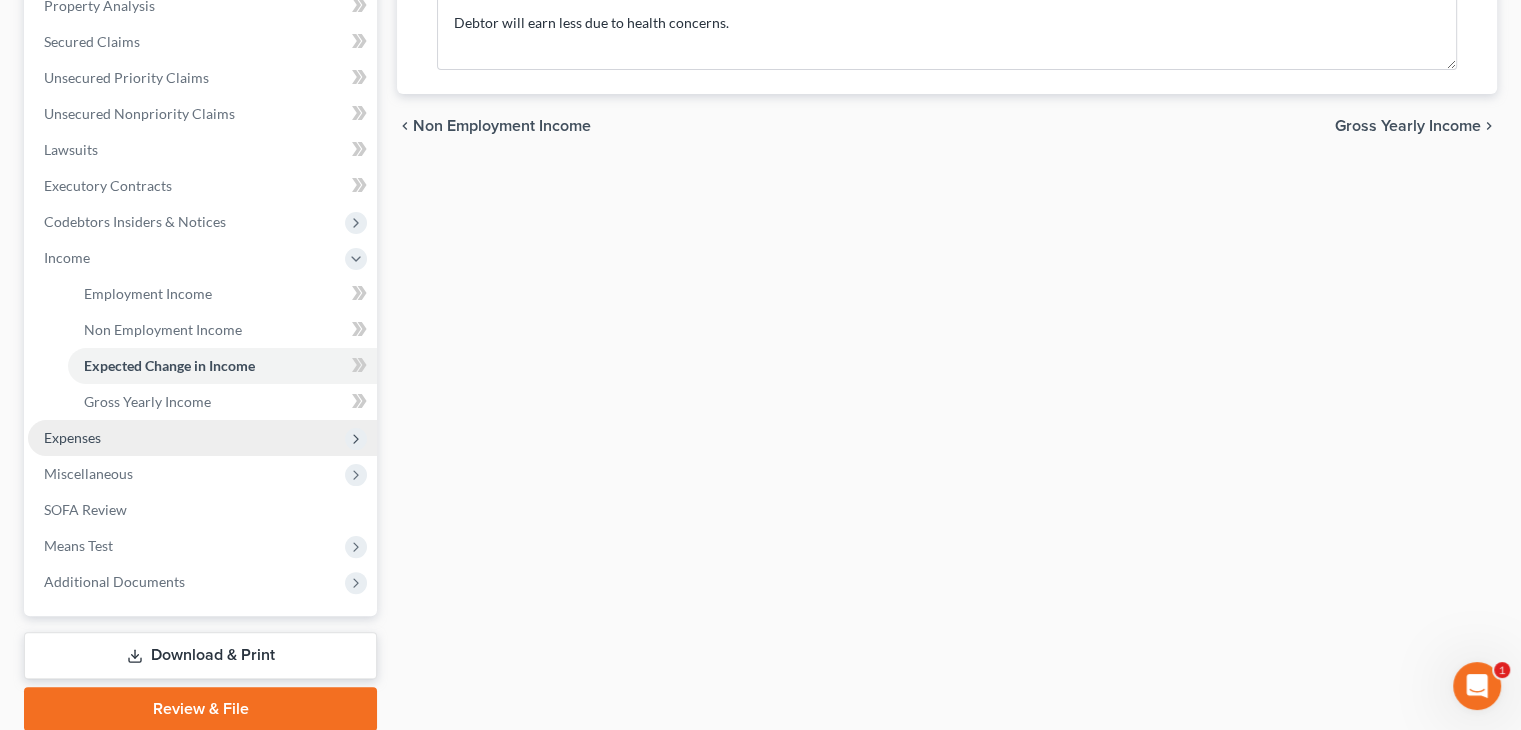 click on "Expenses" at bounding box center (72, 437) 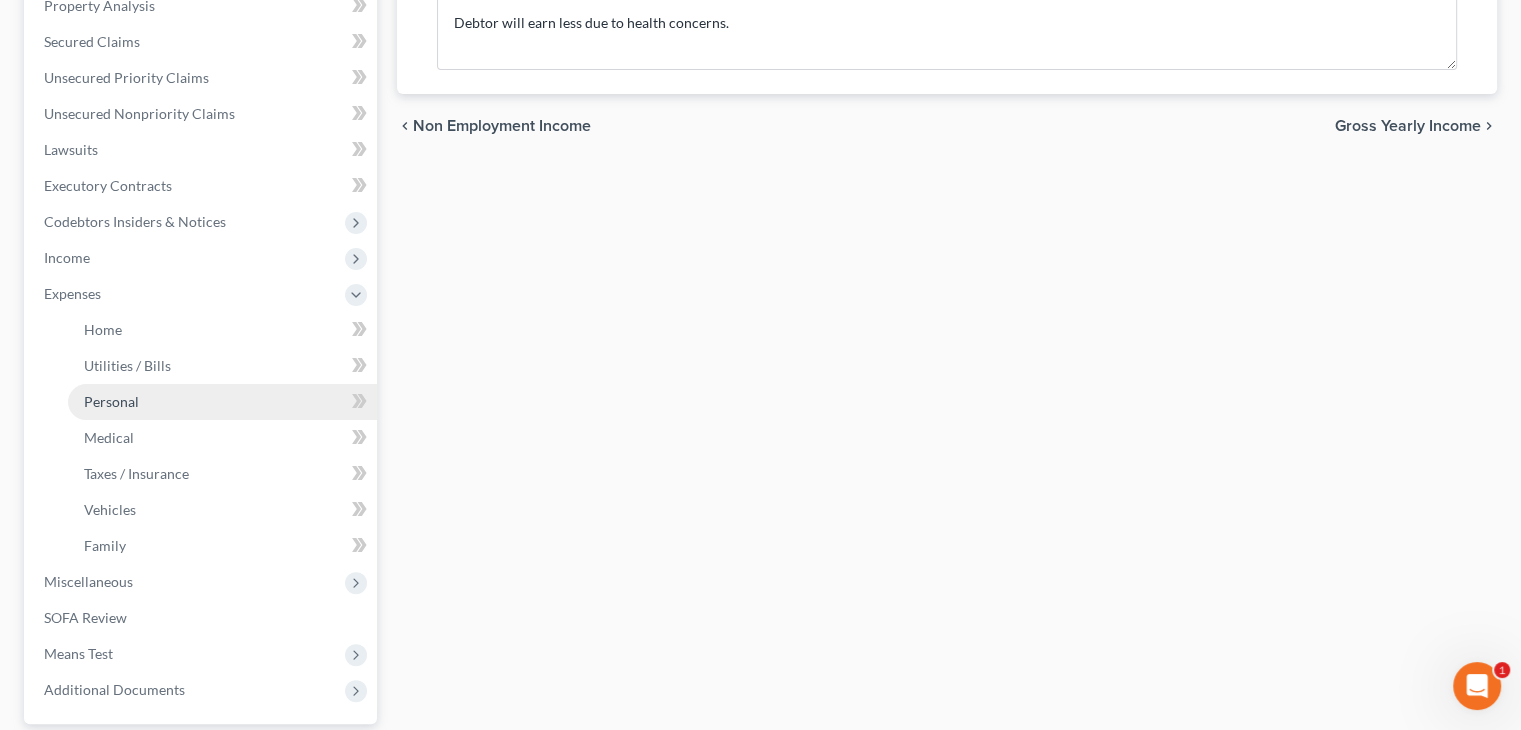 click on "Personal" at bounding box center (222, 402) 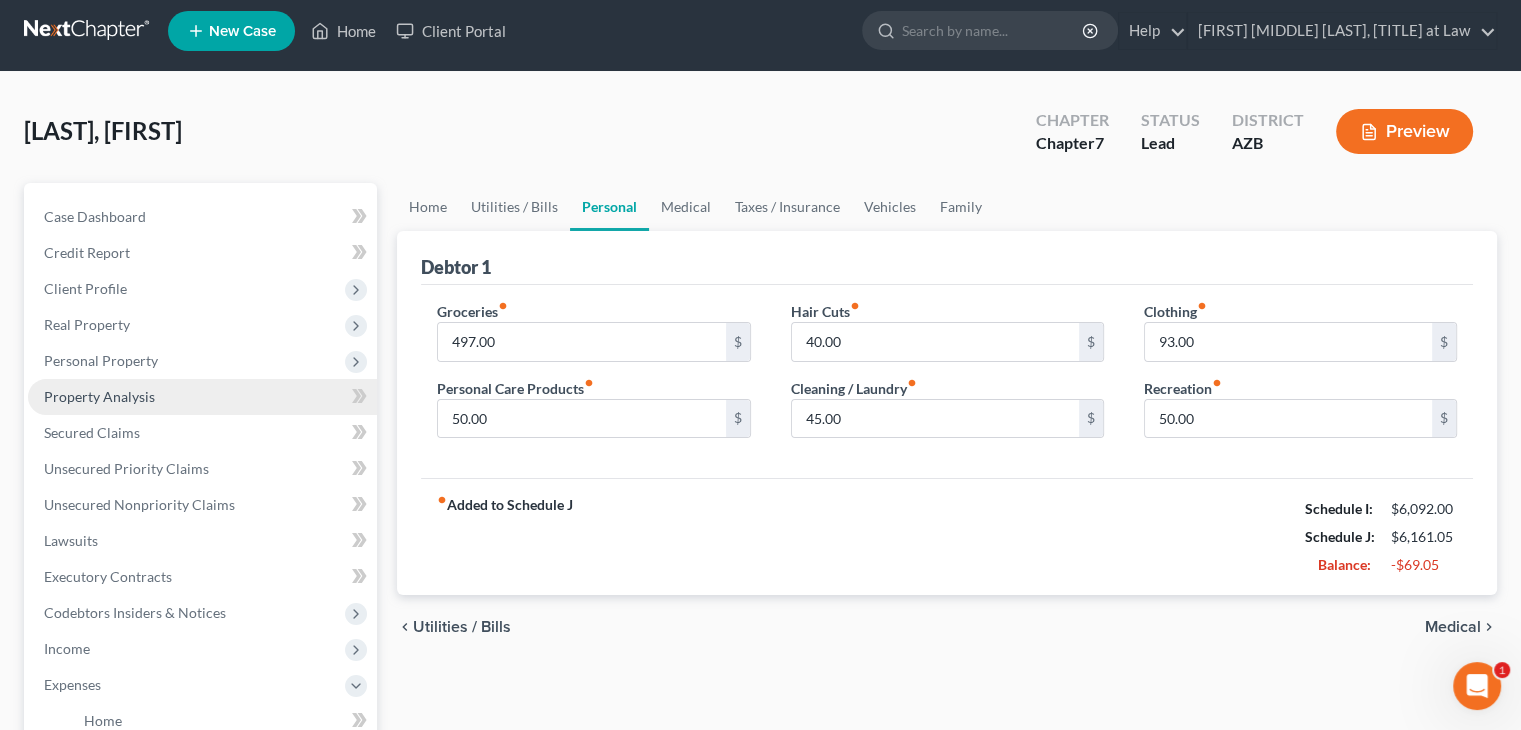 scroll, scrollTop: 0, scrollLeft: 0, axis: both 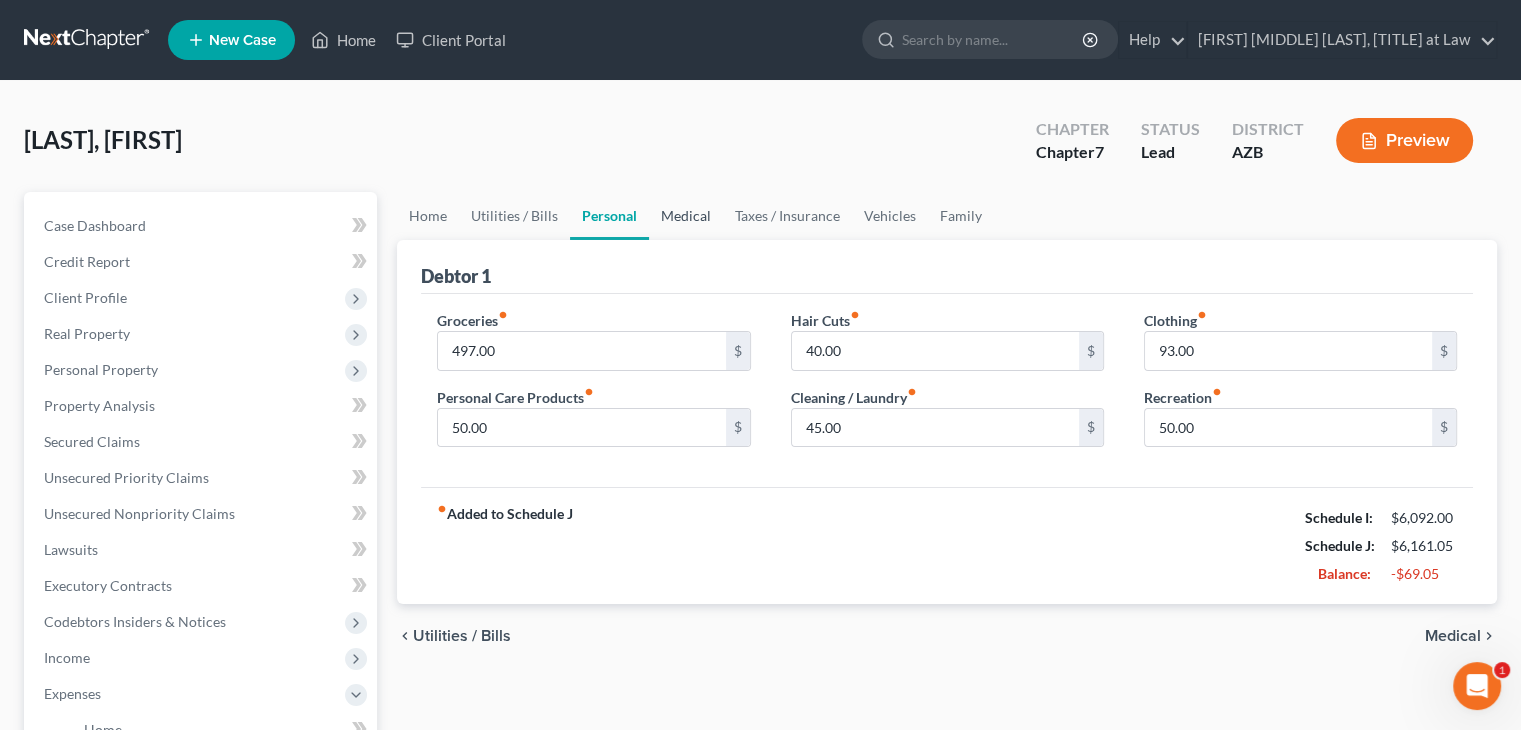 click on "Medical" at bounding box center (686, 216) 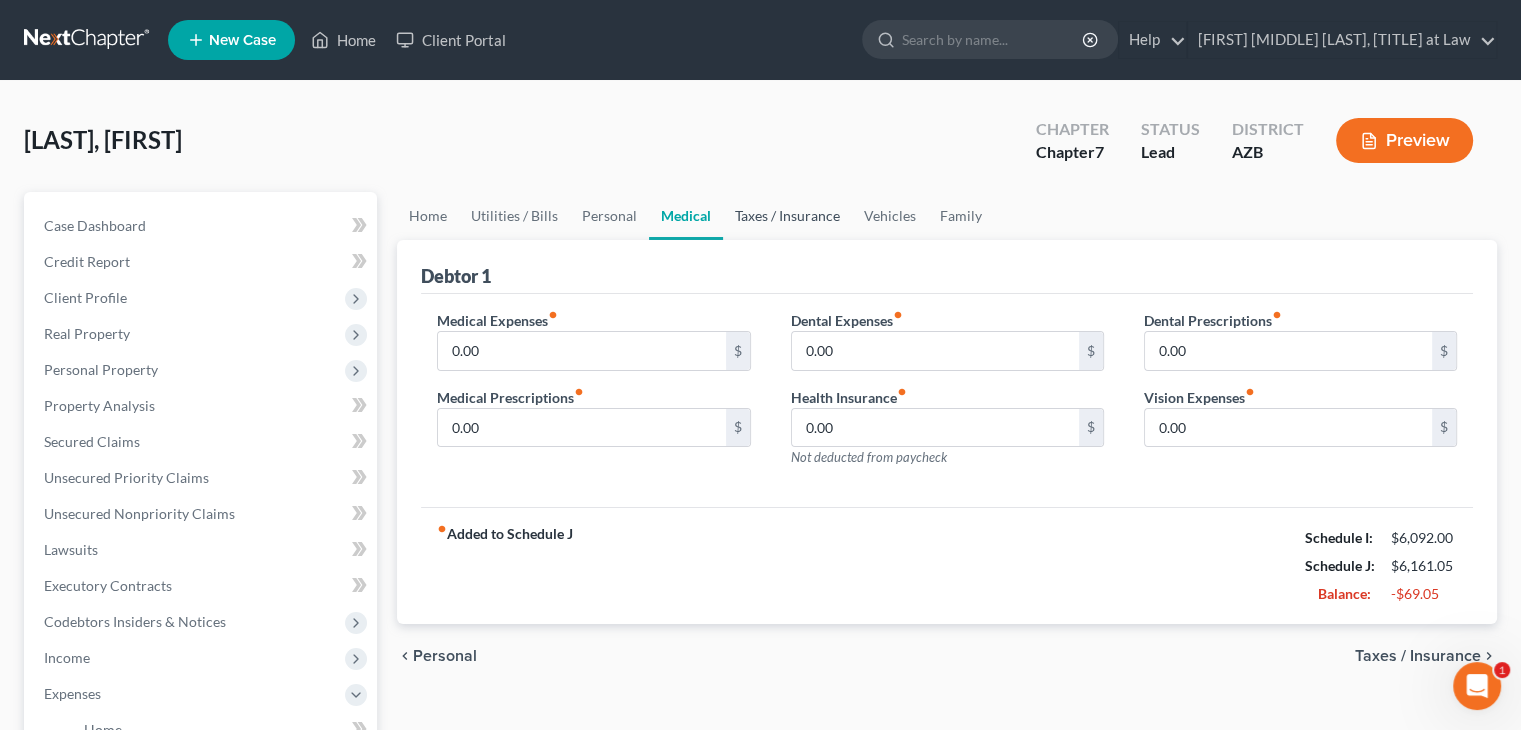 click on "Taxes / Insurance" at bounding box center (787, 216) 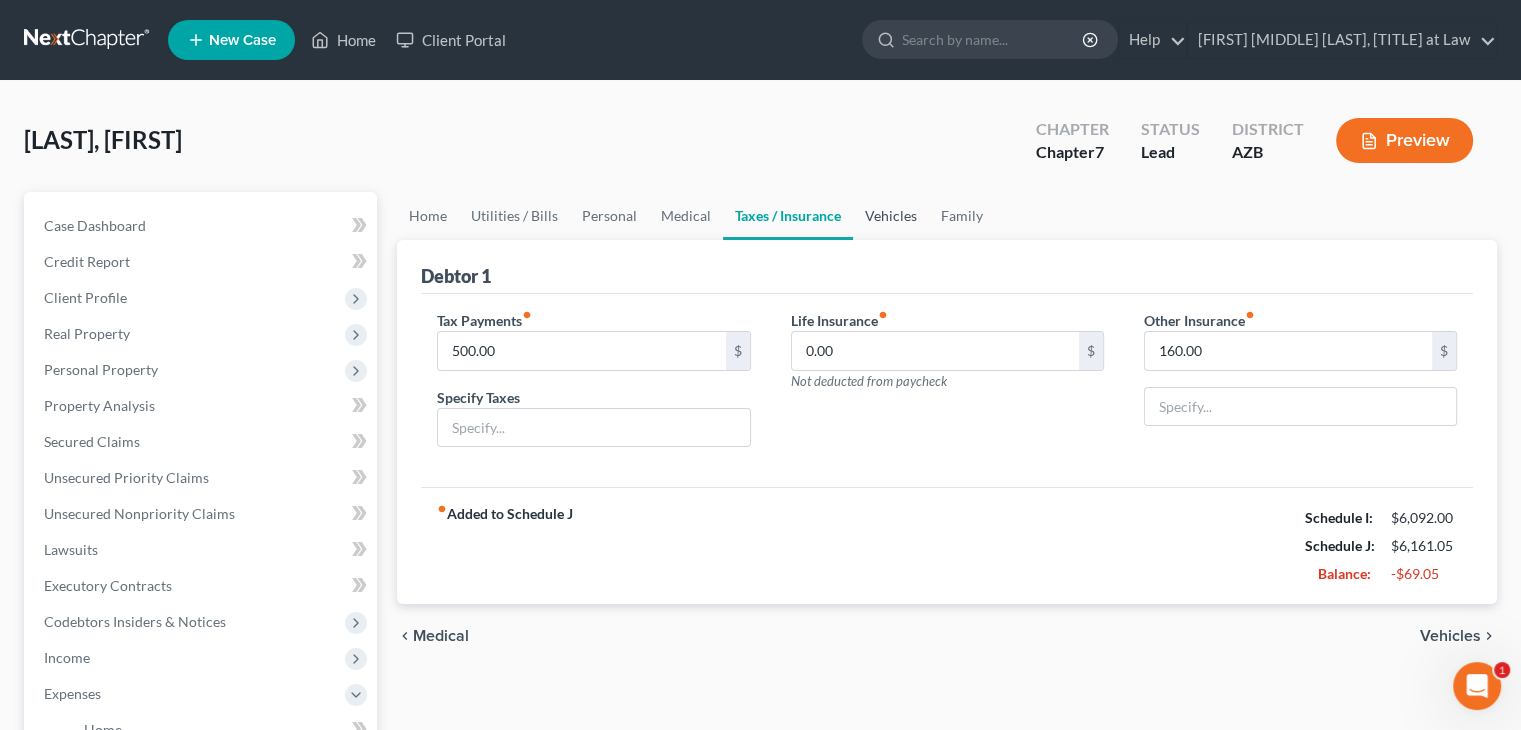 click on "Vehicles" at bounding box center [891, 216] 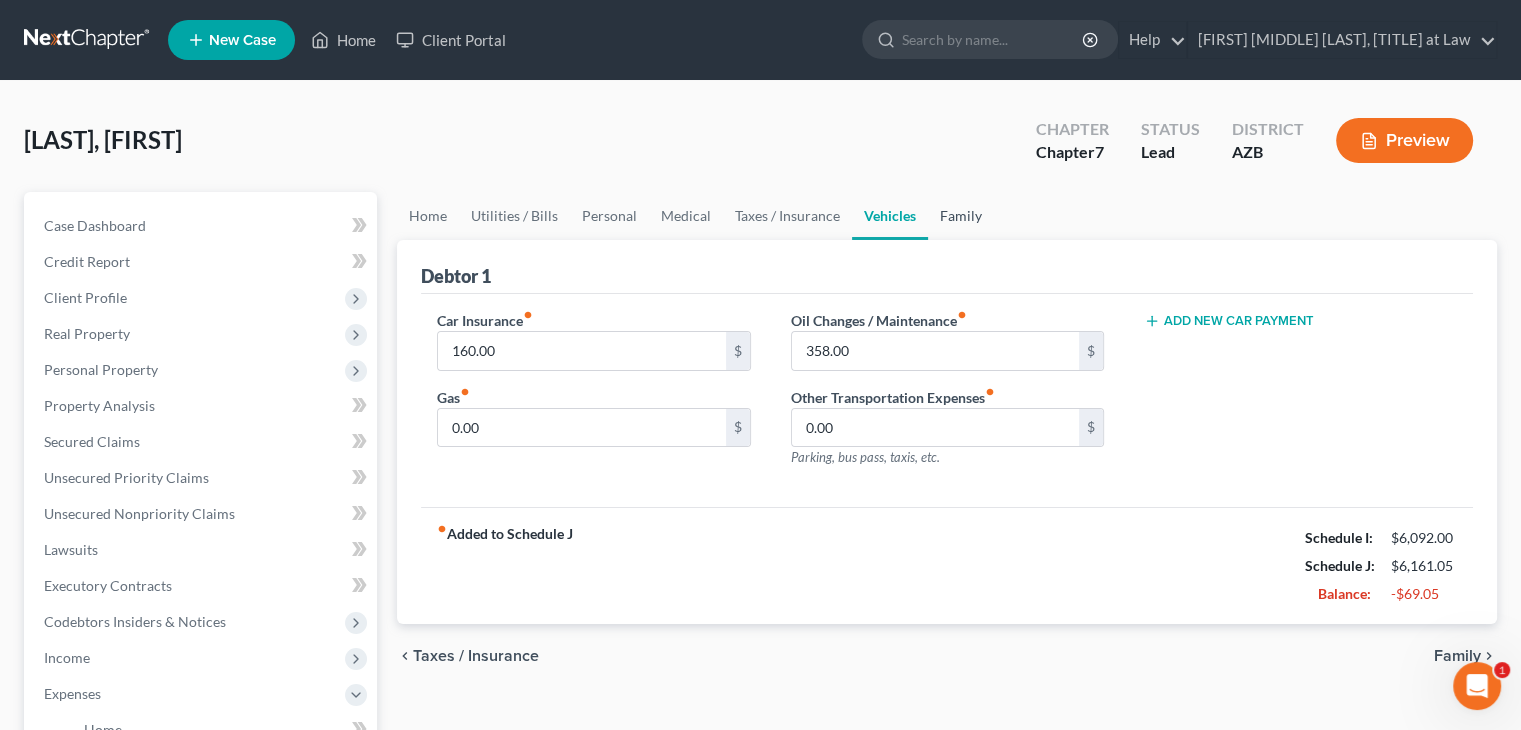click on "Family" at bounding box center [961, 216] 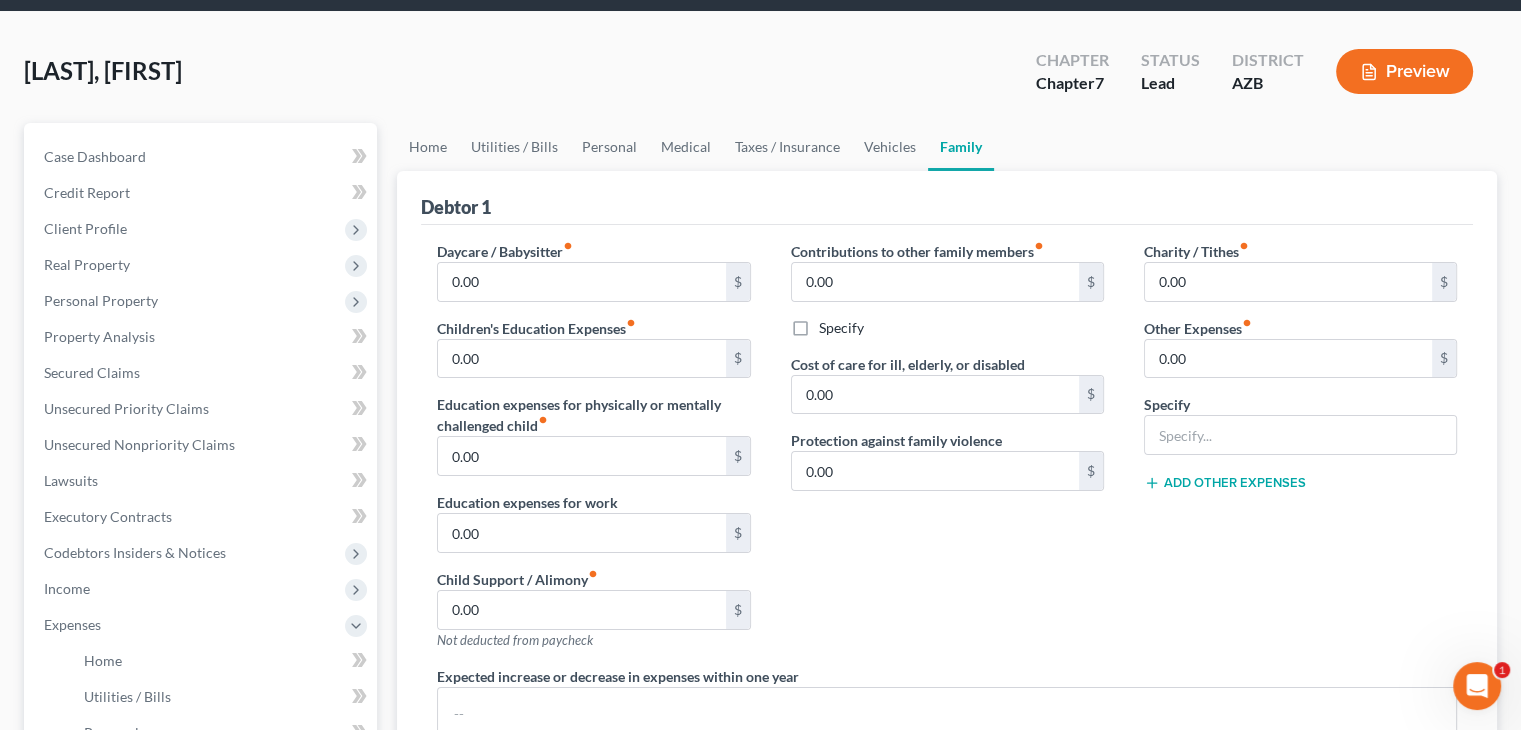 scroll, scrollTop: 100, scrollLeft: 0, axis: vertical 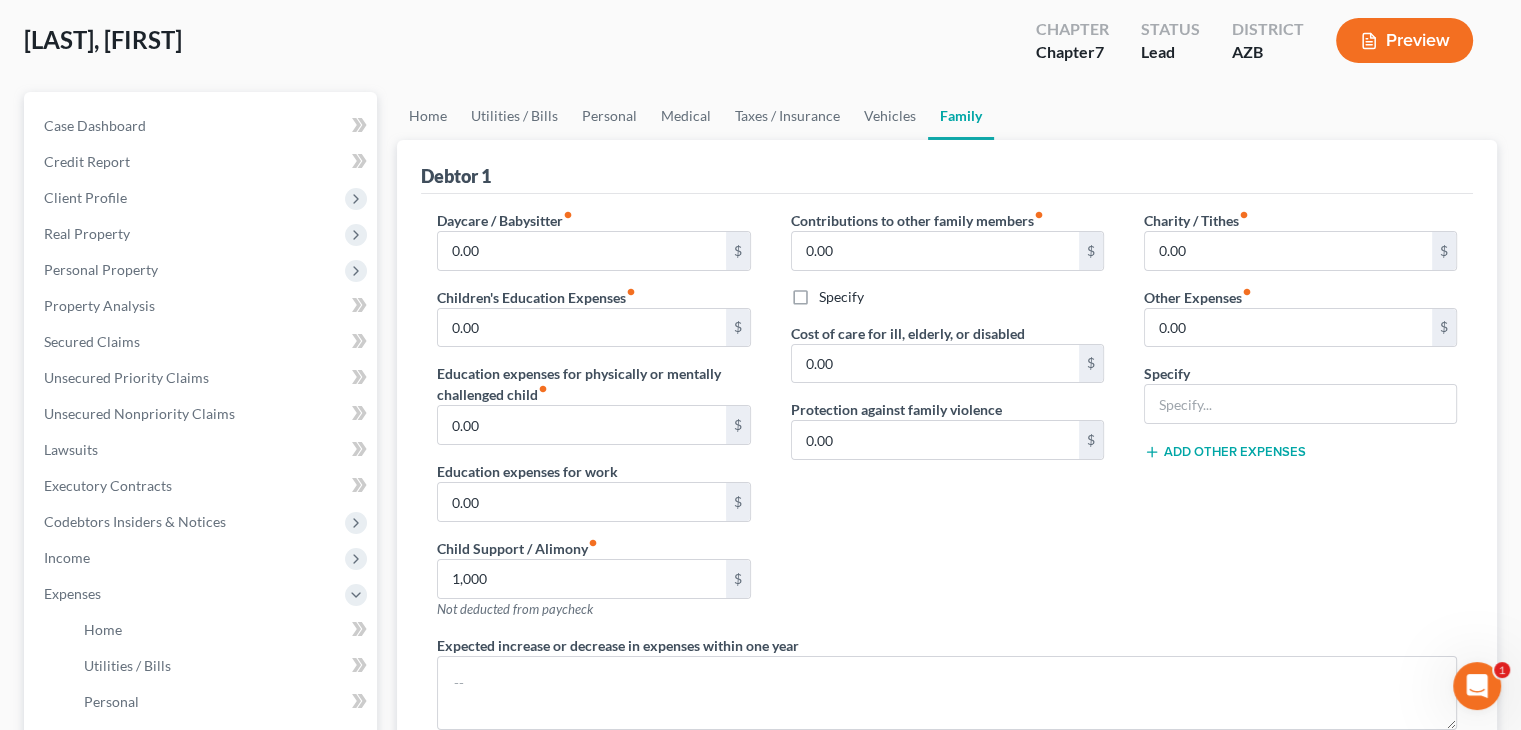 click on "Contributions to other family members  fiber_manual_record 0.00 $ Specify Cost of care for ill, elderly, or disabled 0.00 $ Protection against family violence 0.00 $" at bounding box center (947, 422) 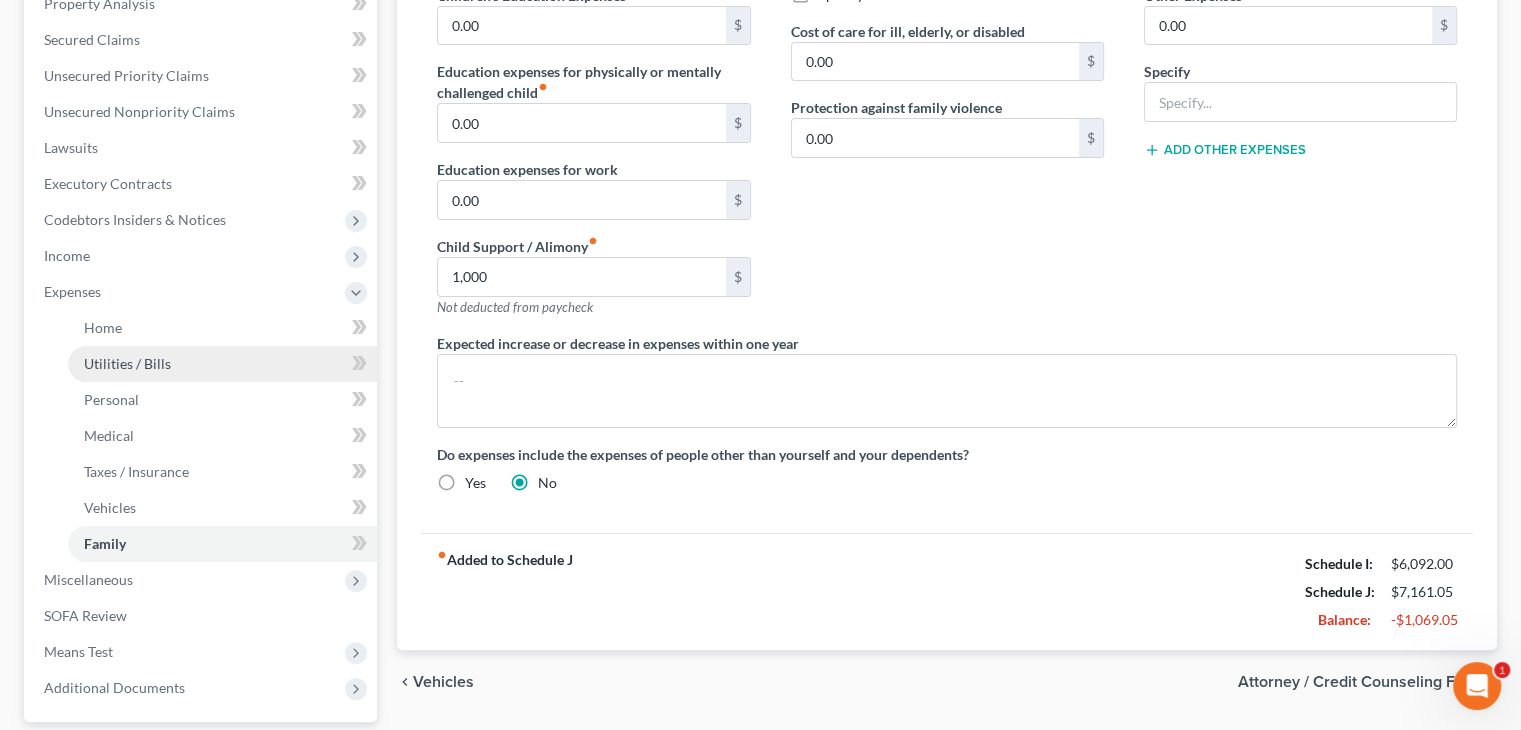 scroll, scrollTop: 500, scrollLeft: 0, axis: vertical 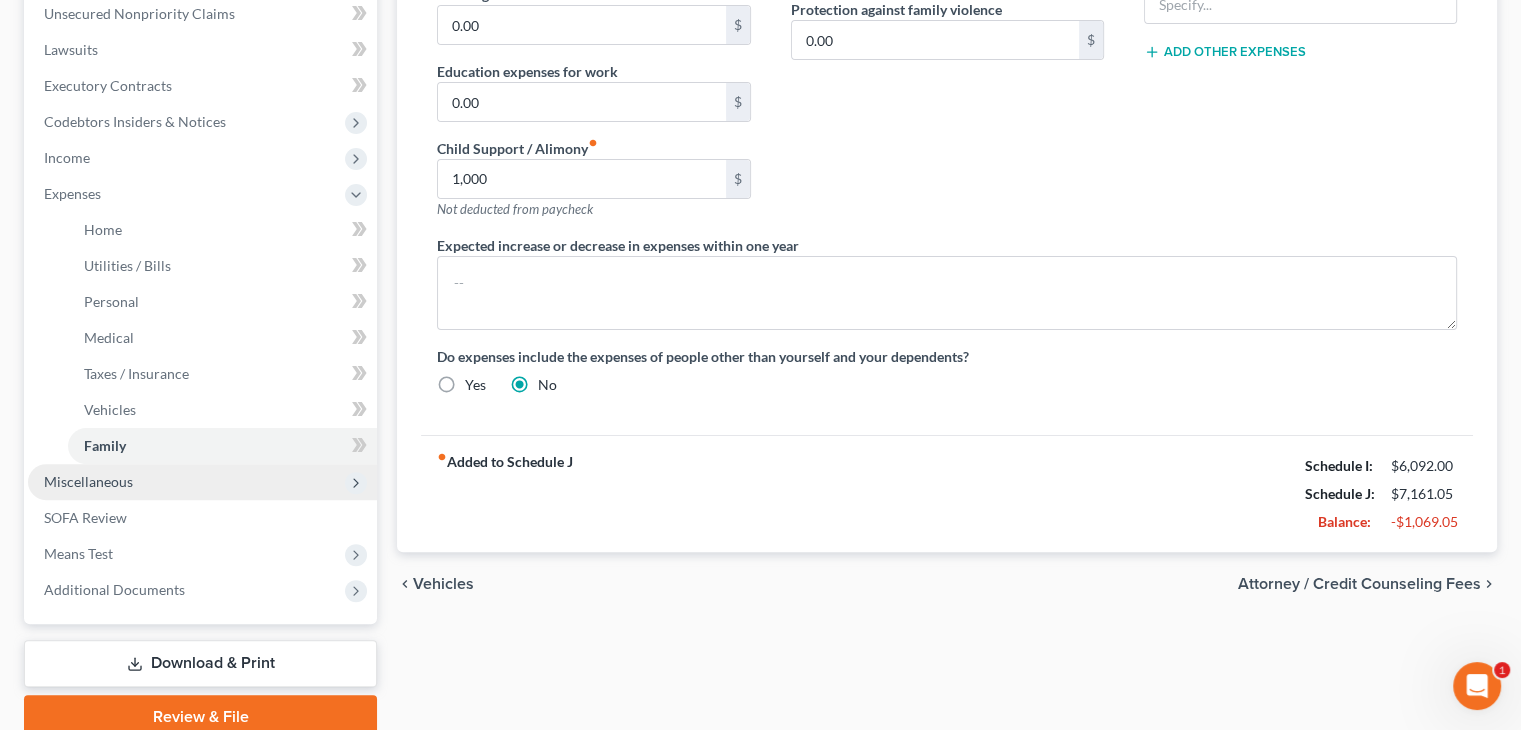 click on "Miscellaneous" at bounding box center [88, 481] 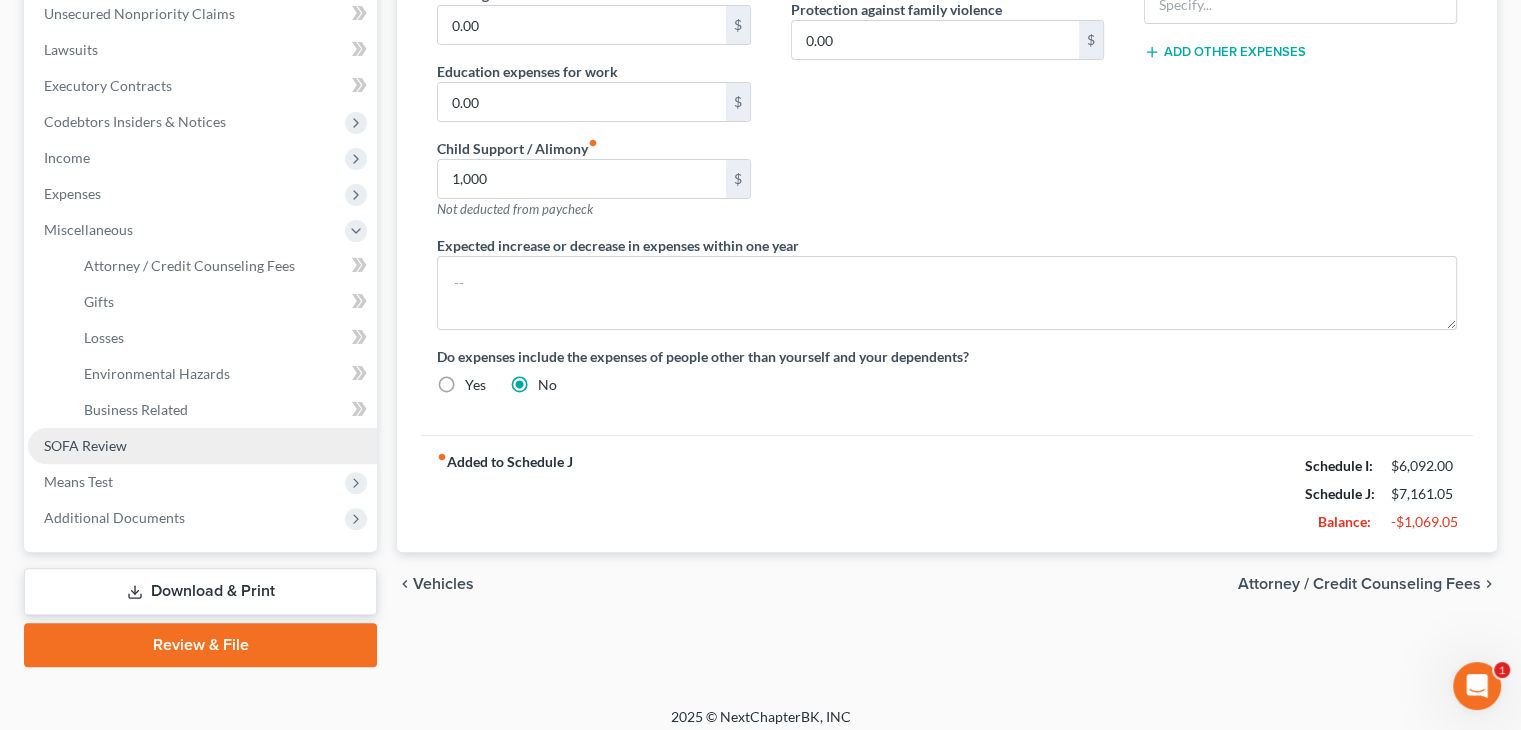 click on "SOFA Review" at bounding box center (202, 446) 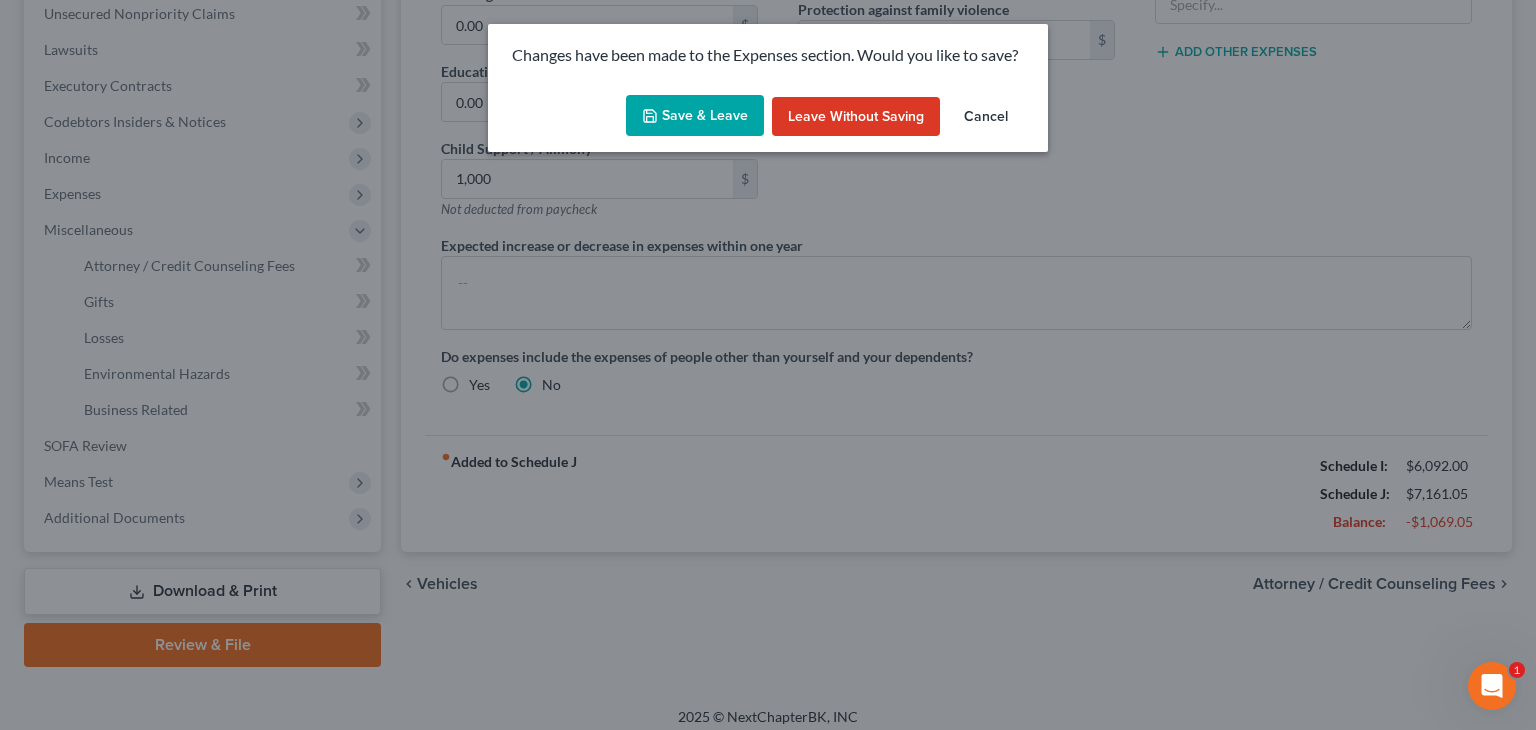 click on "Save & Leave" at bounding box center (695, 116) 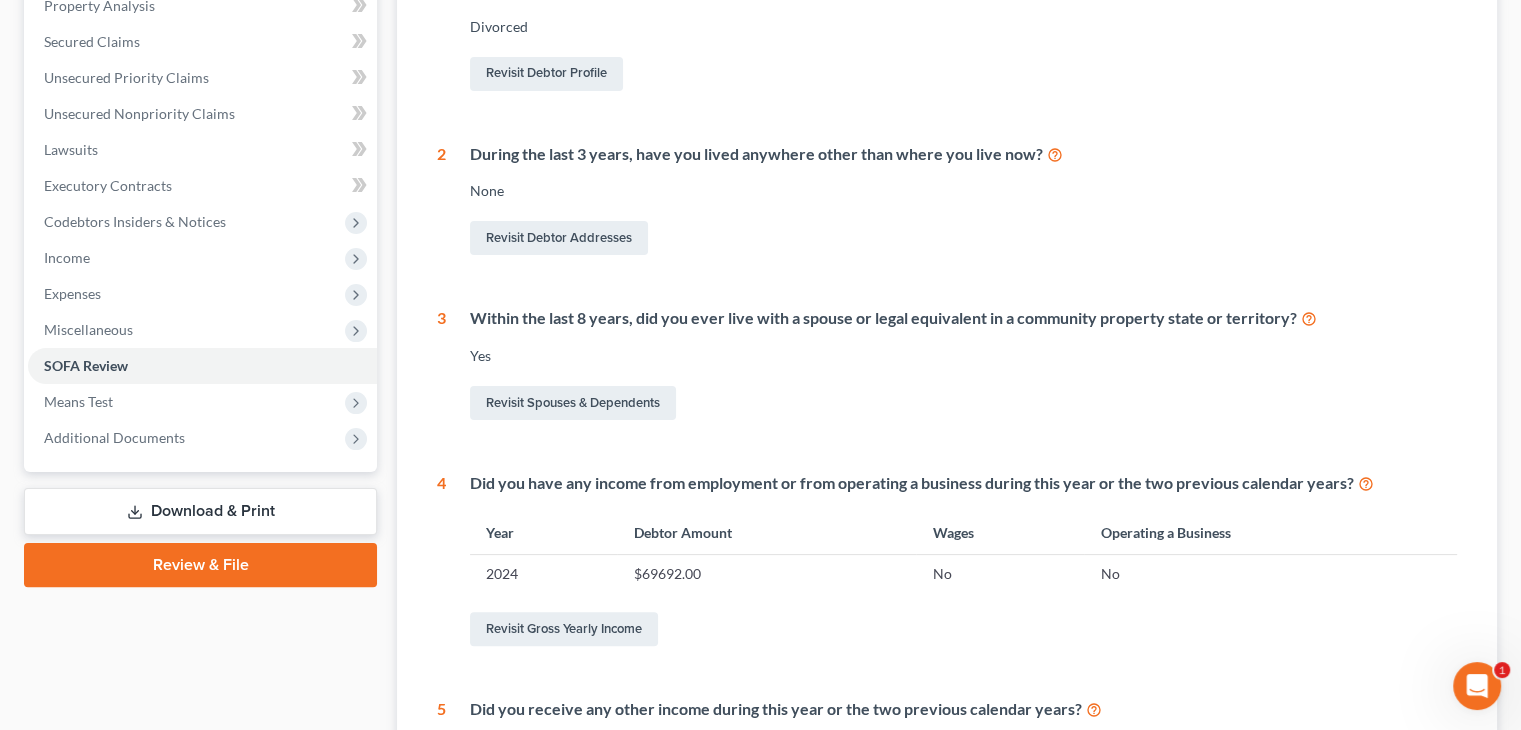 scroll, scrollTop: 200, scrollLeft: 0, axis: vertical 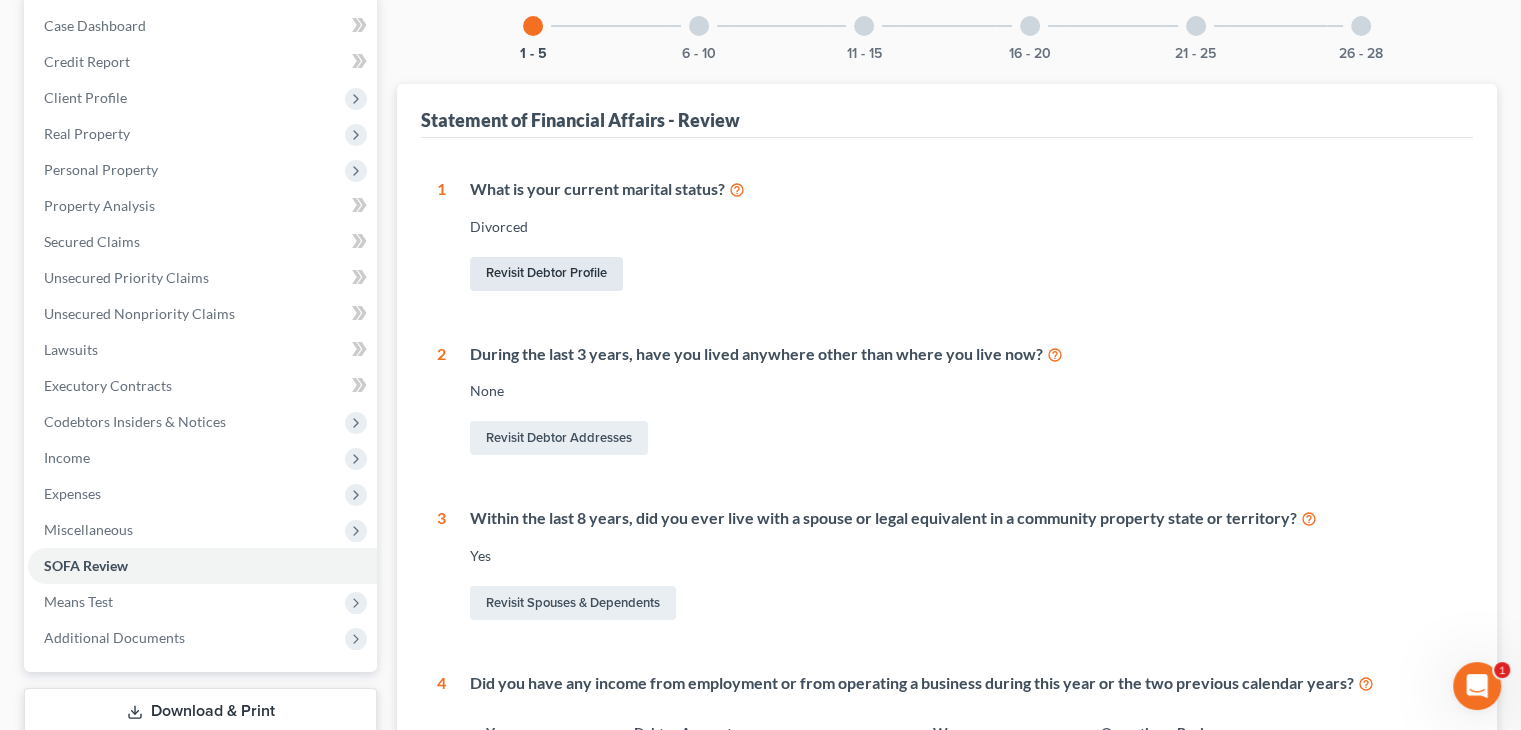 click on "Revisit Debtor Profile" at bounding box center [546, 274] 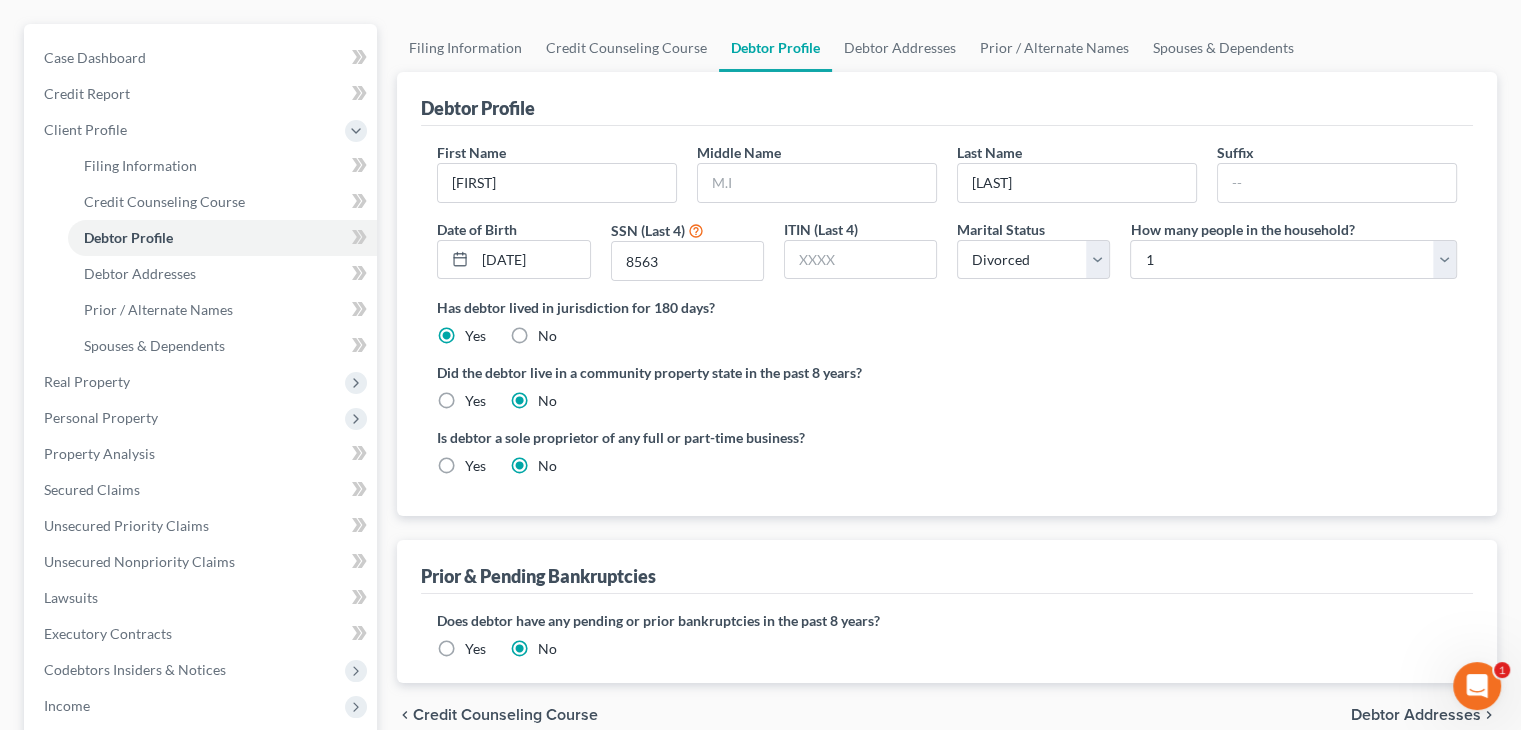 scroll, scrollTop: 0, scrollLeft: 0, axis: both 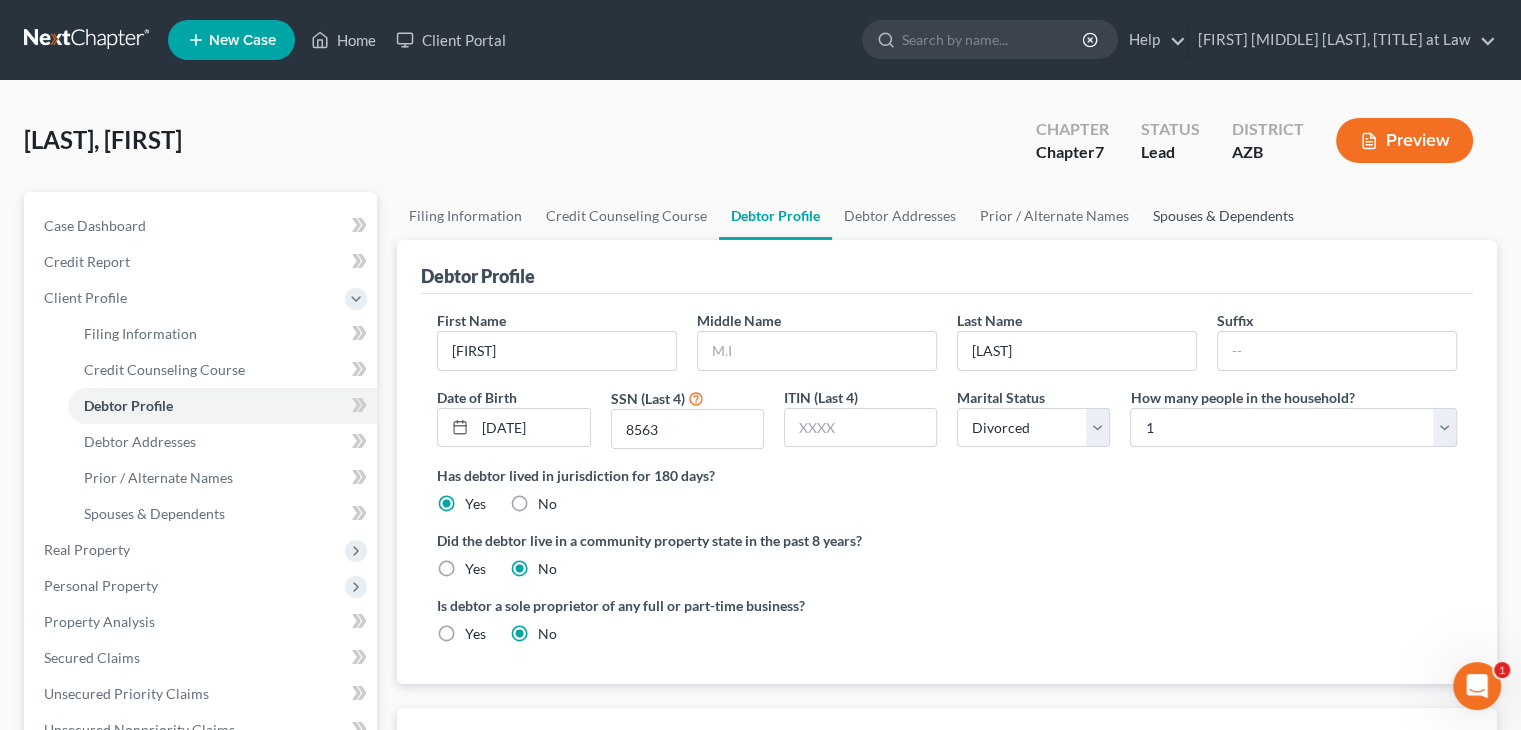 click on "Spouses & Dependents" at bounding box center [1223, 216] 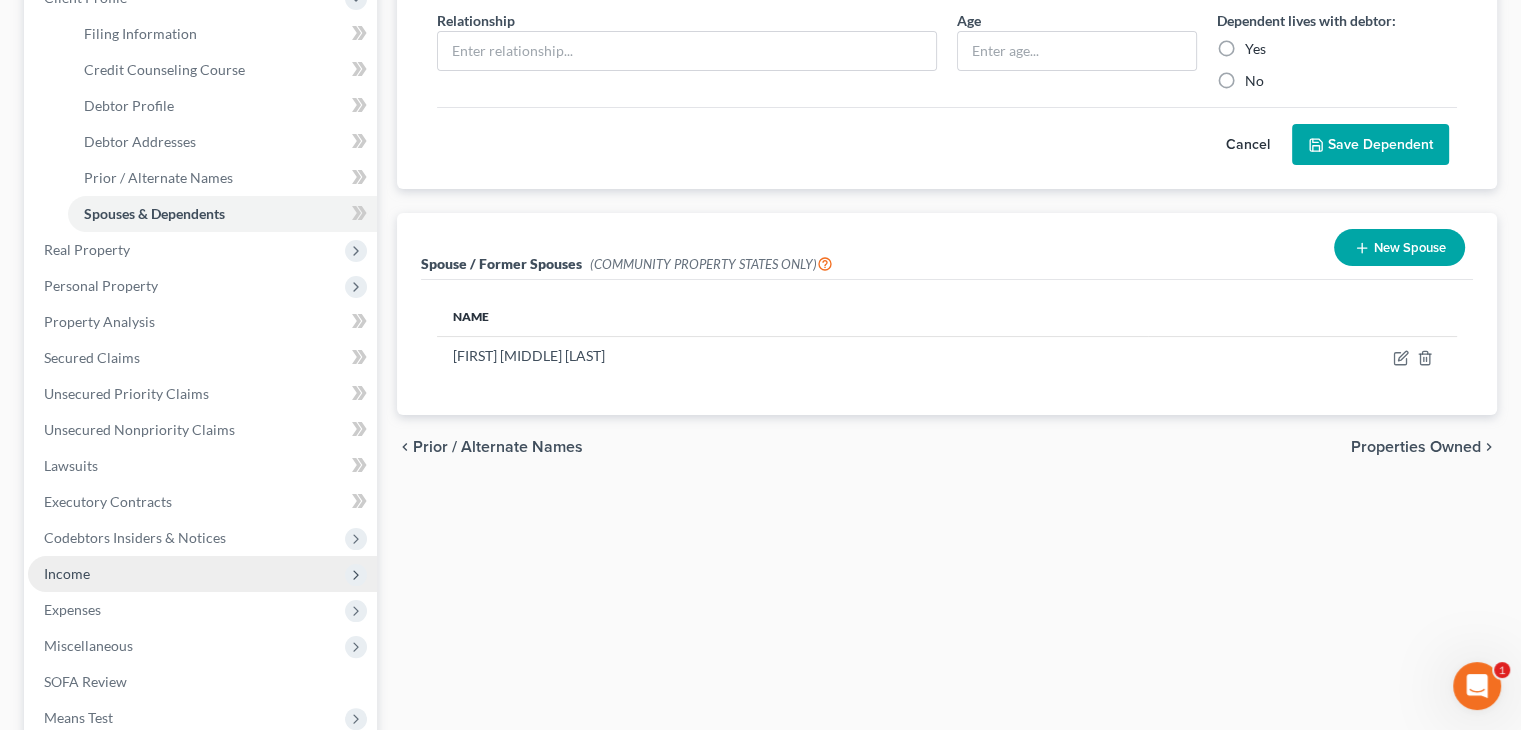 scroll, scrollTop: 400, scrollLeft: 0, axis: vertical 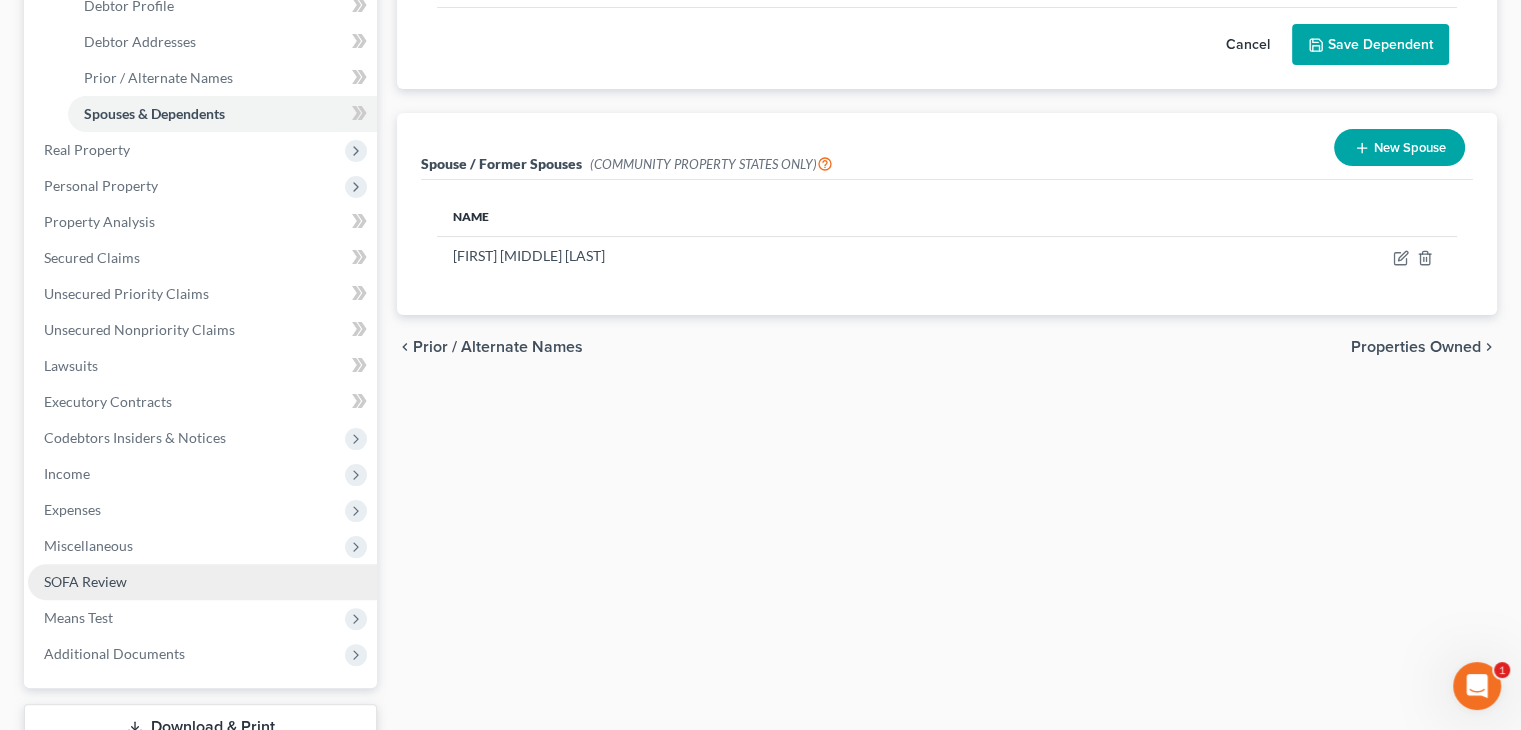 click on "SOFA Review" at bounding box center (85, 581) 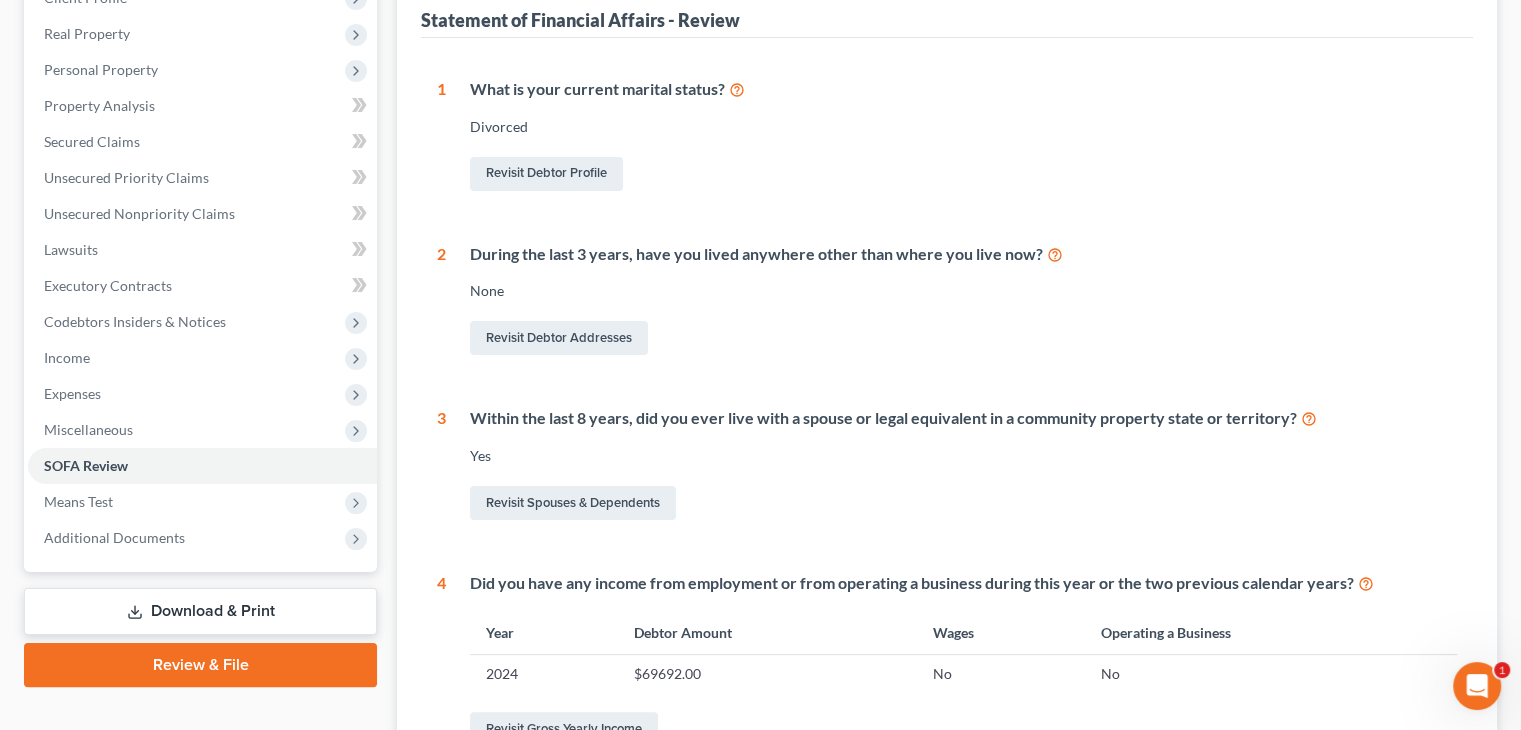 scroll, scrollTop: 400, scrollLeft: 0, axis: vertical 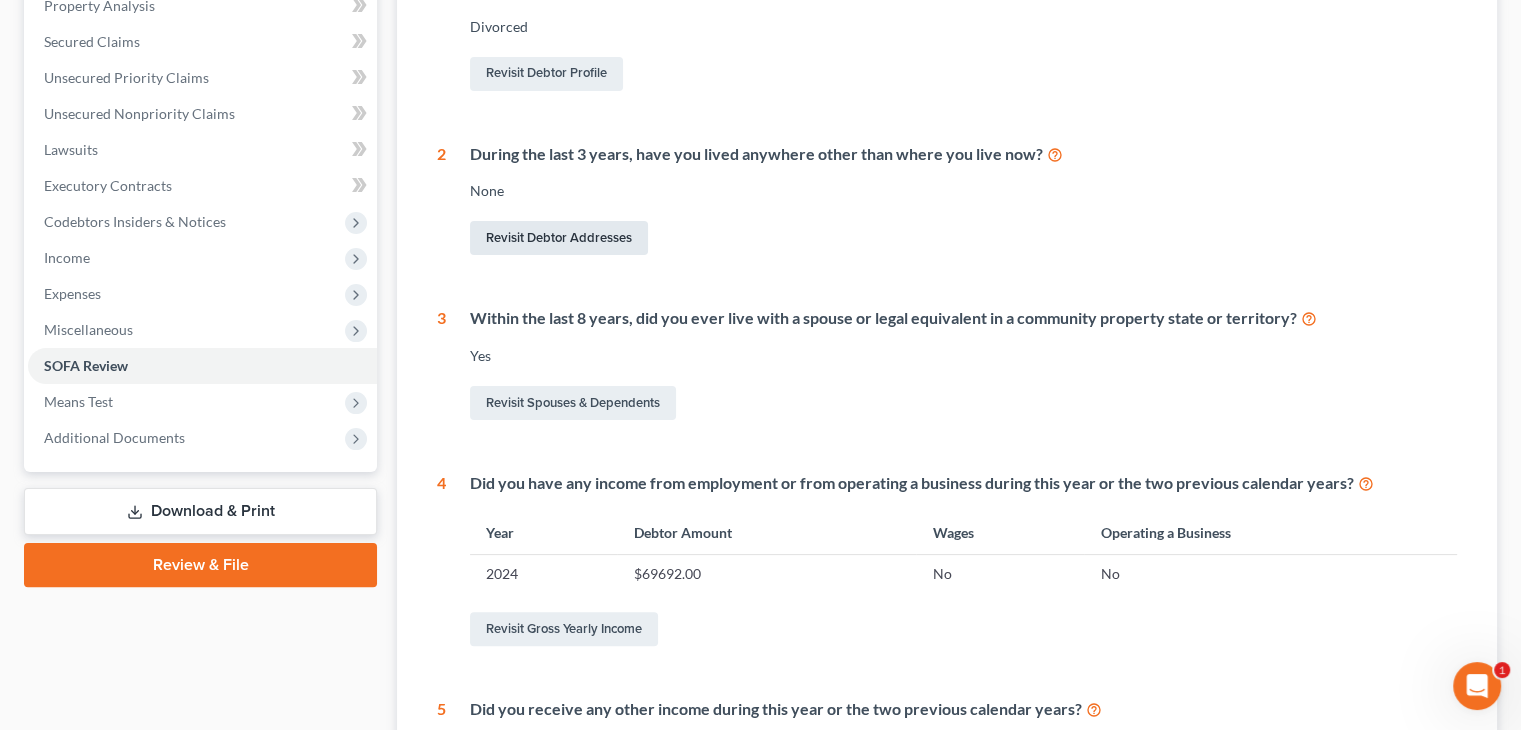 click on "Revisit Debtor Addresses" at bounding box center (559, 238) 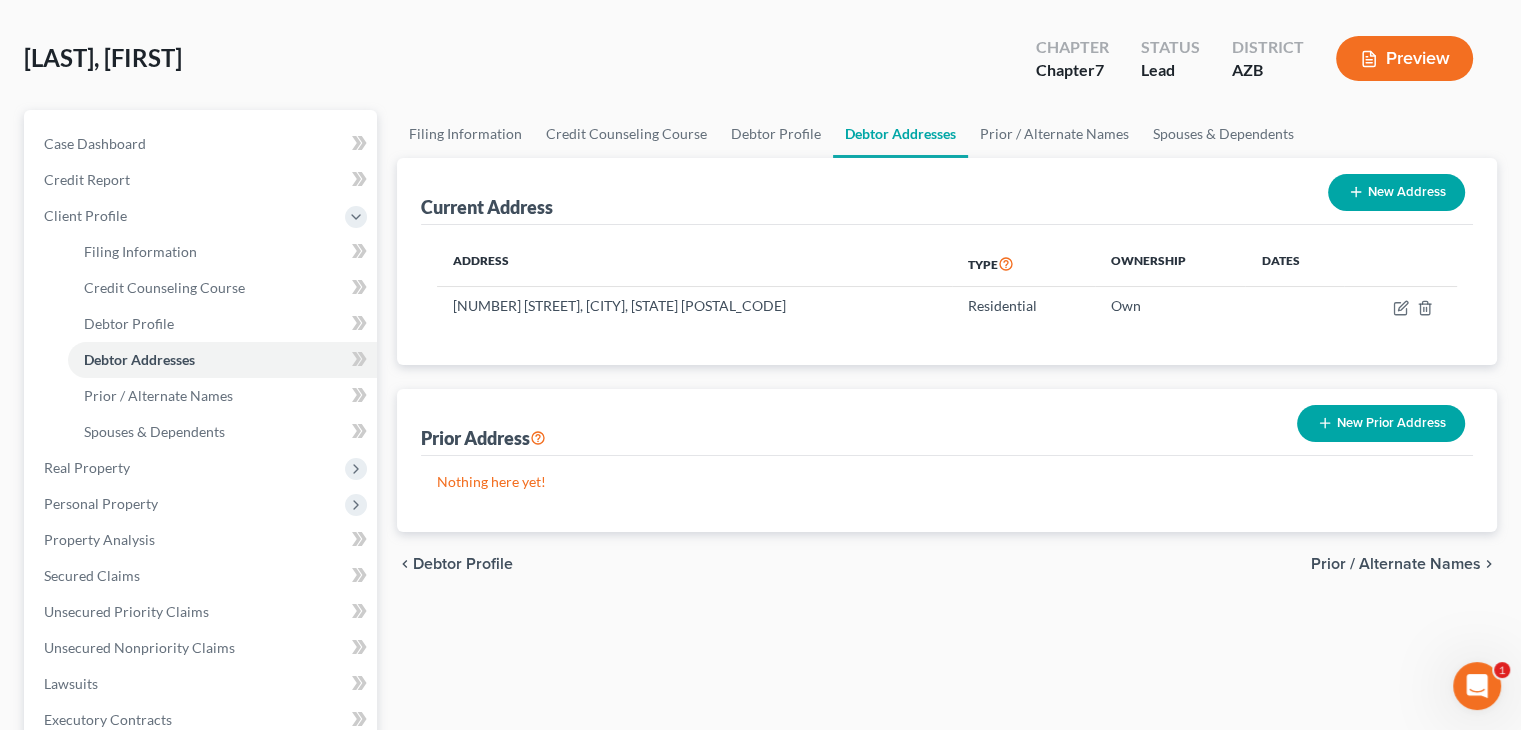 scroll, scrollTop: 0, scrollLeft: 0, axis: both 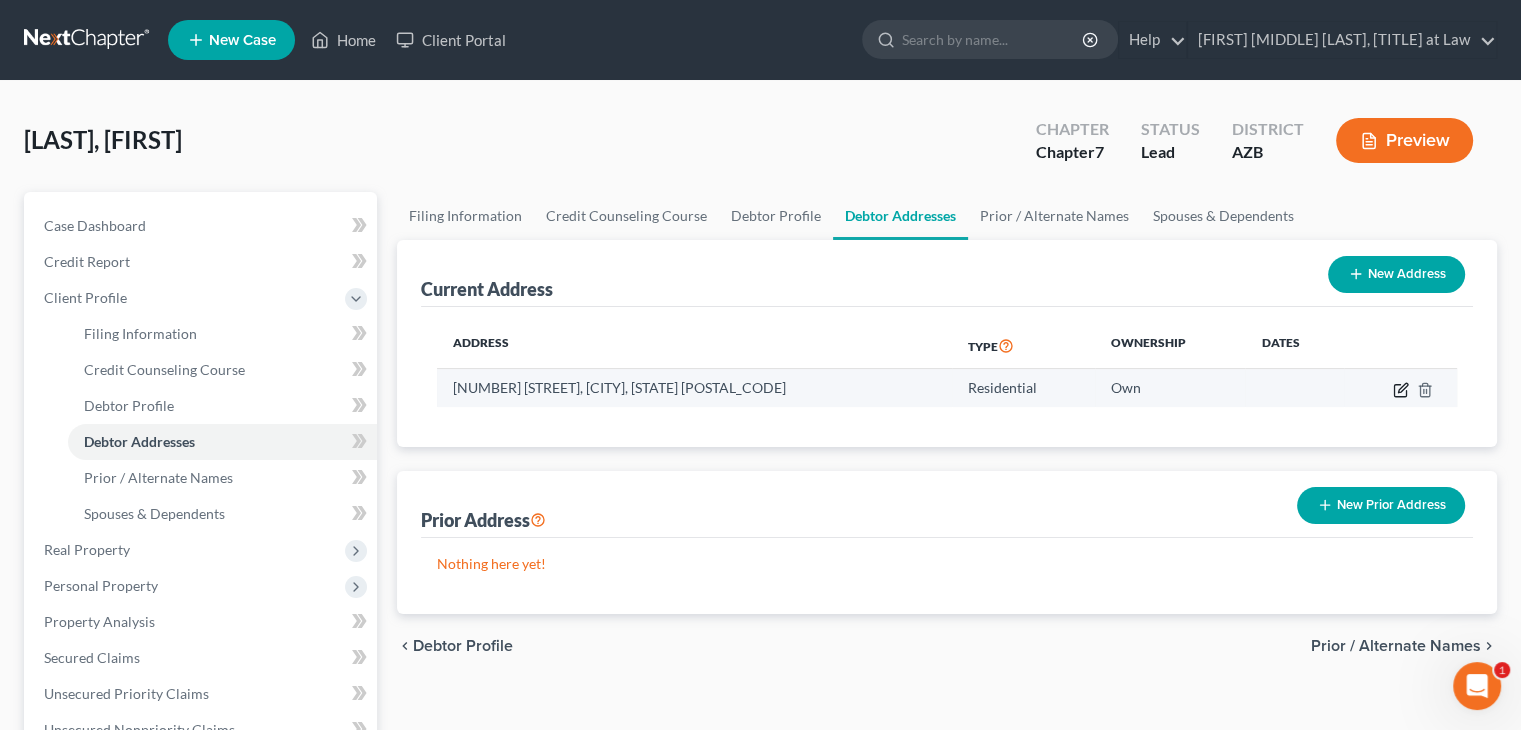 click 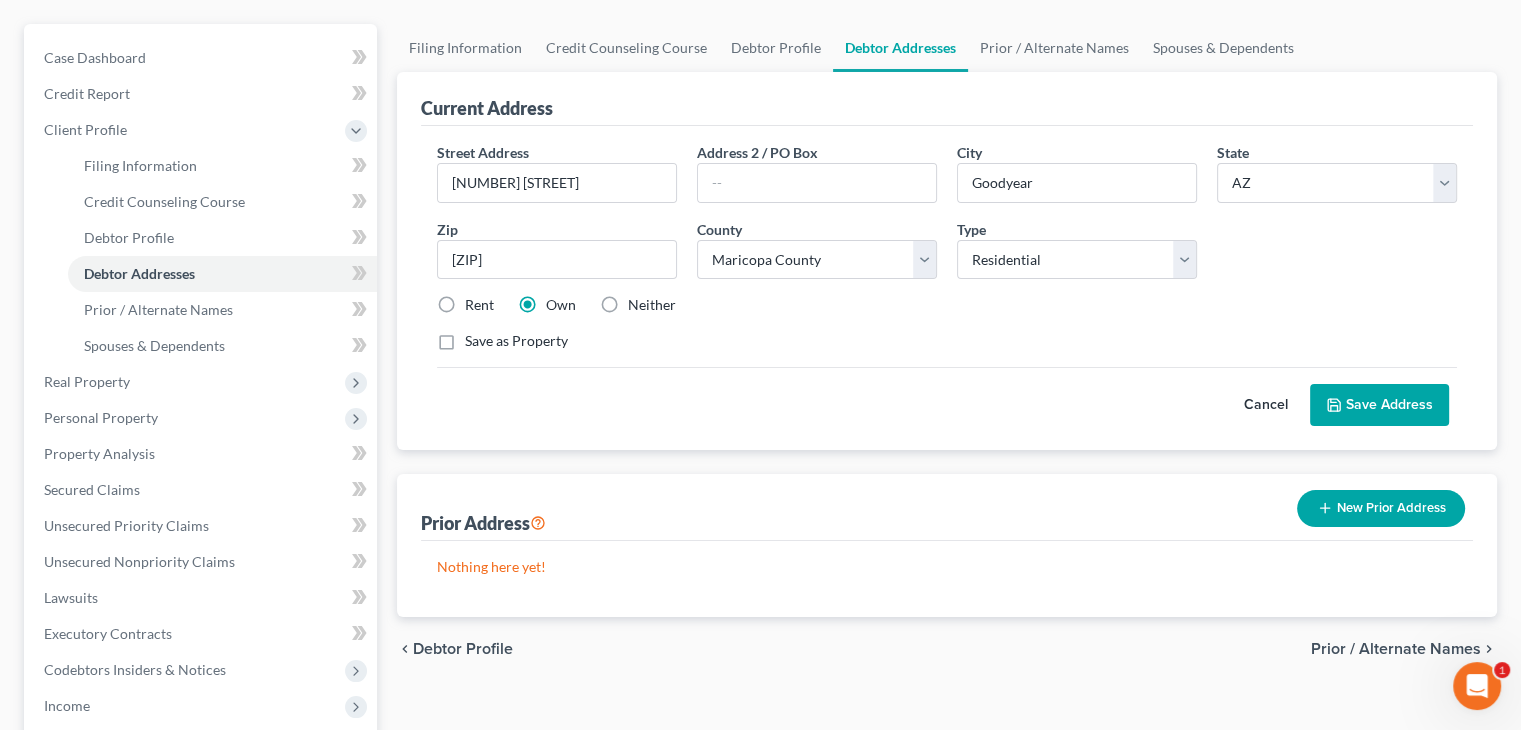 scroll, scrollTop: 200, scrollLeft: 0, axis: vertical 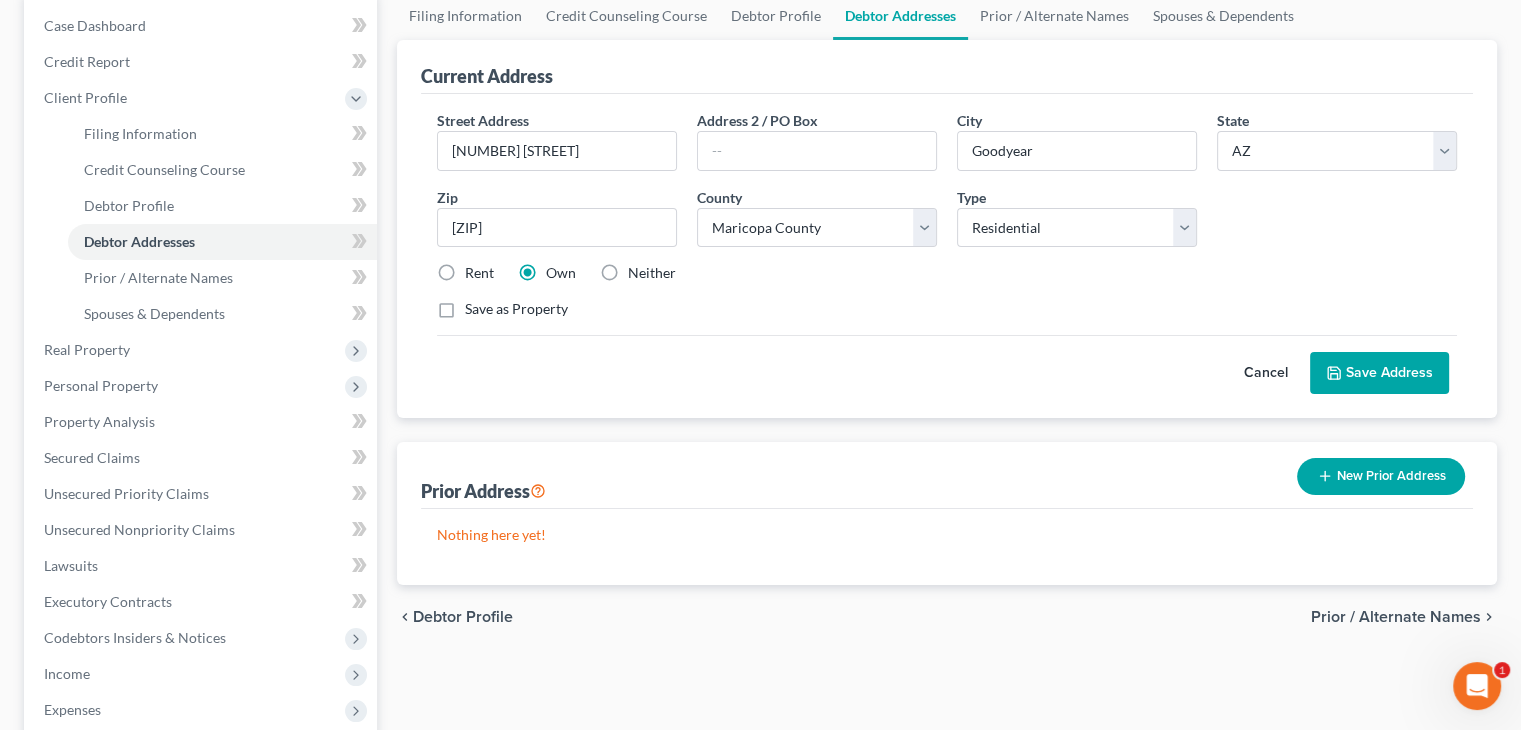 click on "New Prior Address" at bounding box center [1381, 476] 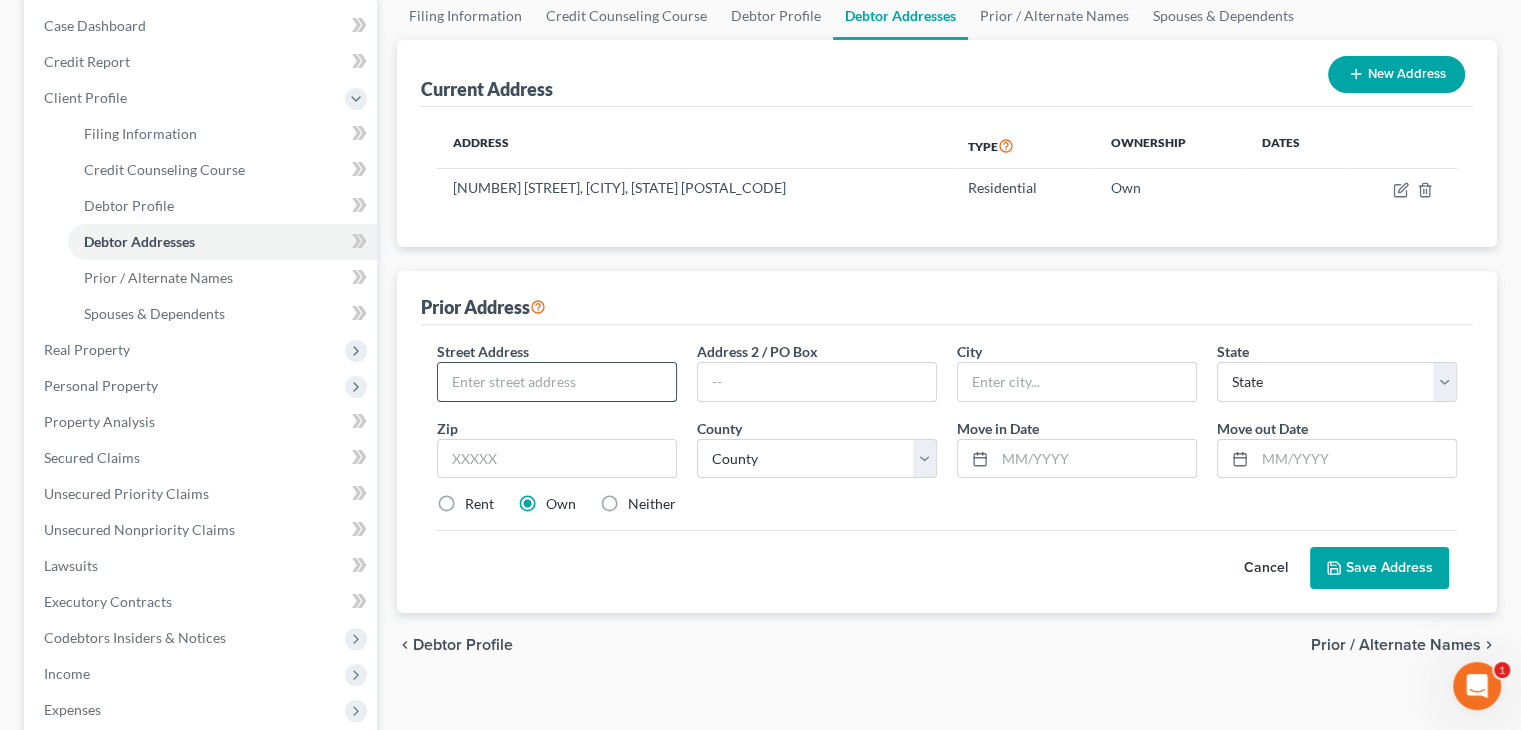 drag, startPoint x: 592, startPoint y: 383, endPoint x: 604, endPoint y: 377, distance: 13.416408 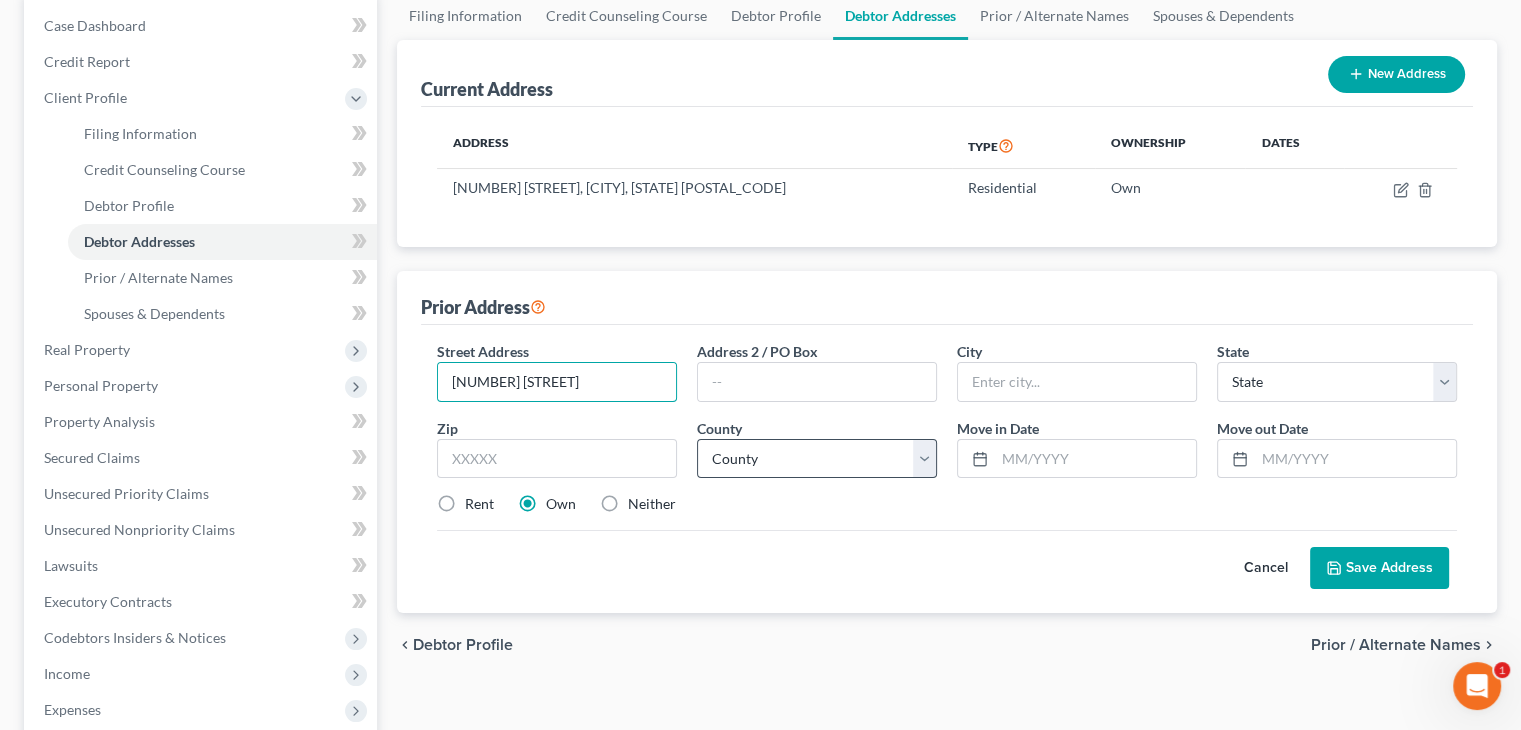 type on "[NUMBER] [STREET]" 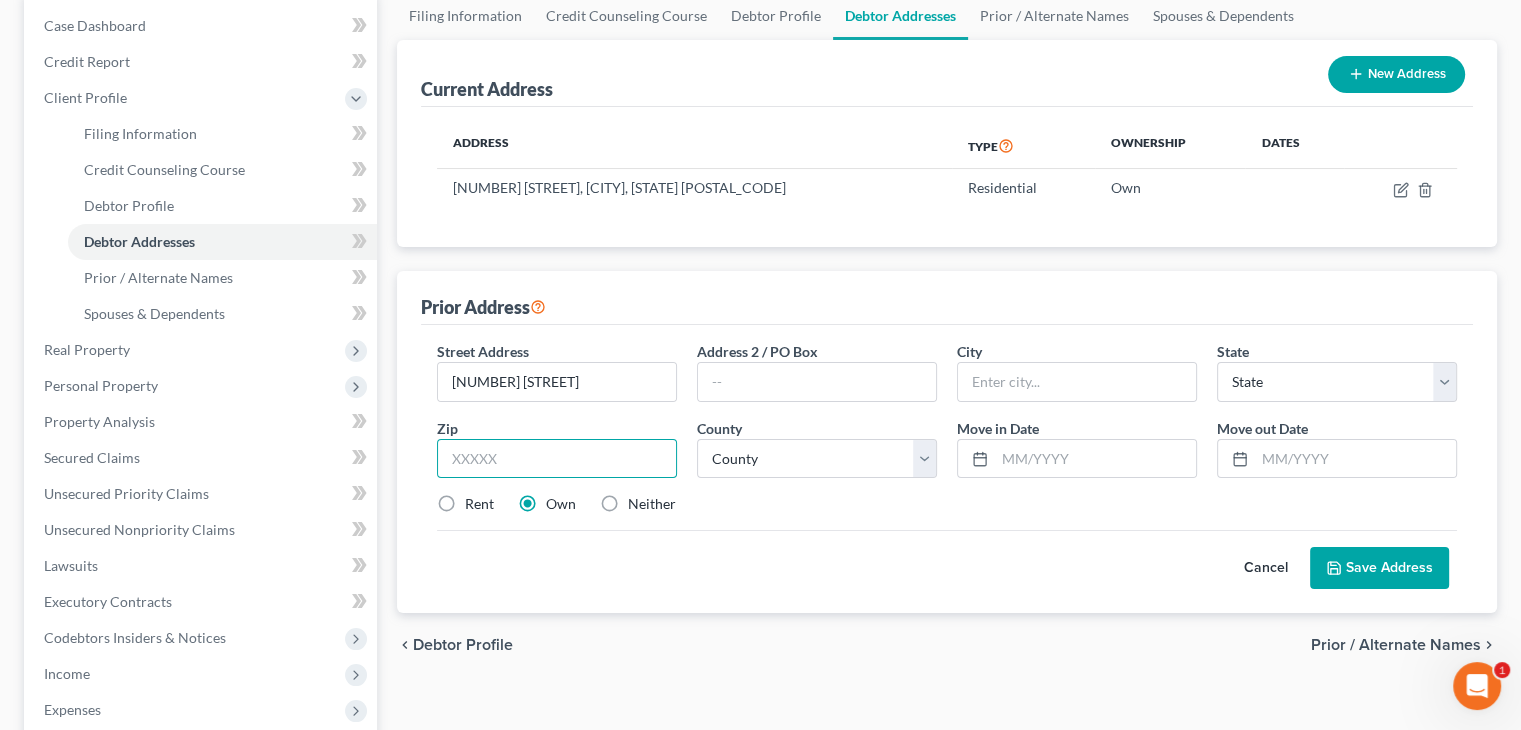click at bounding box center (557, 459) 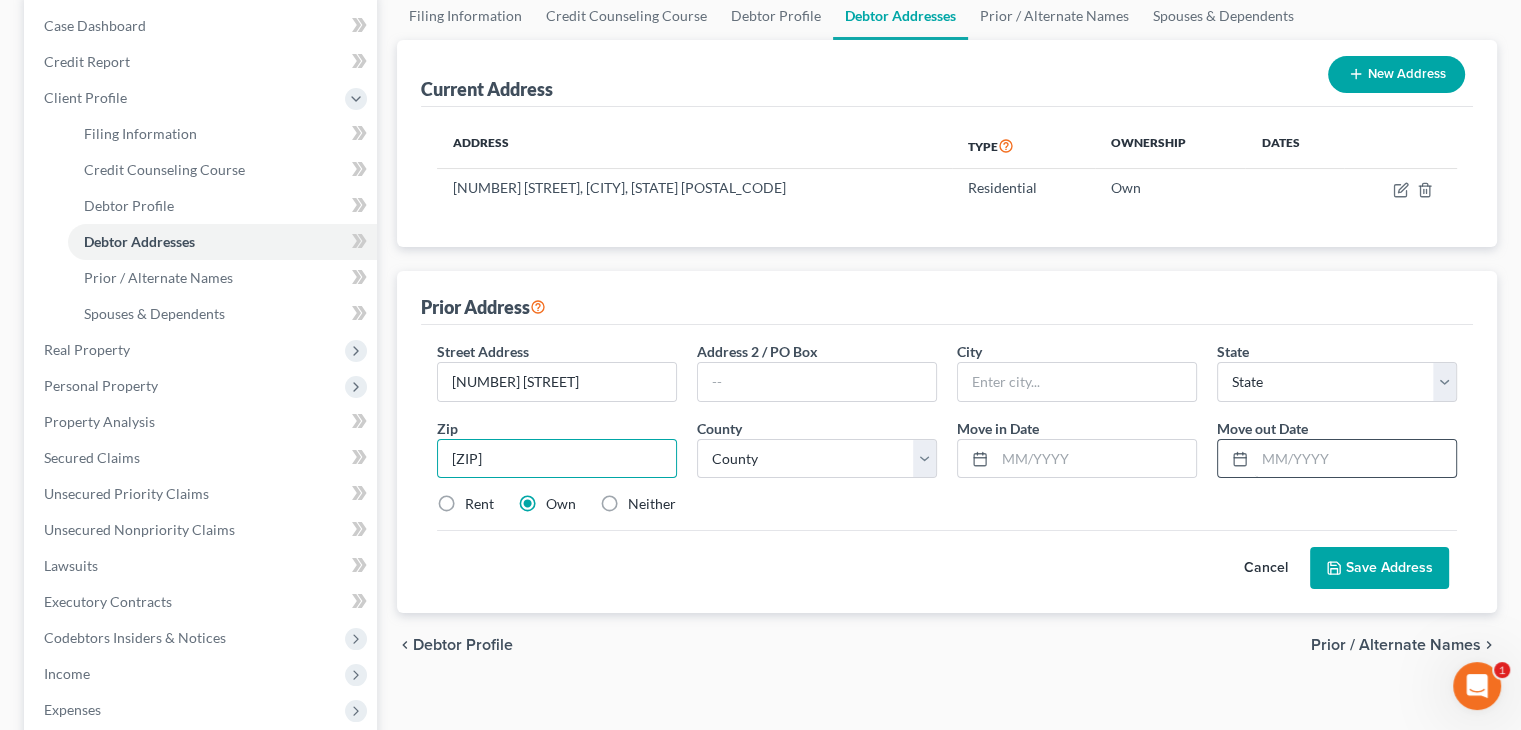 type on "[ZIP]" 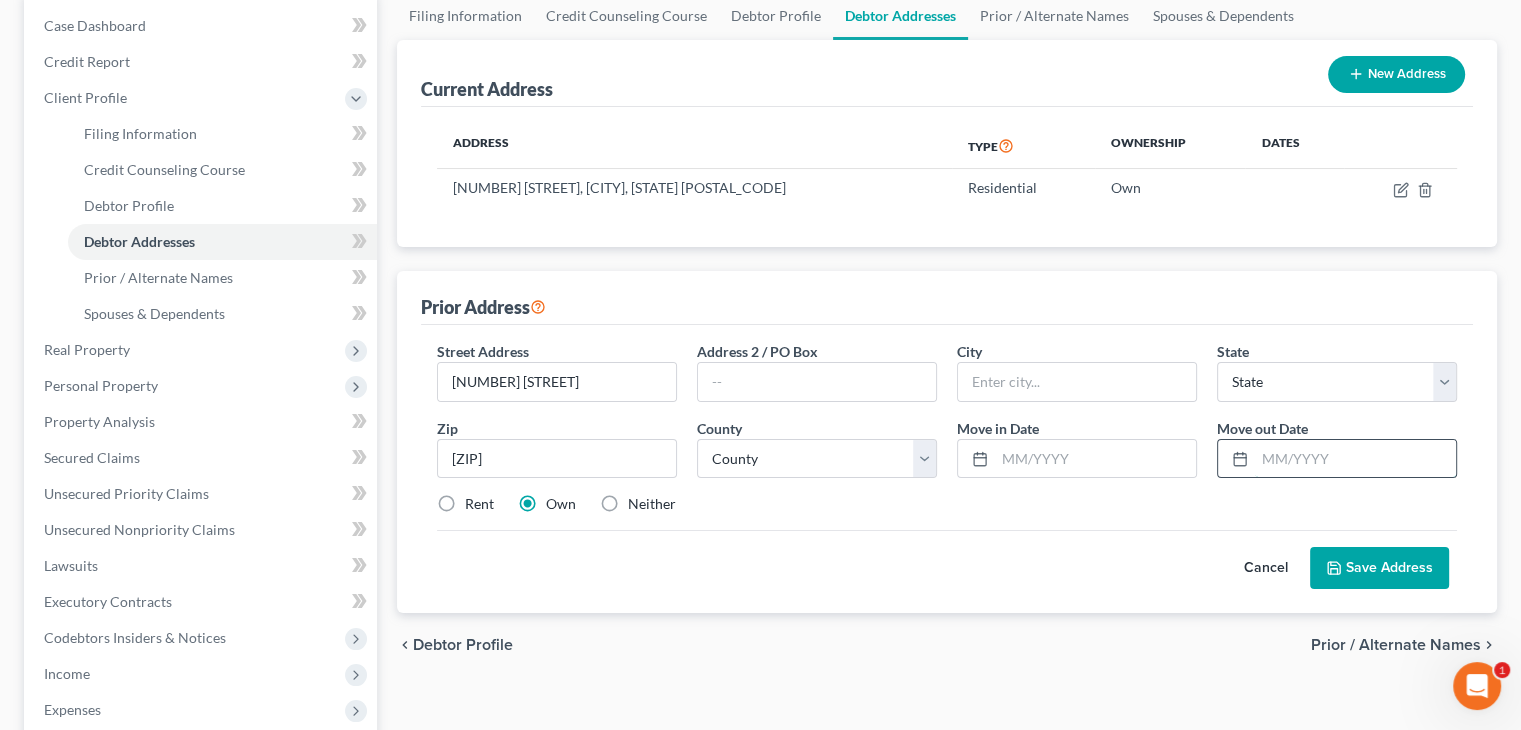 click at bounding box center (1355, 459) 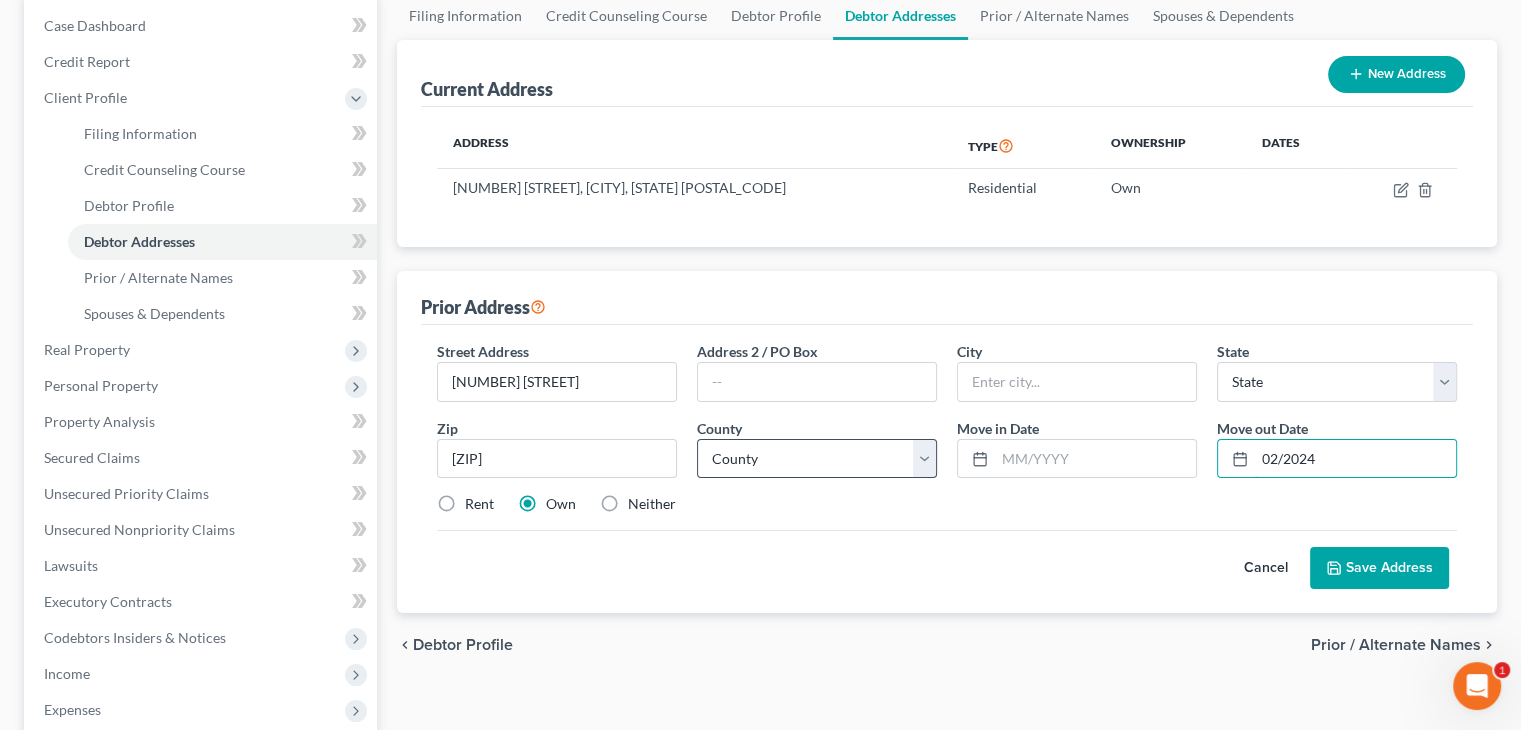 type on "02/2024" 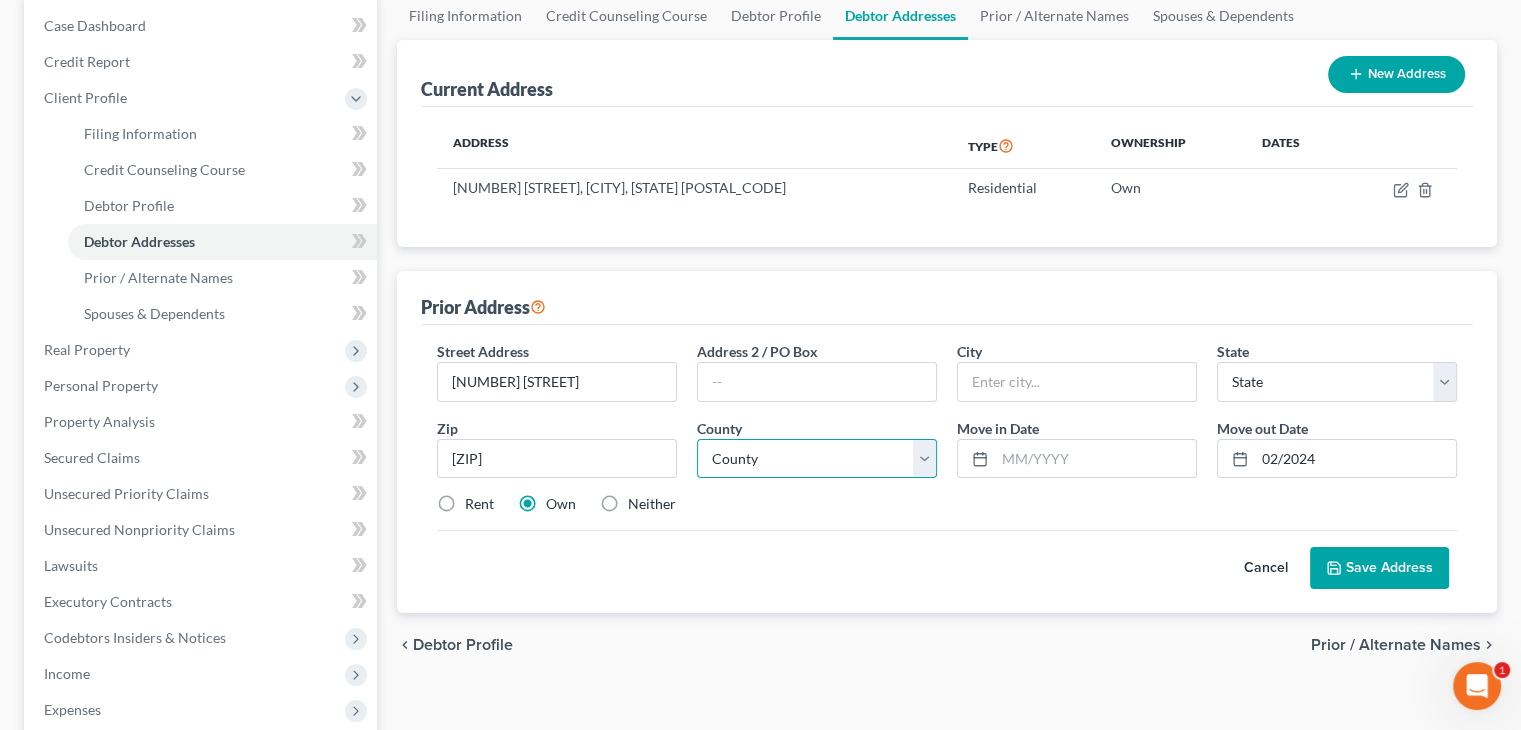 click on "County" at bounding box center (817, 459) 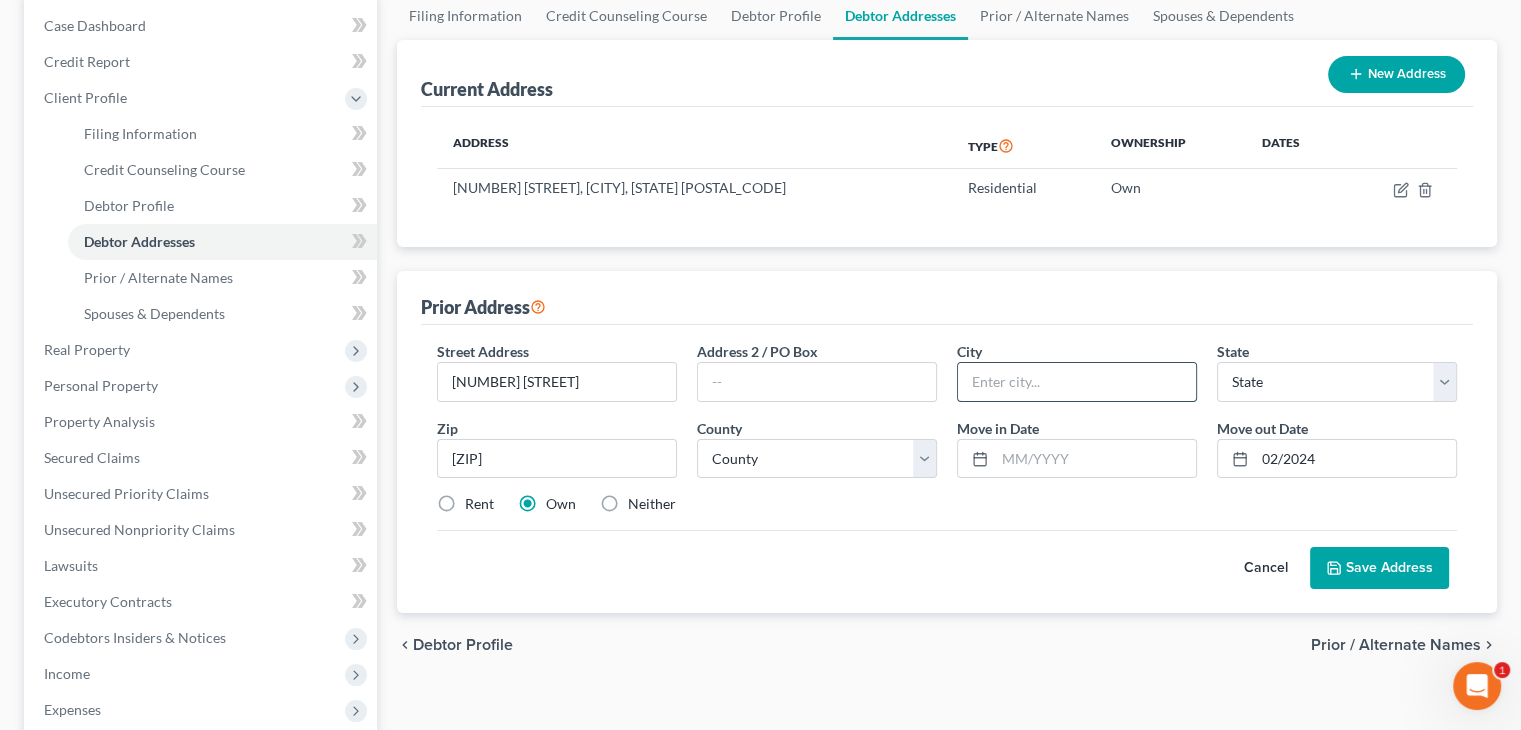 click at bounding box center [1077, 382] 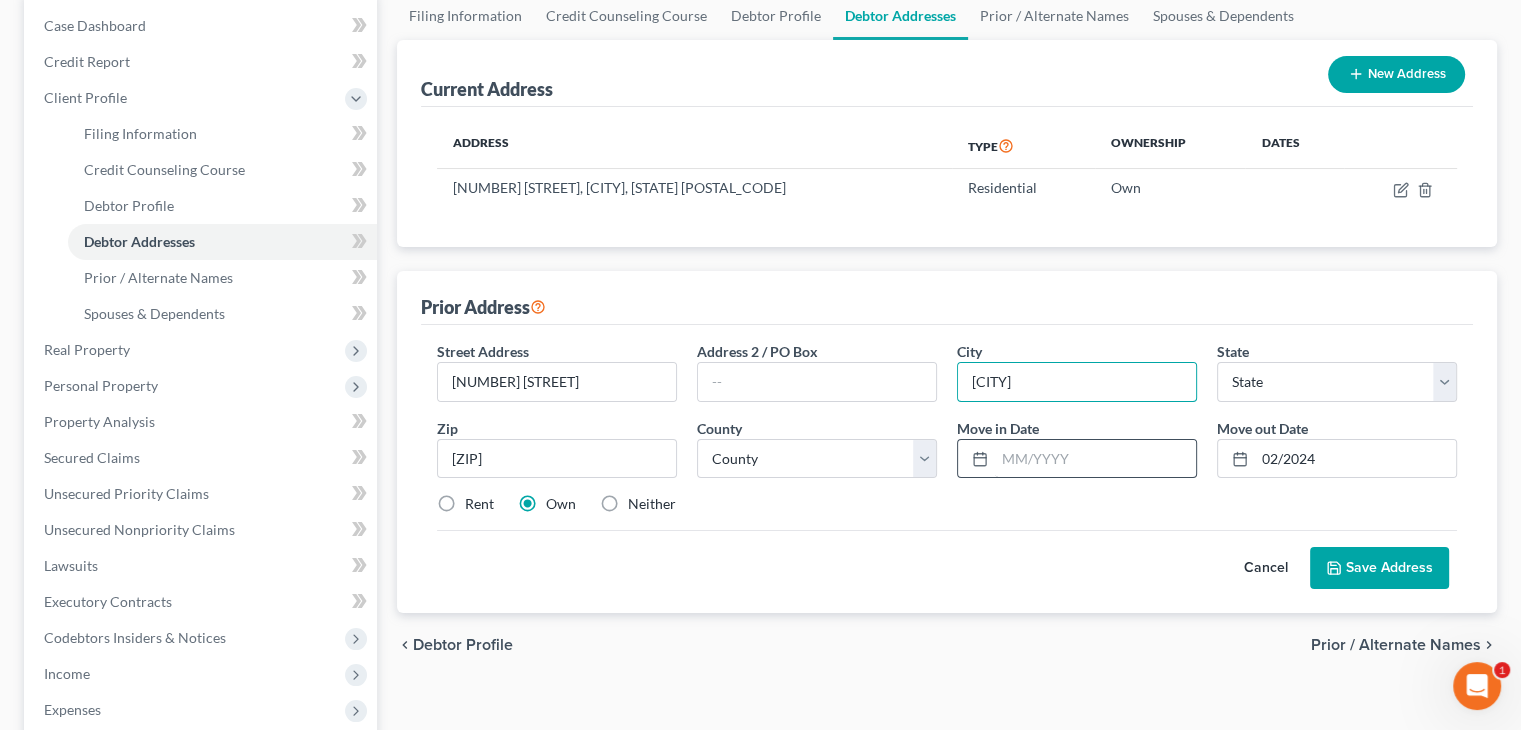 type on "[CITY]" 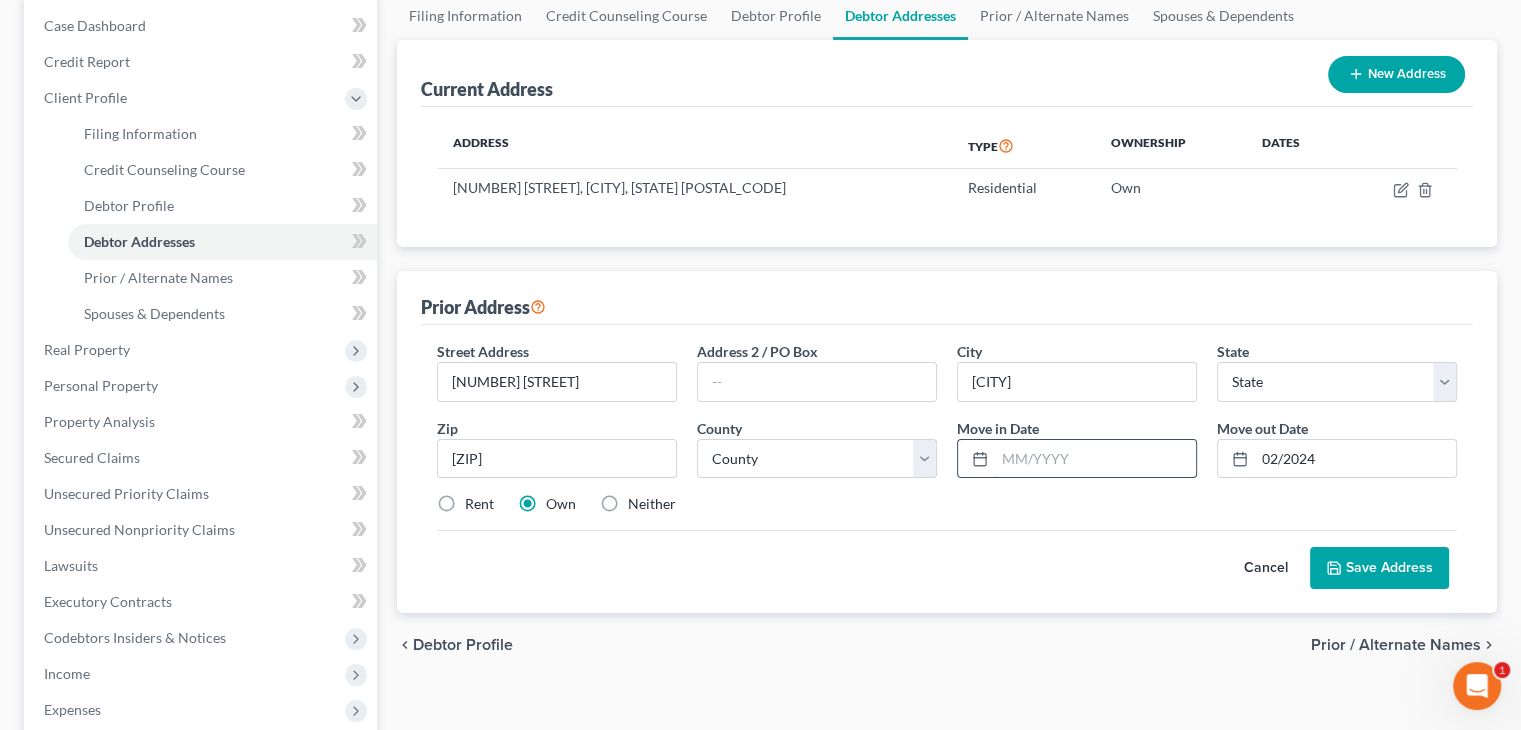 drag, startPoint x: 1018, startPoint y: 458, endPoint x: 1104, endPoint y: 441, distance: 87.66413 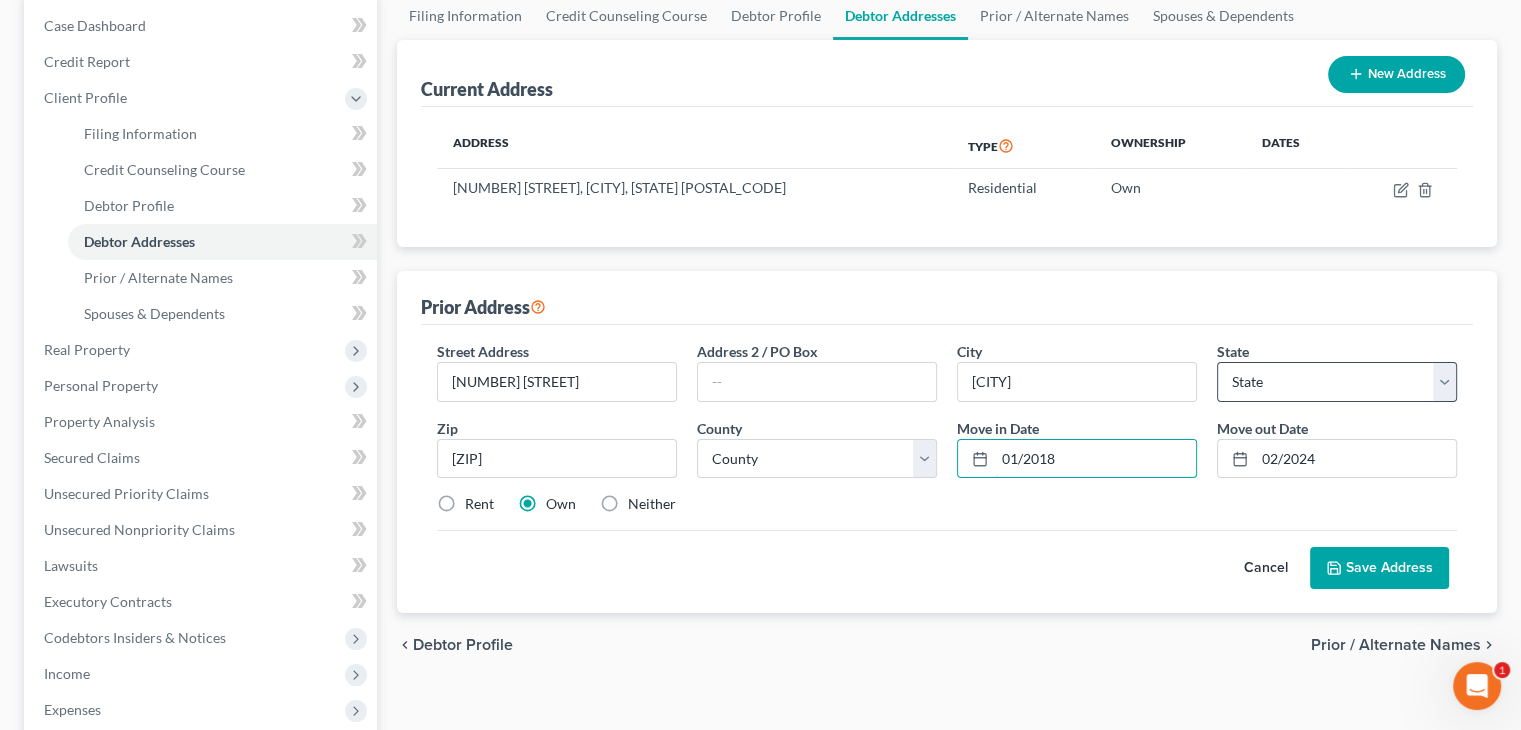 type on "01/2018" 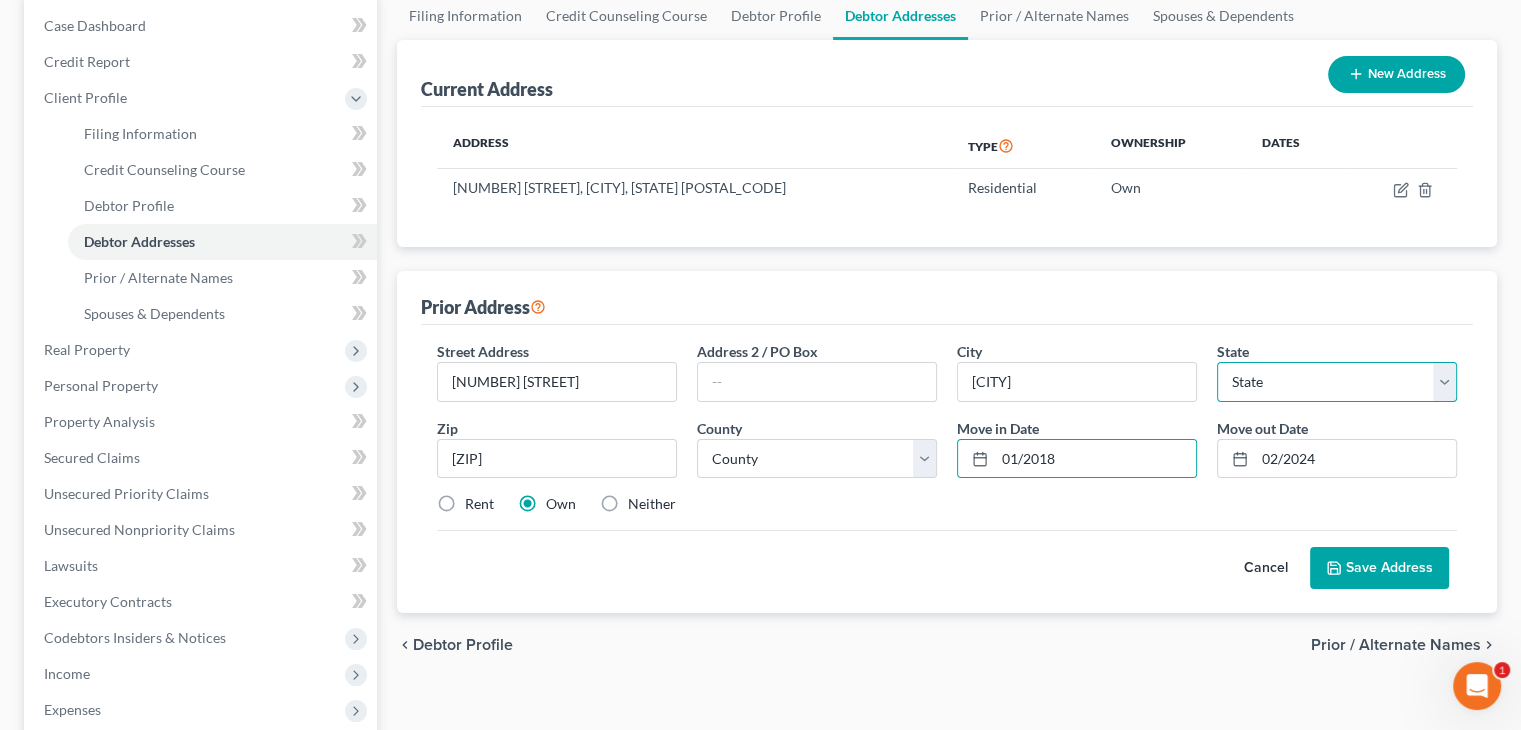 click on "State AL AK AR AZ CA CO CT DE DC FL GA GU HI ID IL IN IA KS KY LA ME MD MA MI MN MS MO MT NC ND NE NV NH NJ NM NY OH OK OR PA PR RI SC SD TN TX UT VI VA VT WA WV WI WY" at bounding box center [1337, 382] 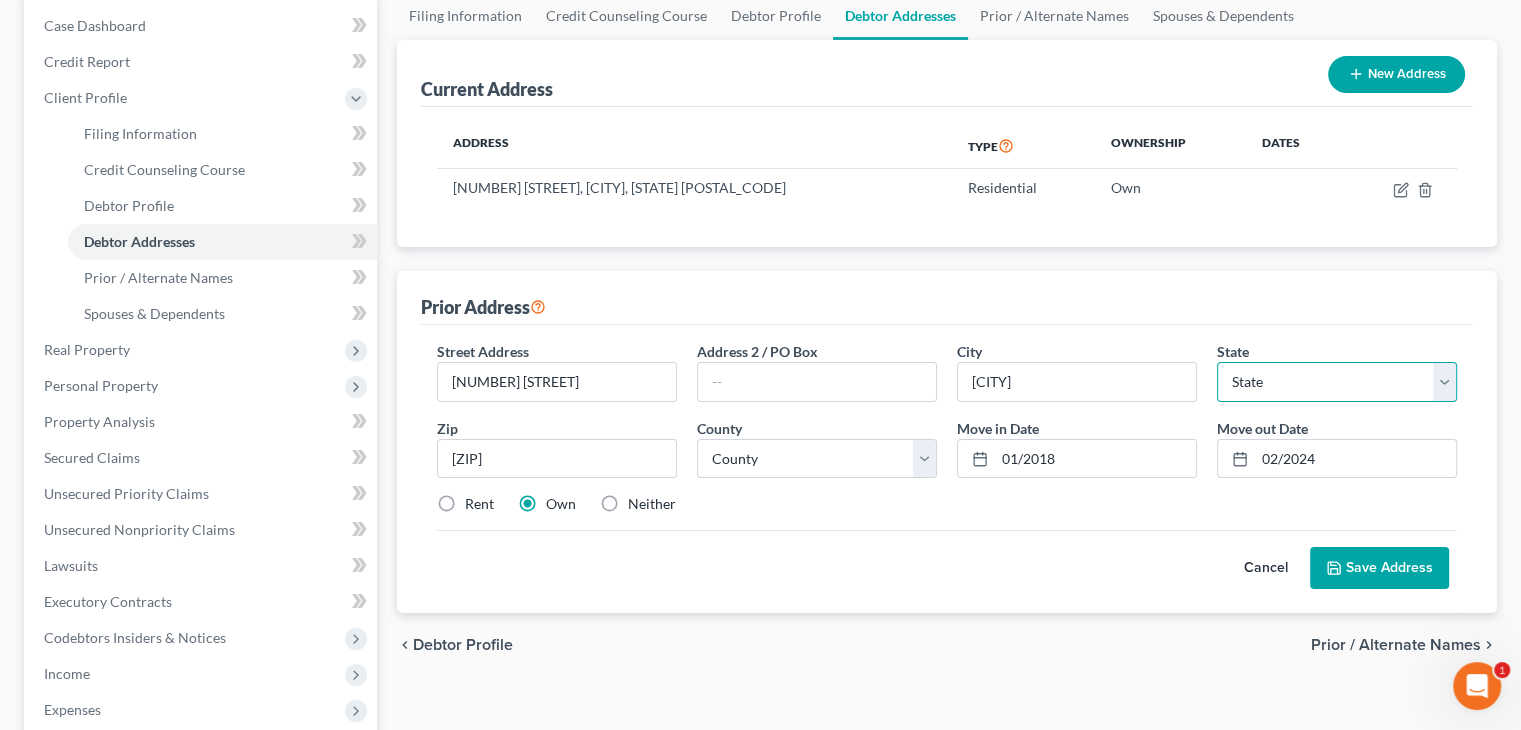select on "3" 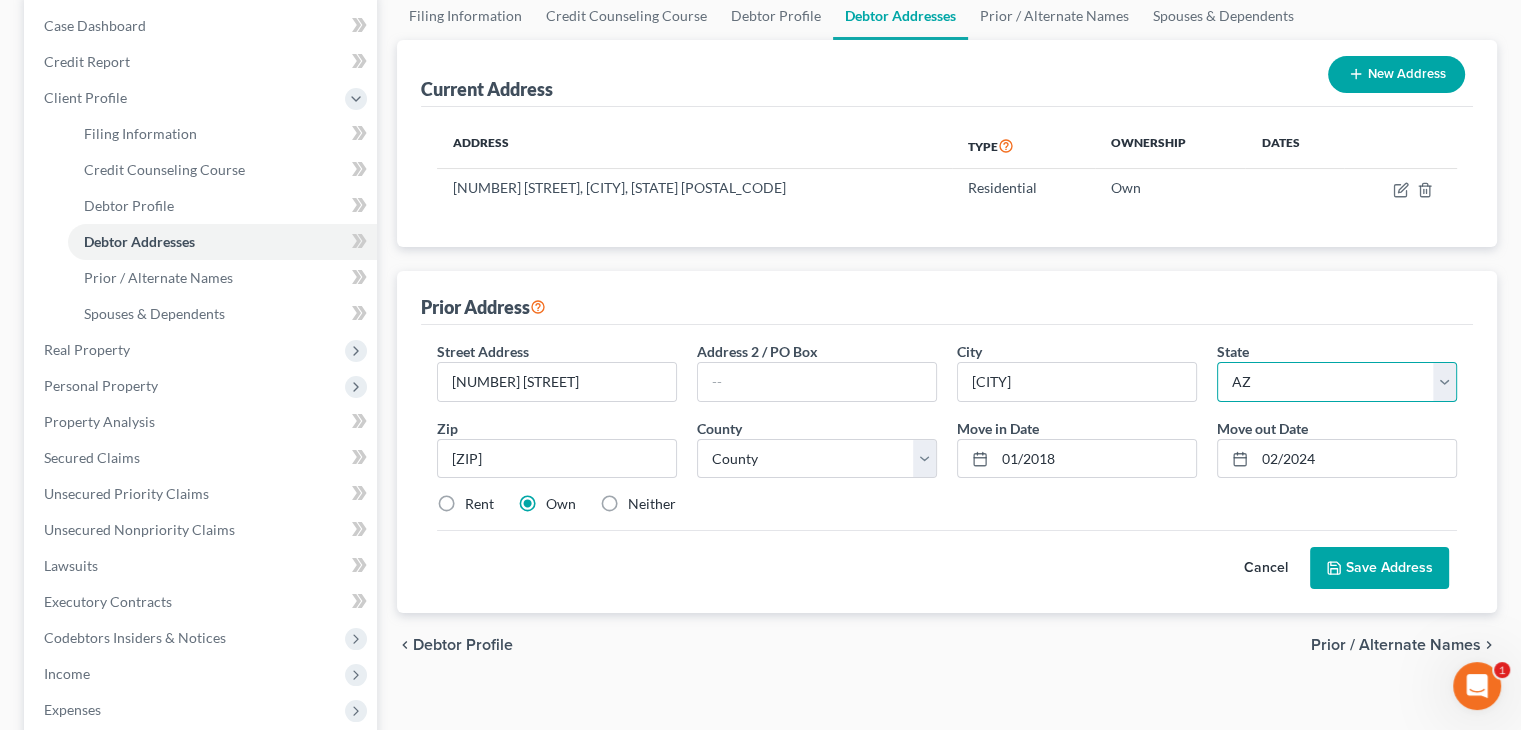 click on "State AL AK AR AZ CA CO CT DE DC FL GA GU HI ID IL IN IA KS KY LA ME MD MA MI MN MS MO MT NC ND NE NV NH NJ NM NY OH OK OR PA PR RI SC SD TN TX UT VI VA VT WA WV WI WY" at bounding box center [1337, 382] 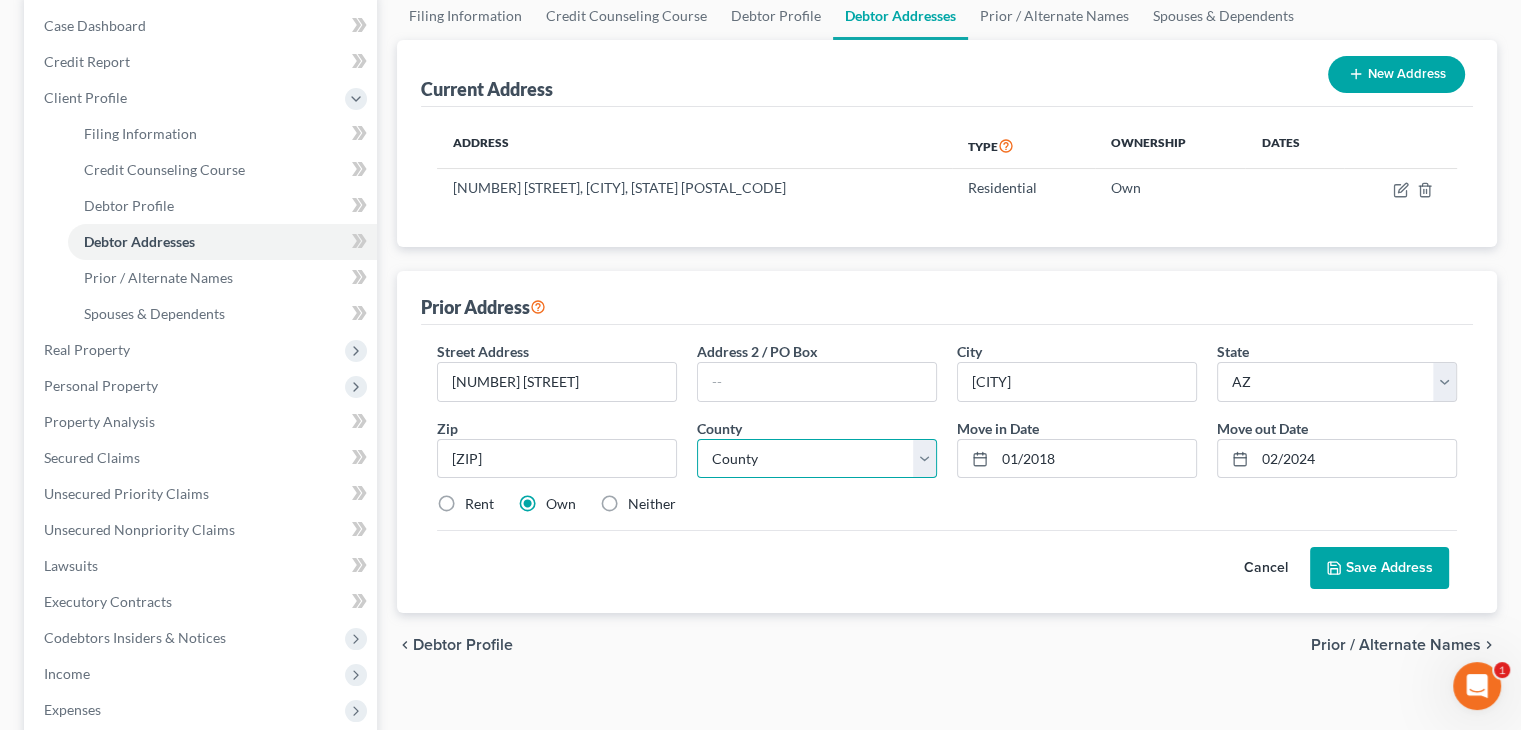 click on "County Apache County Cochise County Coconino County Gila County Graham County Greenlee County La Paz County Maricopa County Mohave County Navajo County Pima County Pinal County Santa Cruz County Yavapai County Yuma County" at bounding box center [817, 459] 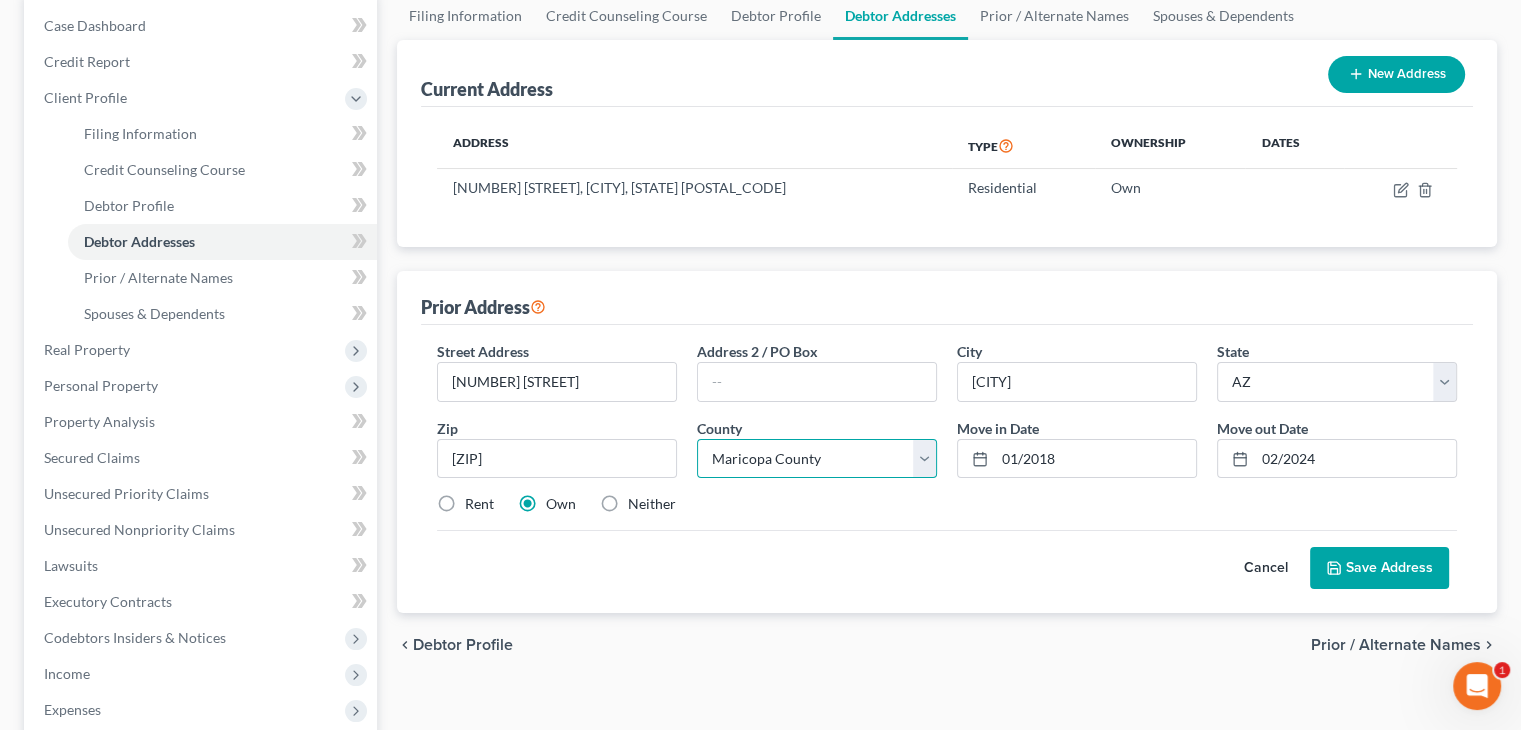 click on "County Apache County Cochise County Coconino County Gila County Graham County Greenlee County La Paz County Maricopa County Mohave County Navajo County Pima County Pinal County Santa Cruz County Yavapai County Yuma County" at bounding box center (817, 459) 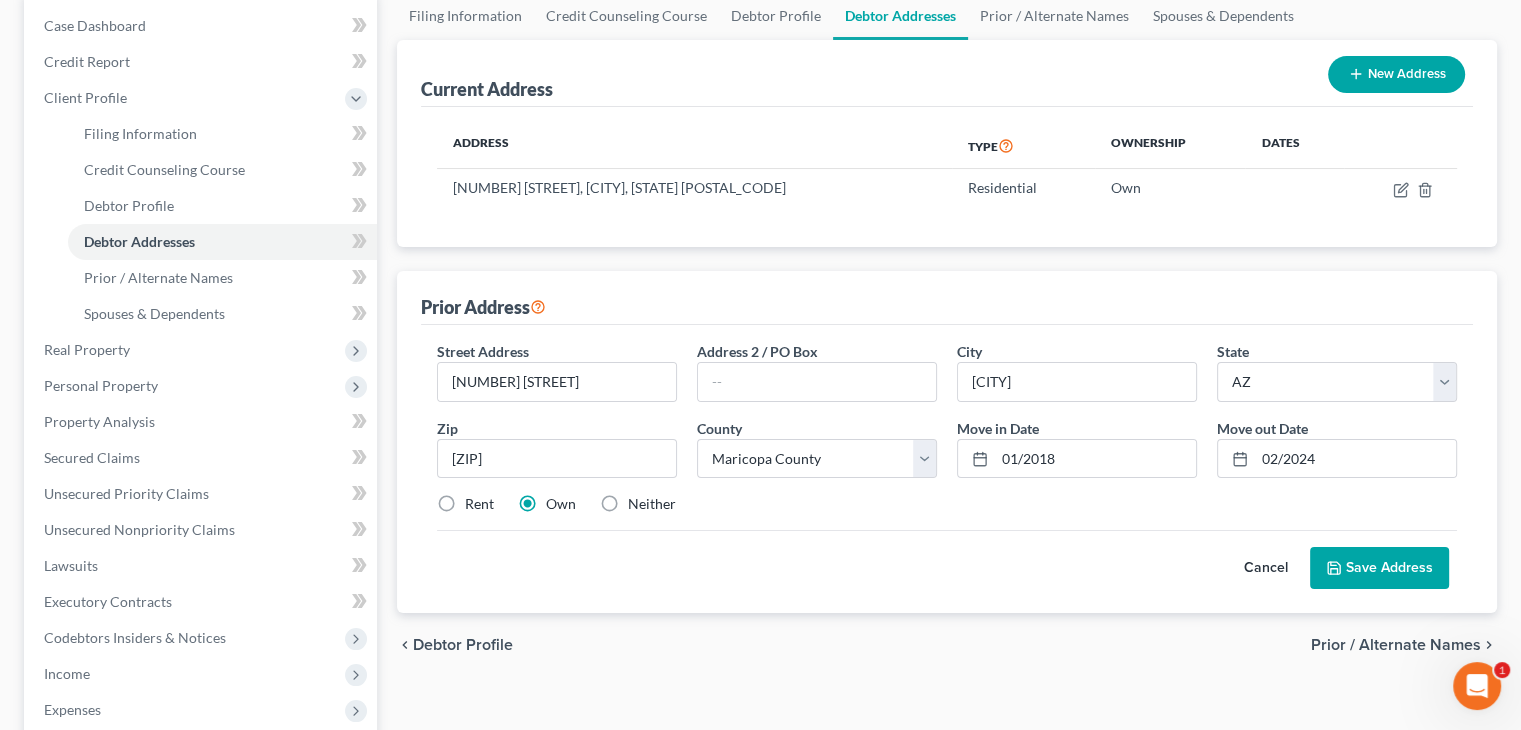 click on "Save Address" at bounding box center [1379, 568] 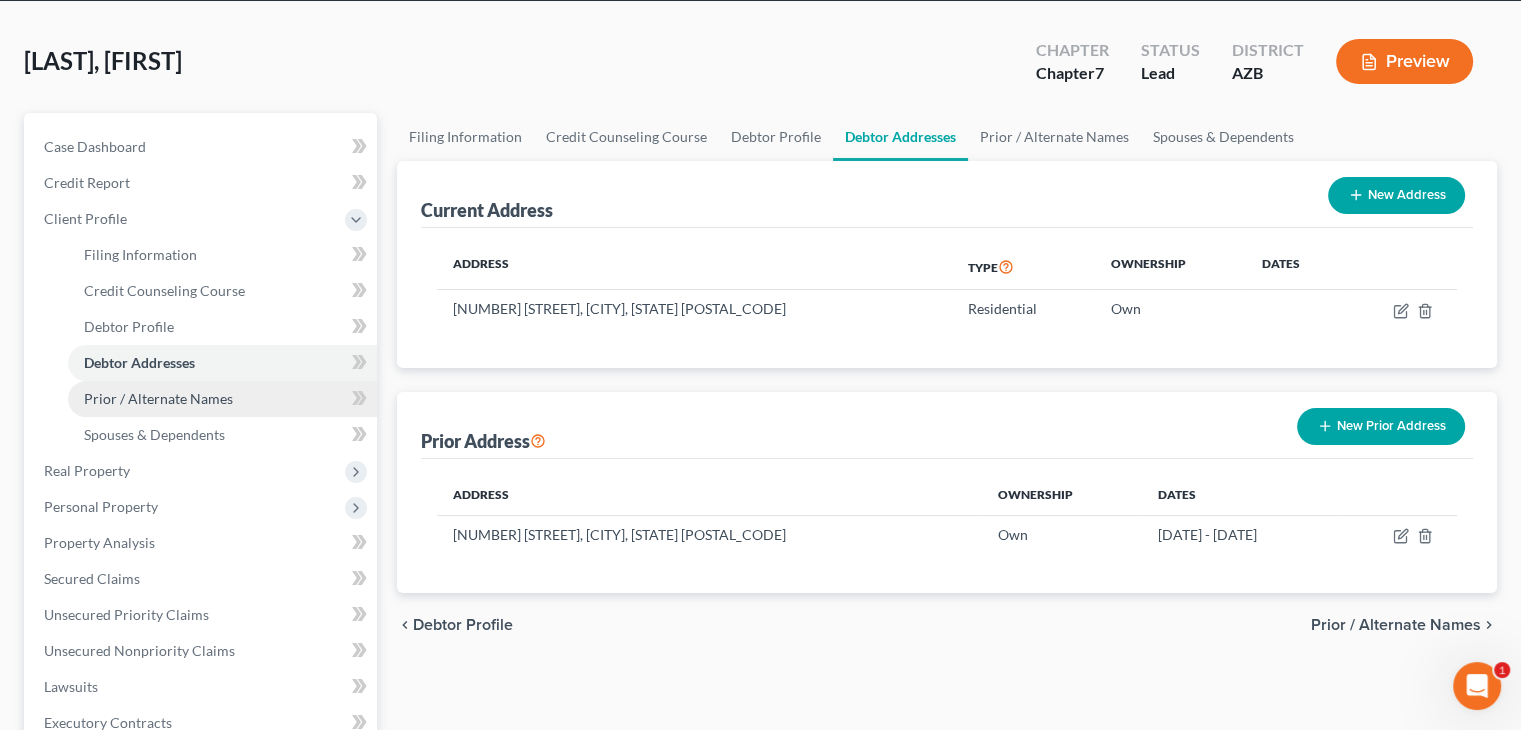 scroll, scrollTop: 200, scrollLeft: 0, axis: vertical 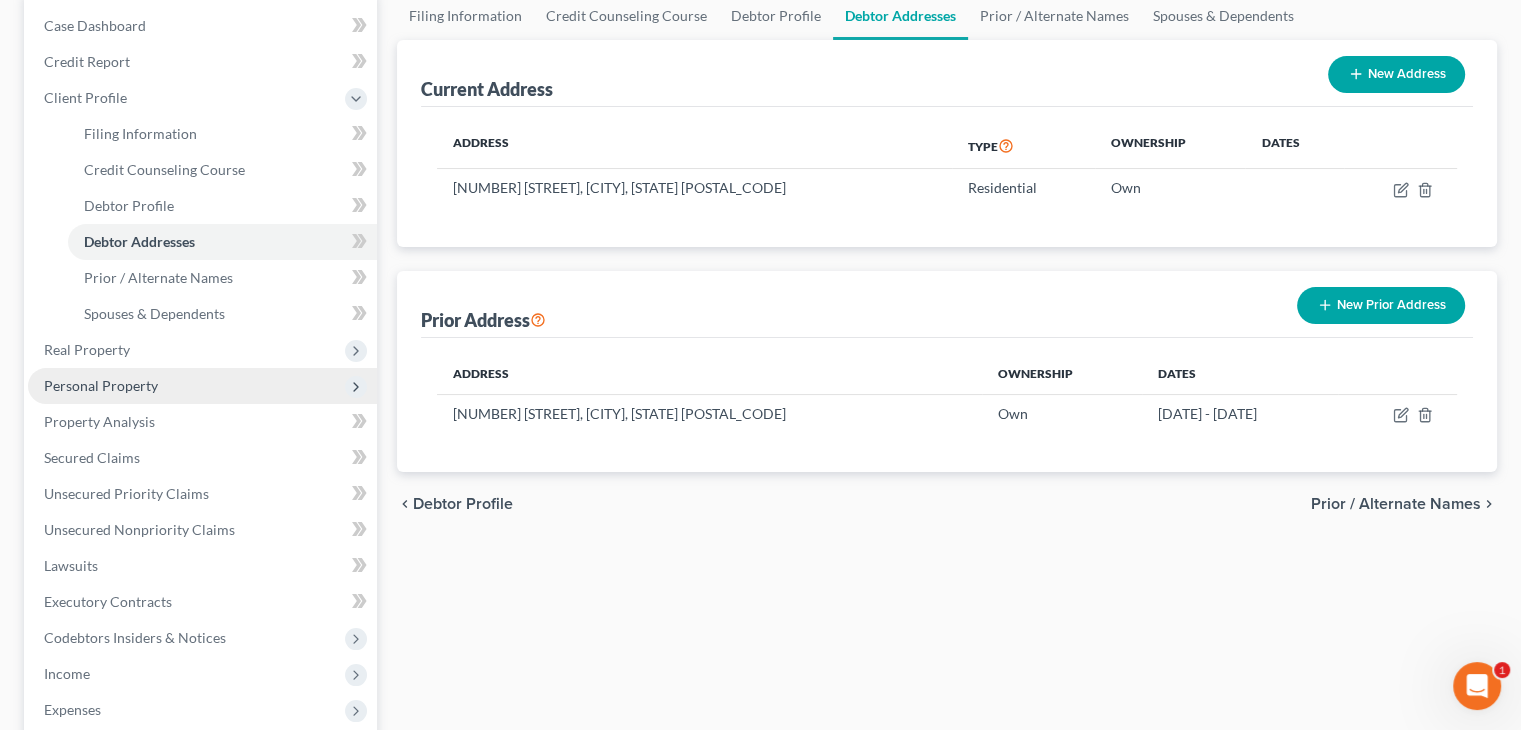 click on "Personal Property" at bounding box center (101, 385) 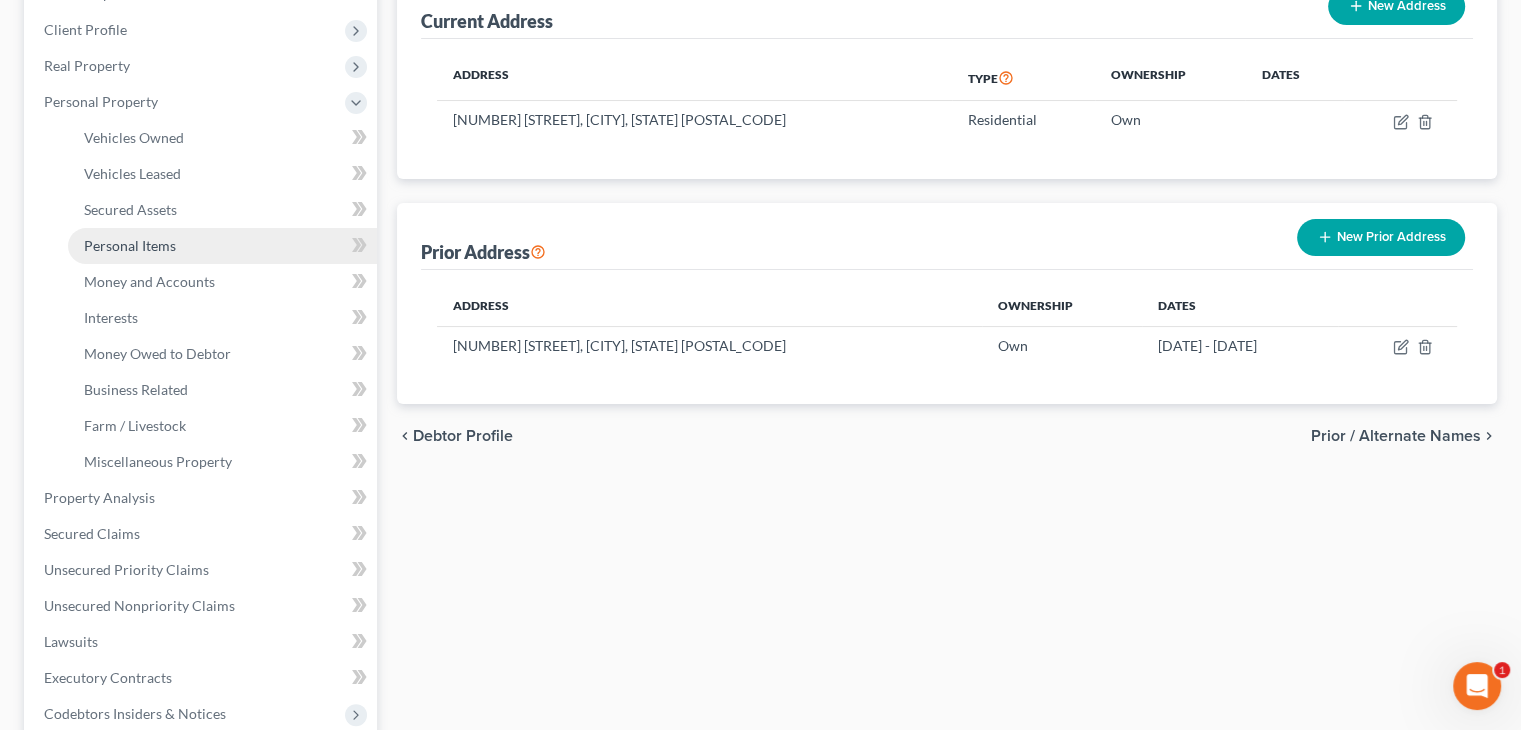 scroll, scrollTop: 300, scrollLeft: 0, axis: vertical 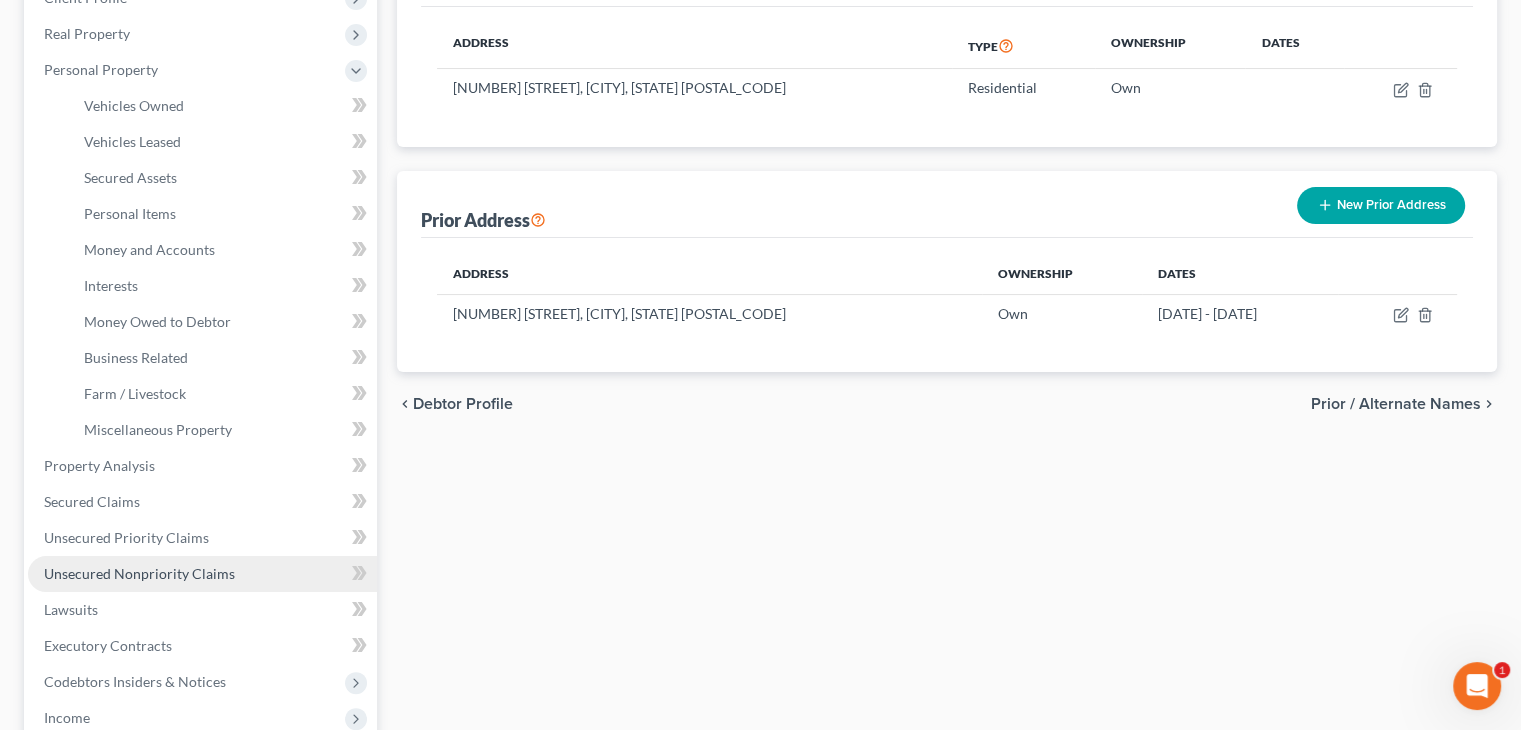 click on "Unsecured Nonpriority Claims" at bounding box center [139, 573] 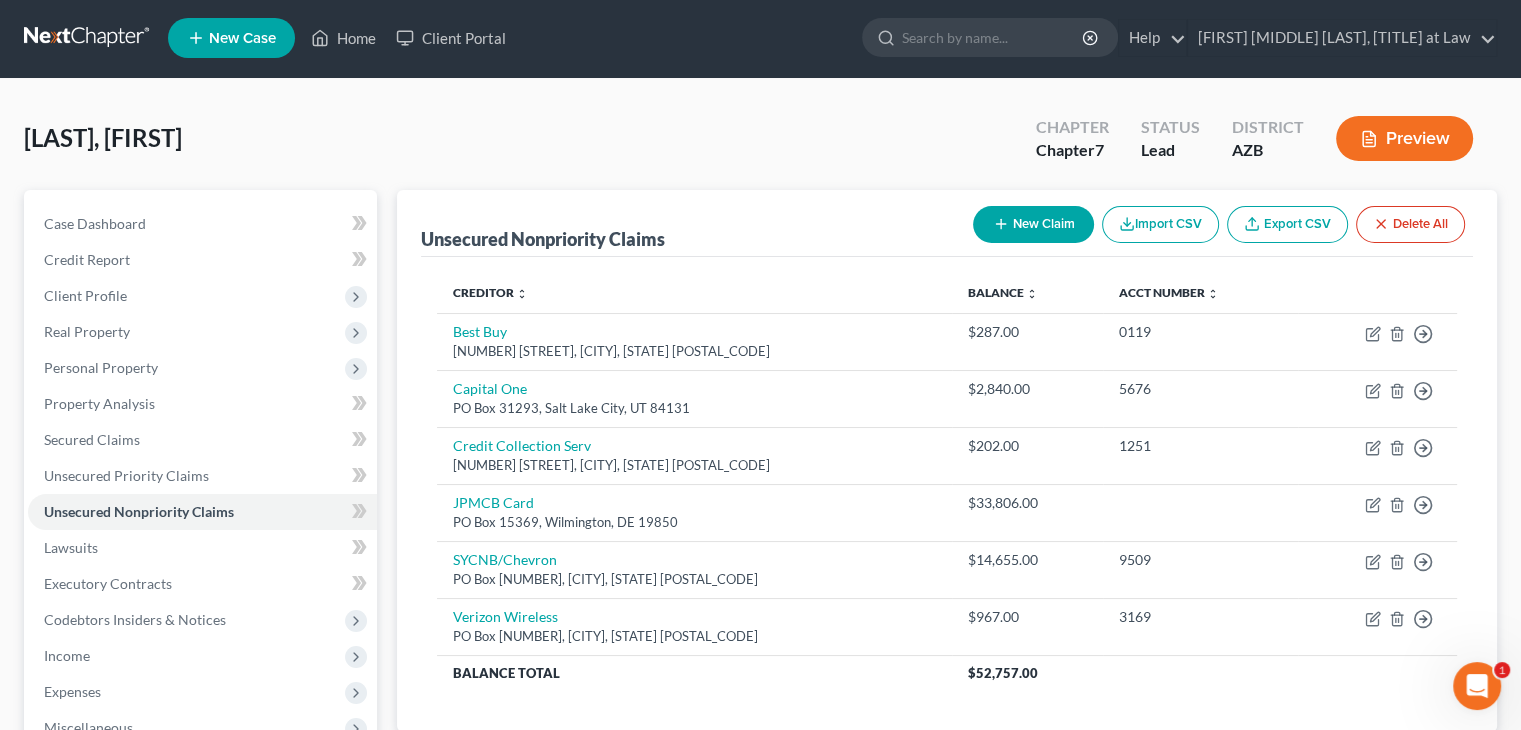 scroll, scrollTop: 0, scrollLeft: 0, axis: both 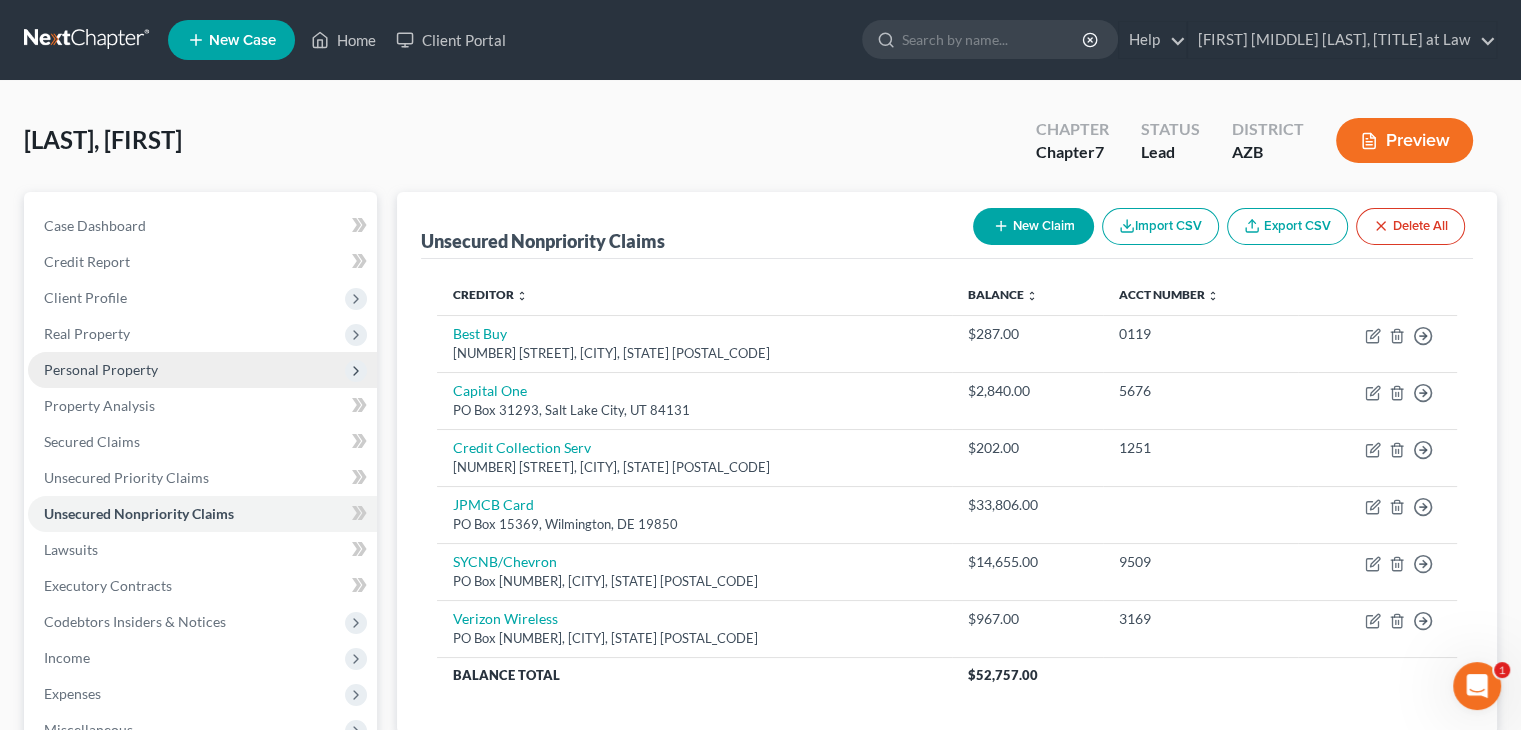 click on "Personal Property" at bounding box center [202, 370] 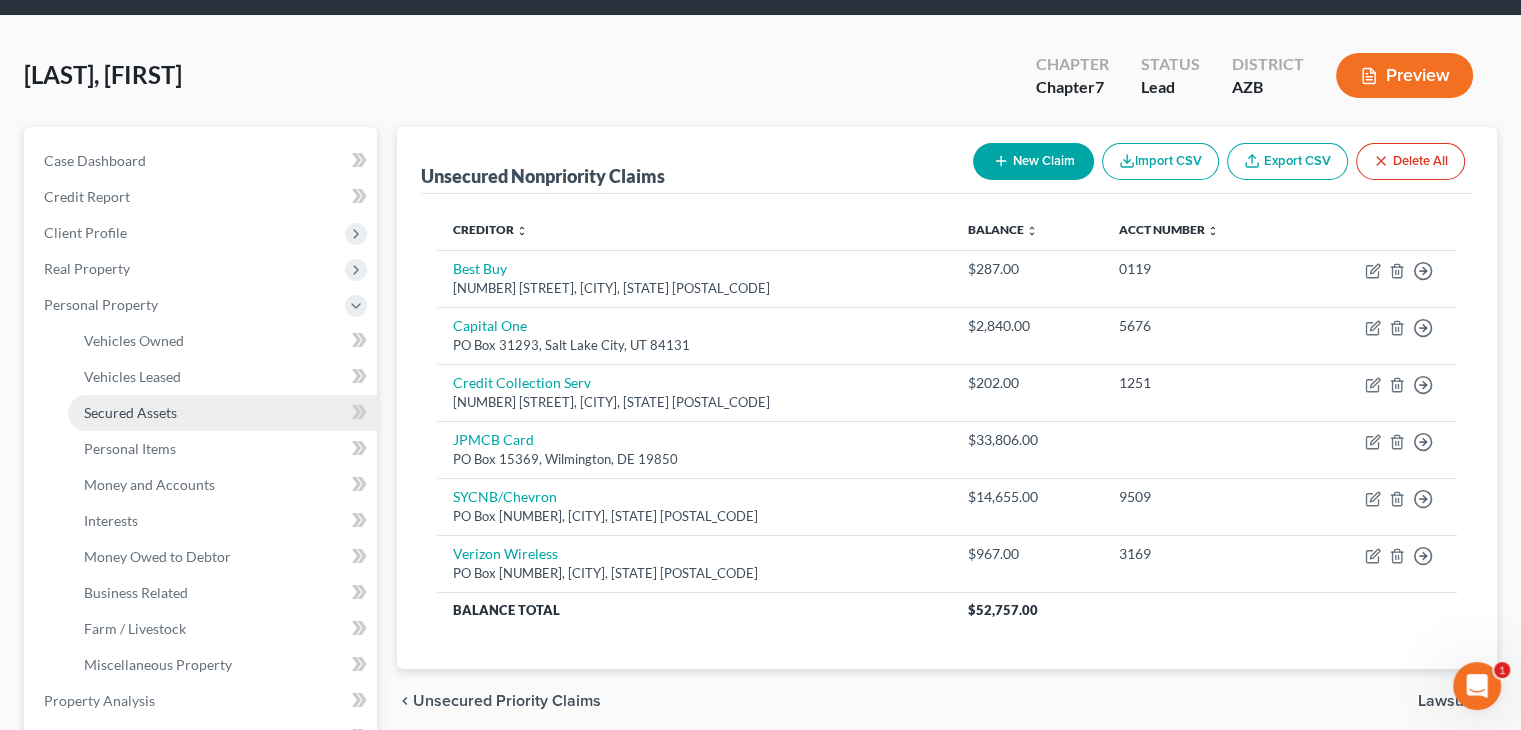 scroll, scrollTop: 100, scrollLeft: 0, axis: vertical 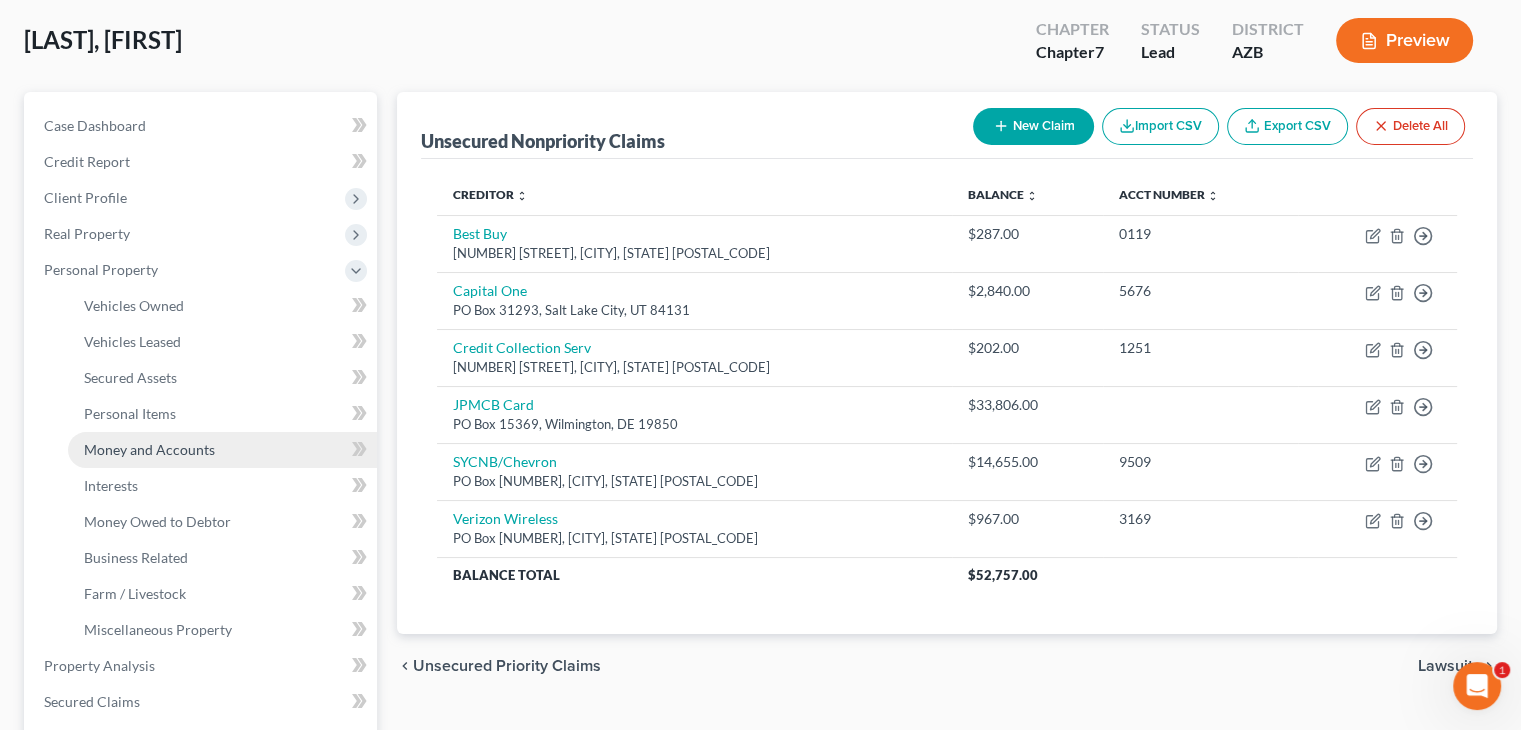click on "Money and Accounts" at bounding box center [149, 449] 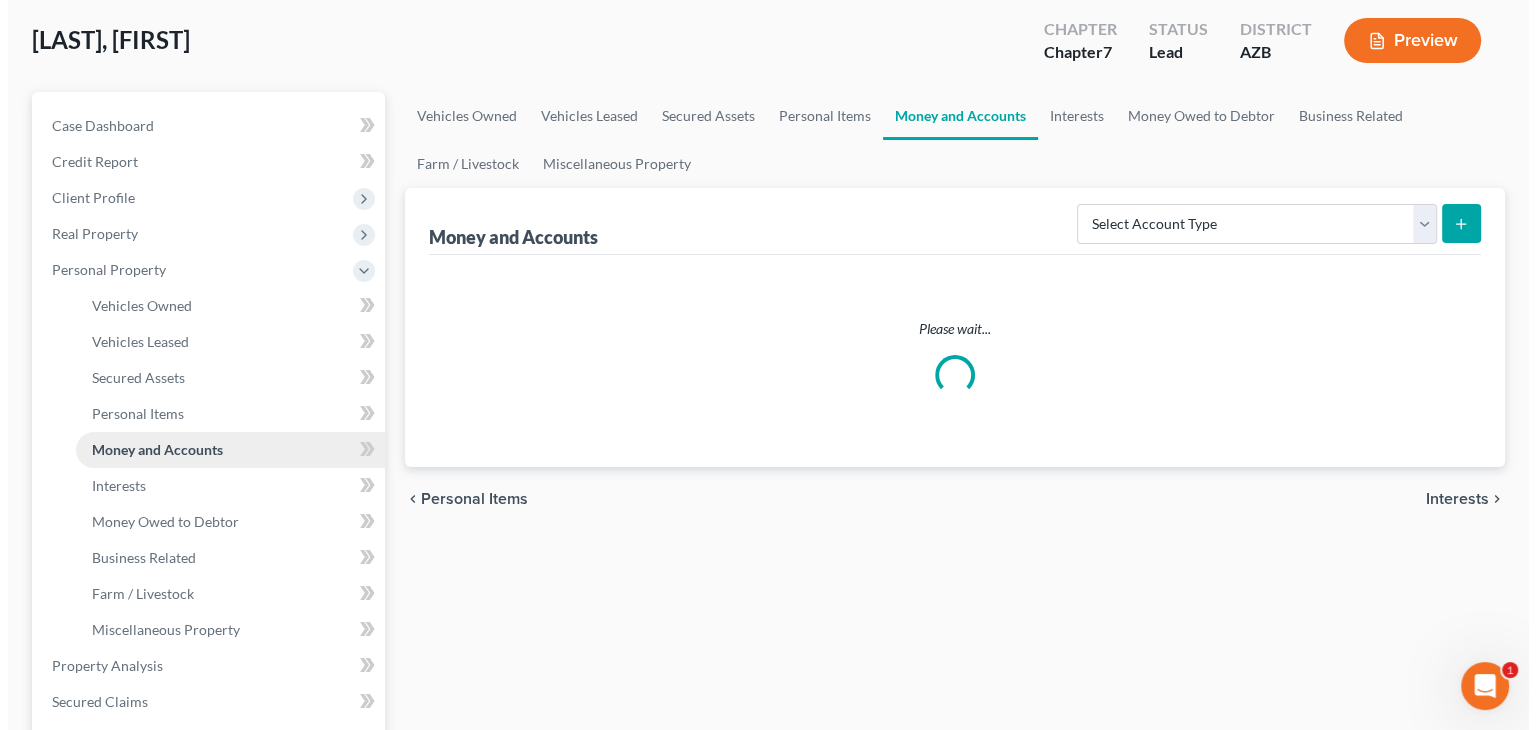 scroll, scrollTop: 0, scrollLeft: 0, axis: both 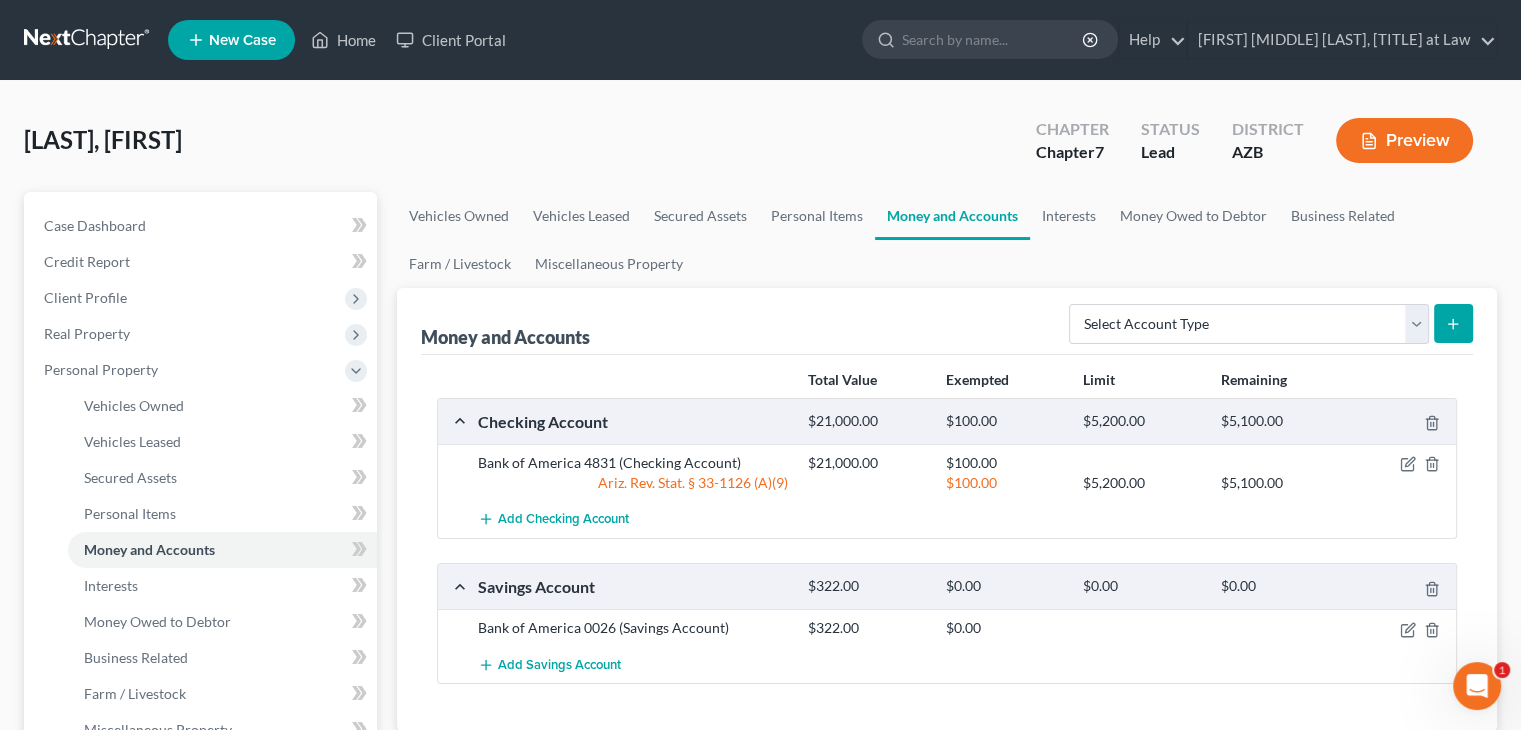 click on "Ariz. Rev. Stat. § 33-1126 (A)(9)" at bounding box center (633, 483) 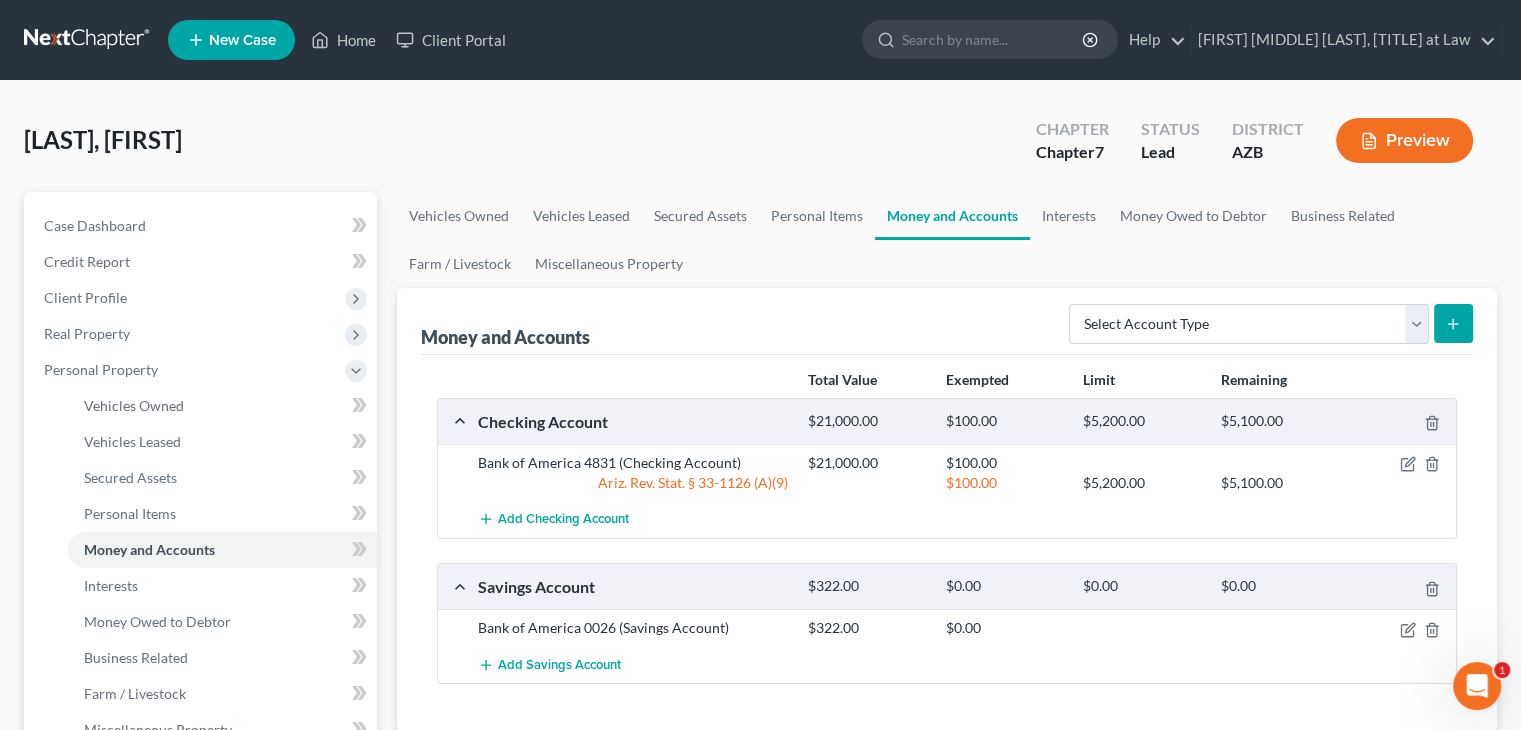 click on "$100.00" at bounding box center (1004, 483) 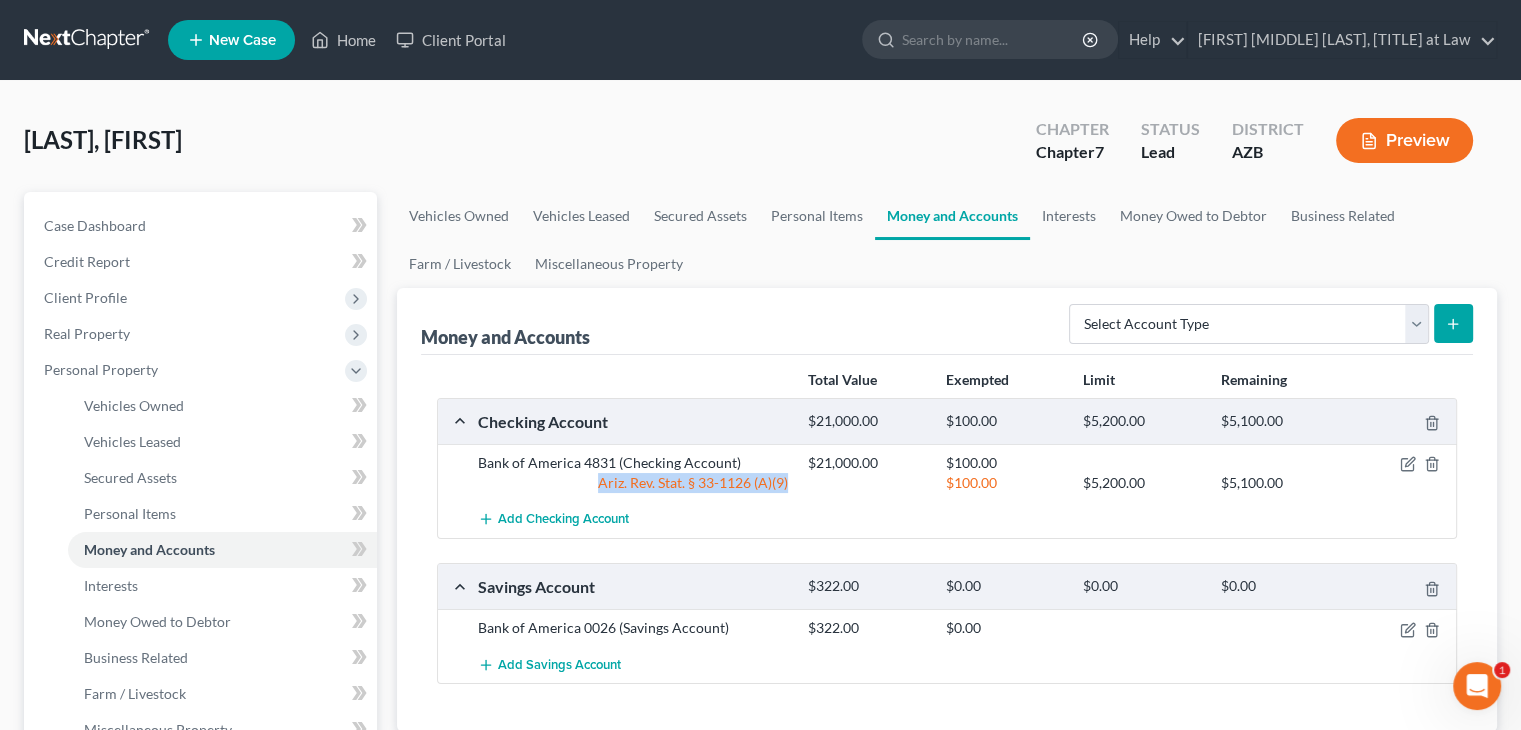 drag, startPoint x: 781, startPoint y: 486, endPoint x: 588, endPoint y: 492, distance: 193.09325 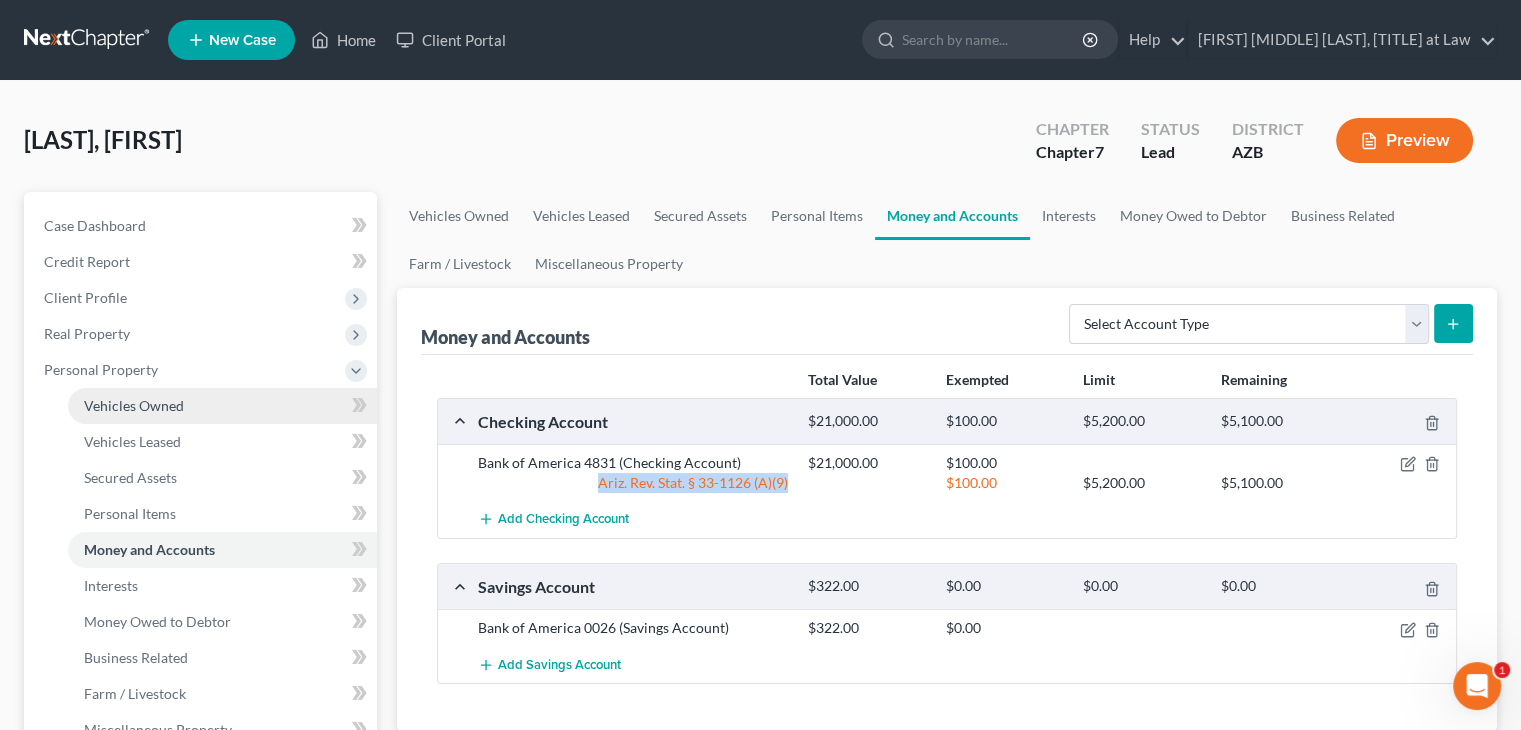 click on "Vehicles Owned" at bounding box center (134, 405) 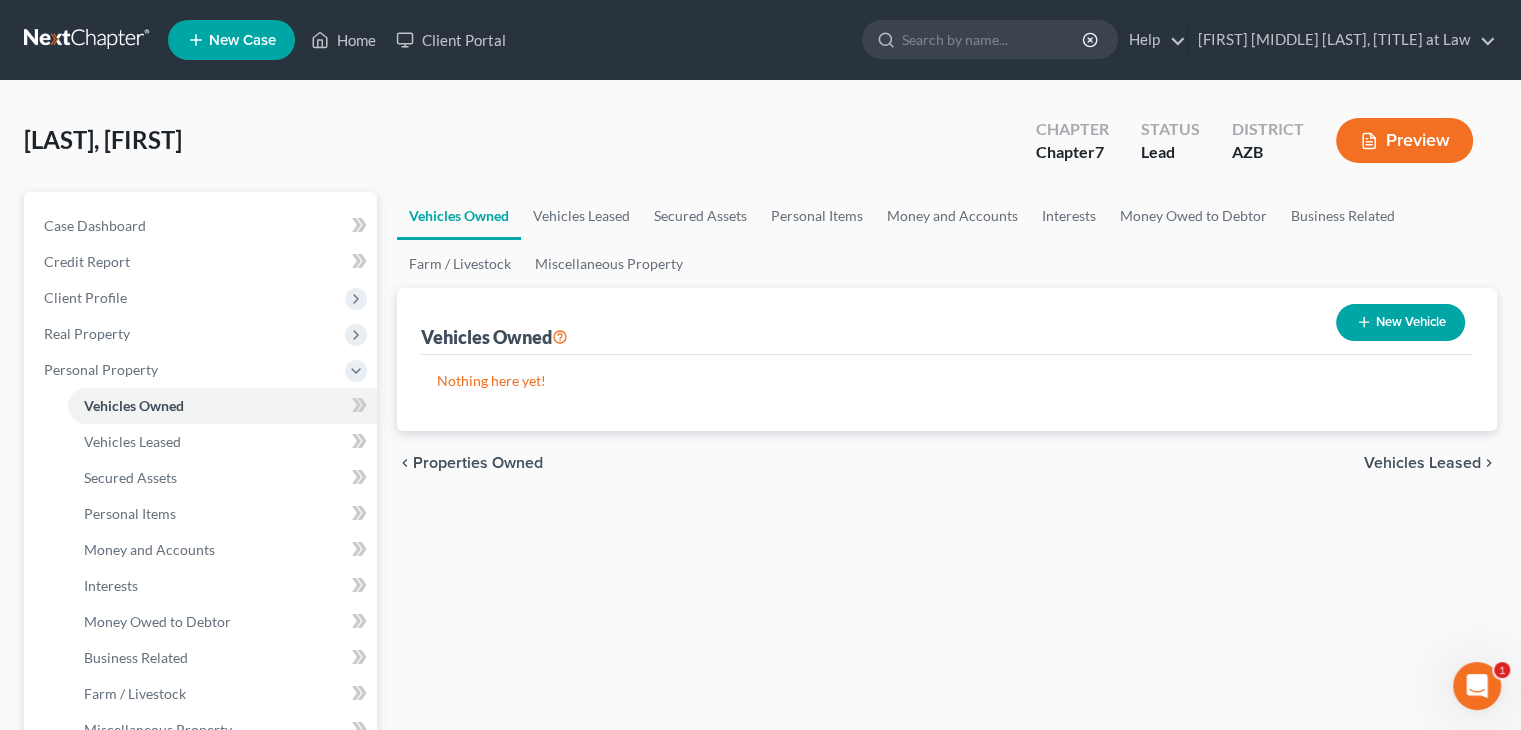 click on "New Vehicle" at bounding box center [1400, 322] 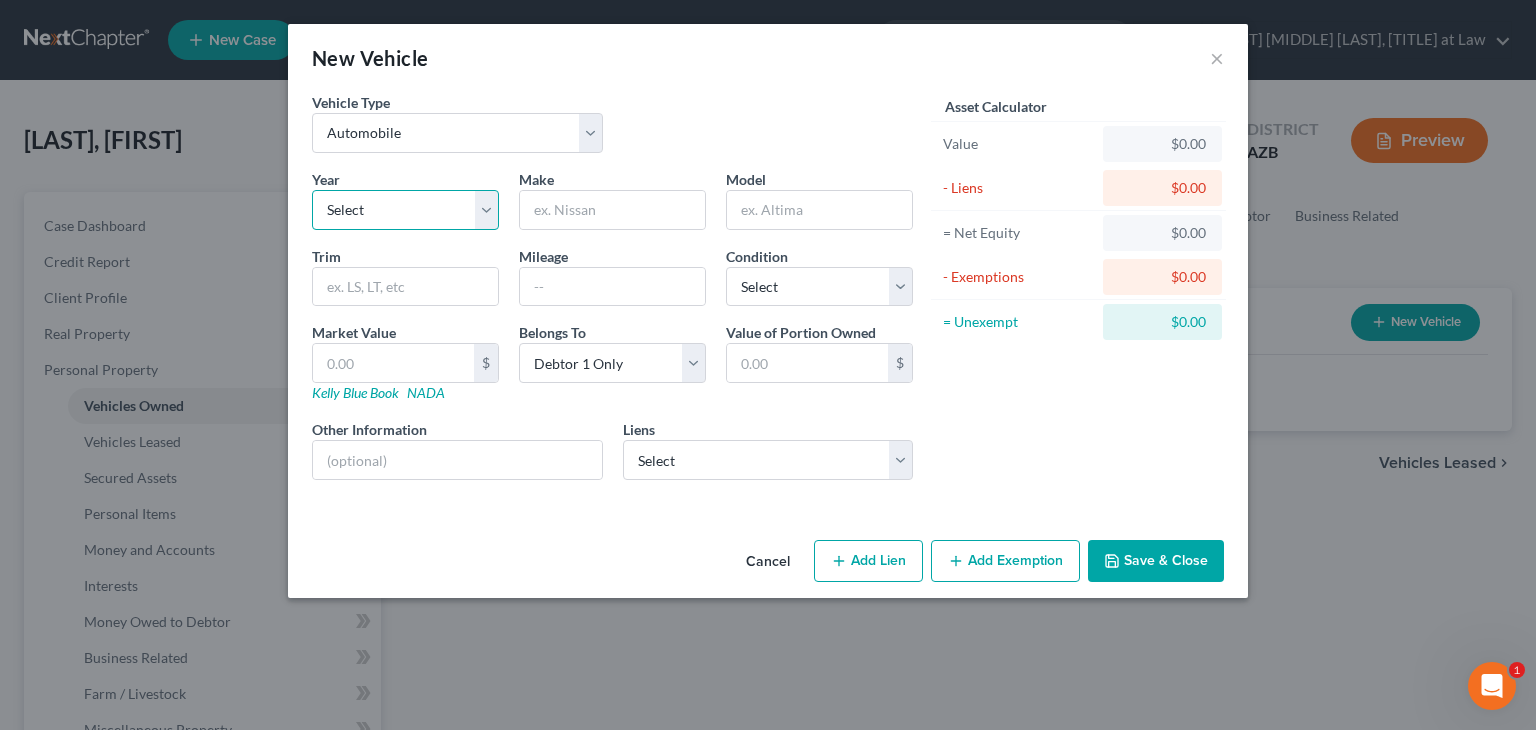 click on "Select 2026 2025 2024 2023 2022 2021 2020 2019 2018 2017 2016 2015 2014 2013 2012 2011 2010 2009 2008 2007 2006 2005 2004 2003 2002 2001 2000 1999 1998 1997 1996 1995 1994 1993 1992 1991 1990 1989 1988 1987 1986 1985 1984 1983 1982 1981 1980 1979 1978 1977 1976 1975 1974 1973 1972 1971 1970 1969 1968 1967 1966 1965 1964 1963 1962 1961 1960 1959 1958 1957 1956 1955 1954 1953 1952 1951 1950 1949 1948 1947 1946 1945 1944 1943 1942 1941 1940 1939 1938 1937 1936 1935 1934 1933 1932 1931 1930 1929 1928 1927 1926 1925 1924 1923 1922 1921 1920 1919 1918 1917 1916 1915 1914 1913 1912 1911 1910 1909 1908 1907 1906 1905 1904 1903 1902 1901" at bounding box center [405, 210] 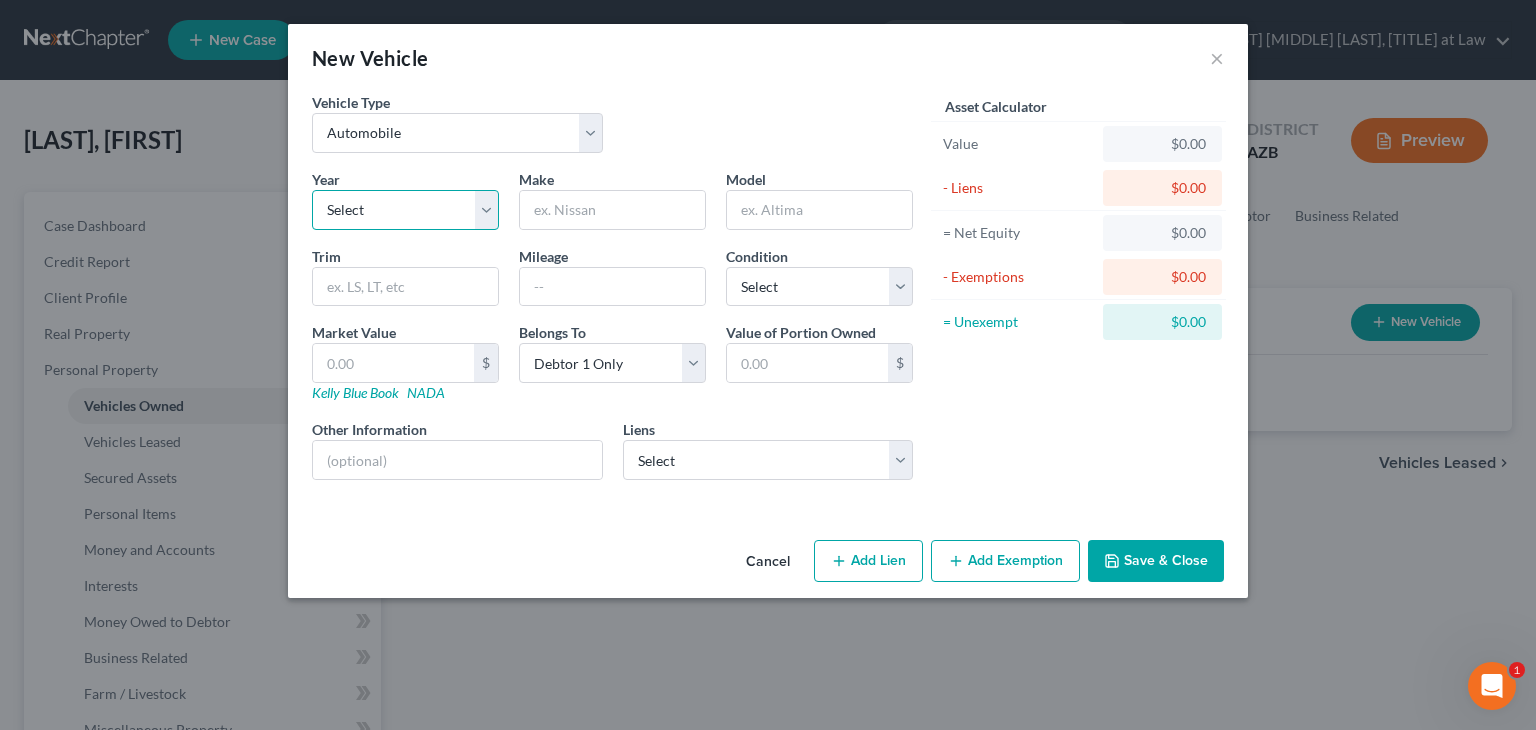 select on "18" 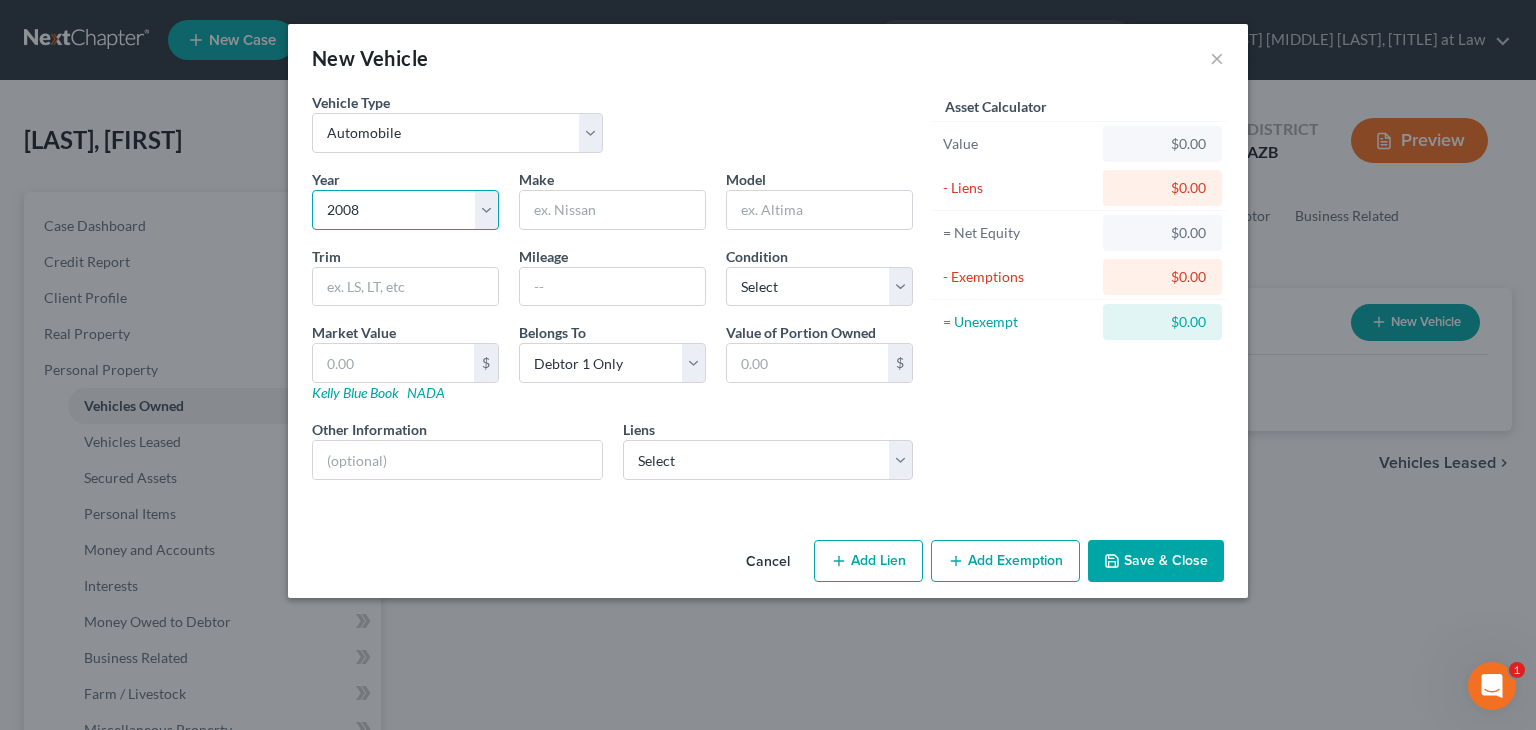 click on "Select 2026 2025 2024 2023 2022 2021 2020 2019 2018 2017 2016 2015 2014 2013 2012 2011 2010 2009 2008 2007 2006 2005 2004 2003 2002 2001 2000 1999 1998 1997 1996 1995 1994 1993 1992 1991 1990 1989 1988 1987 1986 1985 1984 1983 1982 1981 1980 1979 1978 1977 1976 1975 1974 1973 1972 1971 1970 1969 1968 1967 1966 1965 1964 1963 1962 1961 1960 1959 1958 1957 1956 1955 1954 1953 1952 1951 1950 1949 1948 1947 1946 1945 1944 1943 1942 1941 1940 1939 1938 1937 1936 1935 1934 1933 1932 1931 1930 1929 1928 1927 1926 1925 1924 1923 1922 1921 1920 1919 1918 1917 1916 1915 1914 1913 1912 1911 1910 1909 1908 1907 1906 1905 1904 1903 1902 1901" at bounding box center (405, 210) 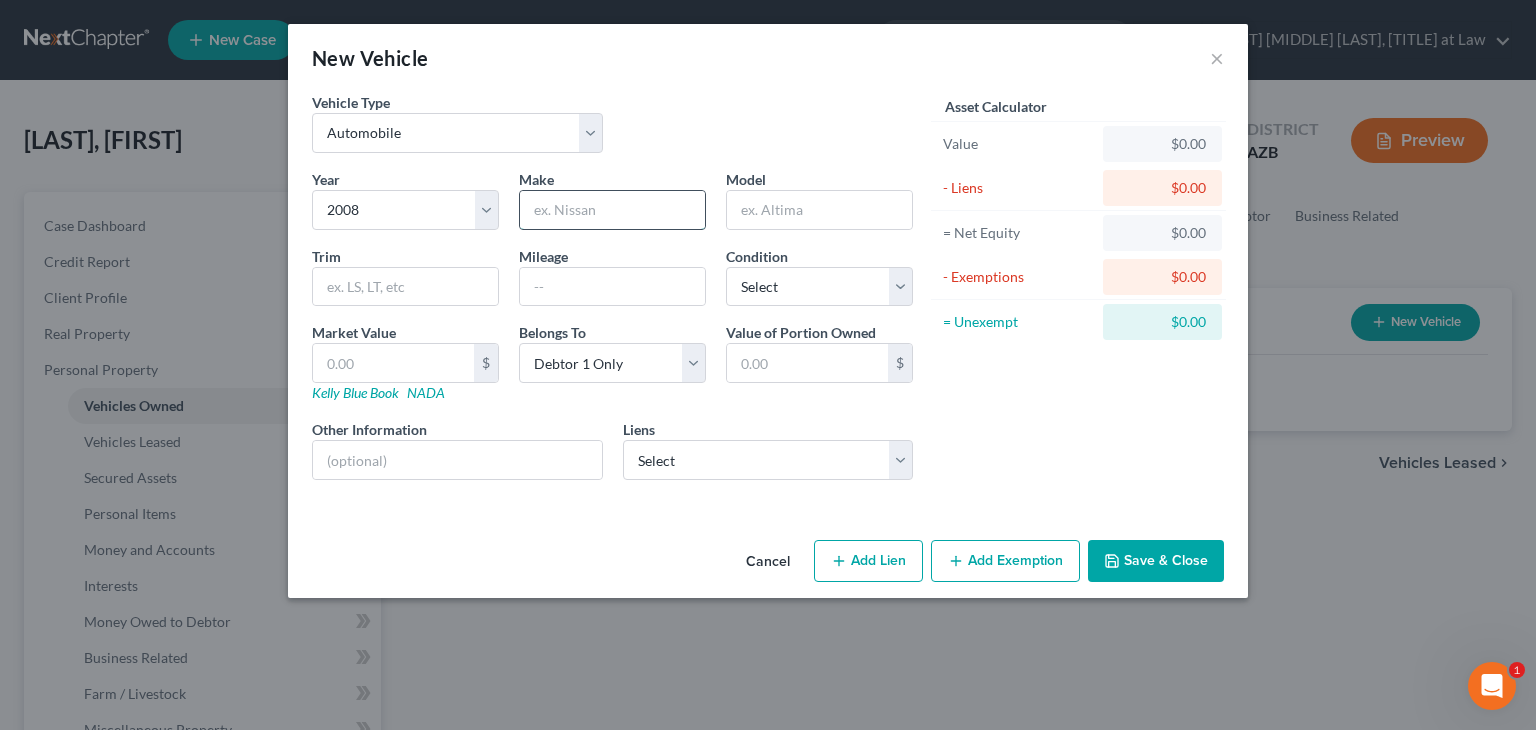 click at bounding box center [612, 210] 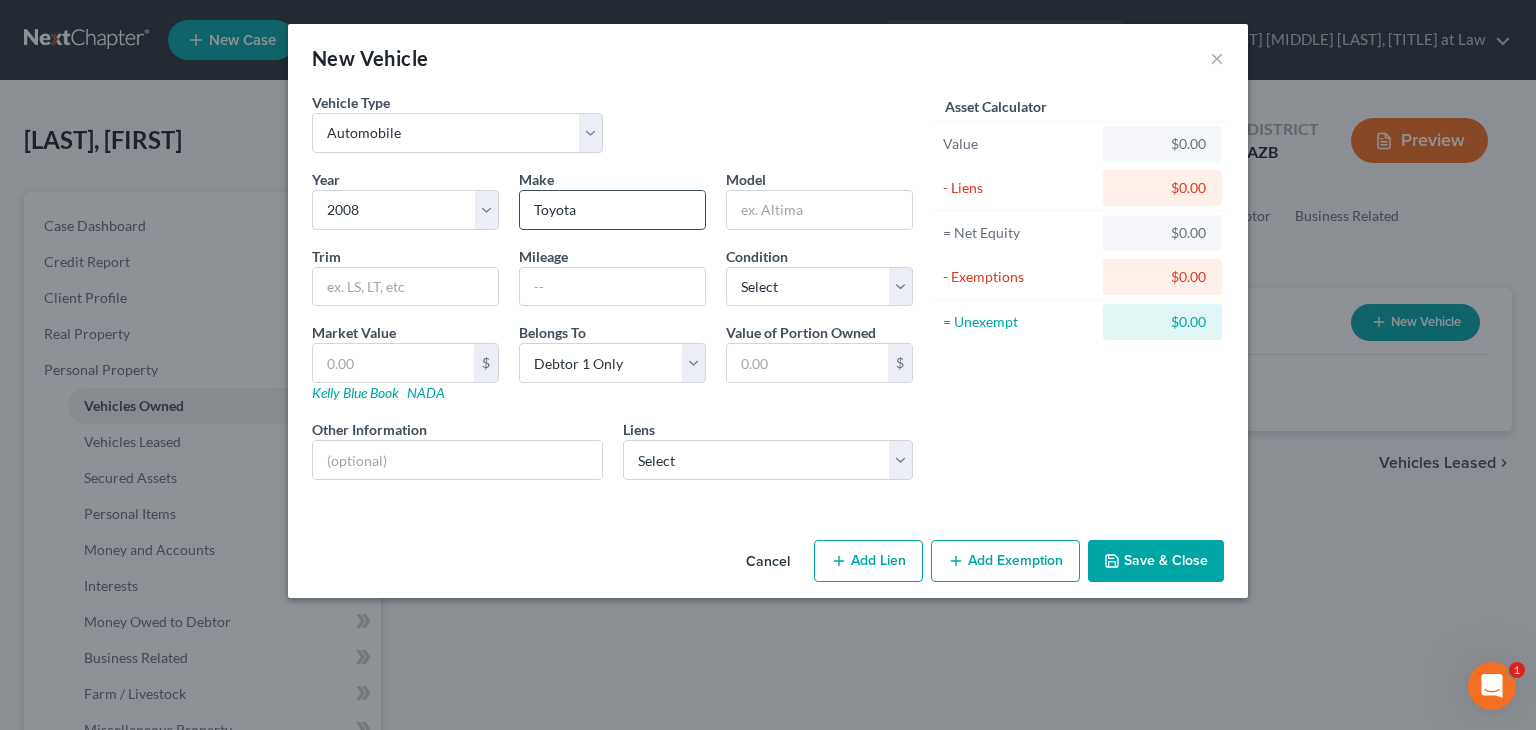 type on "Toyota" 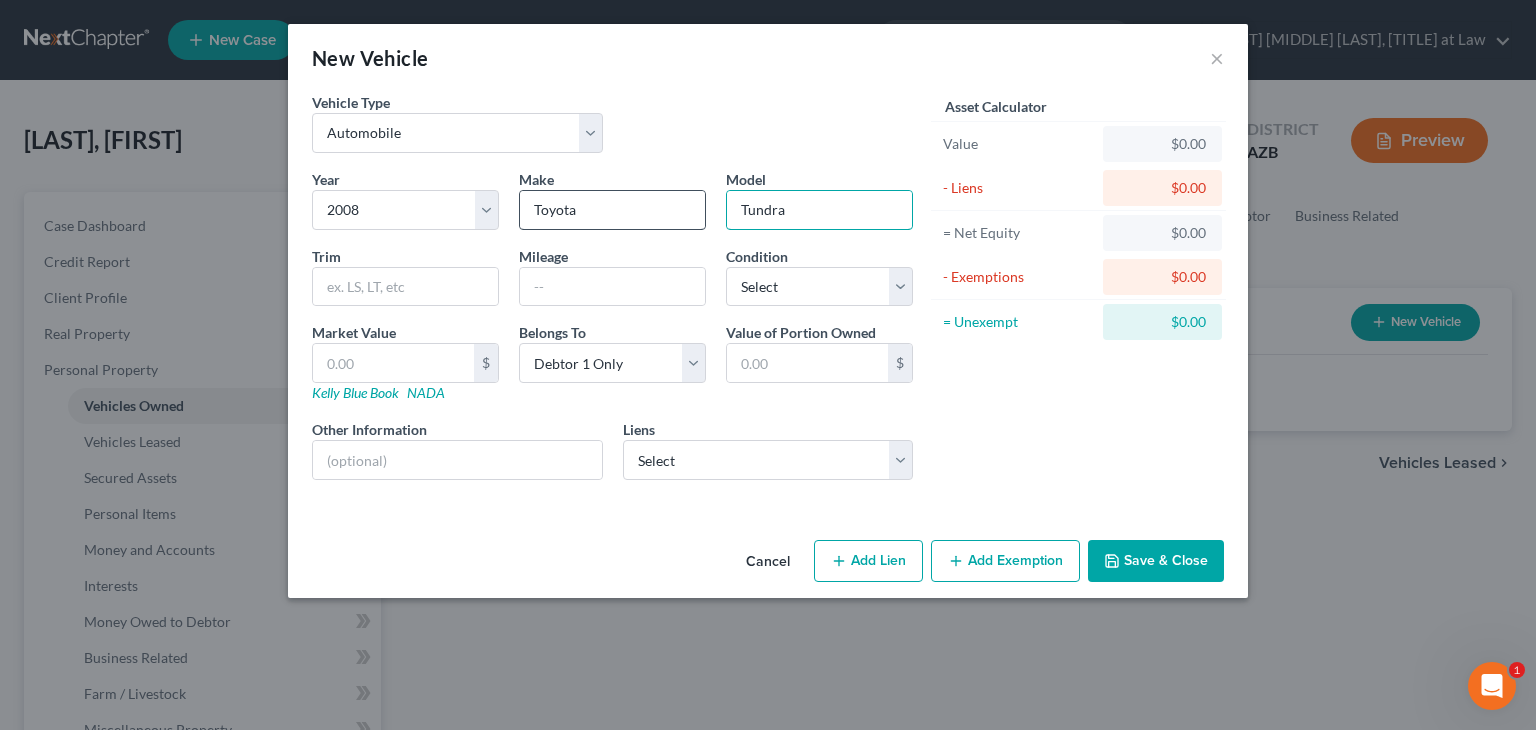 type on "Tundra" 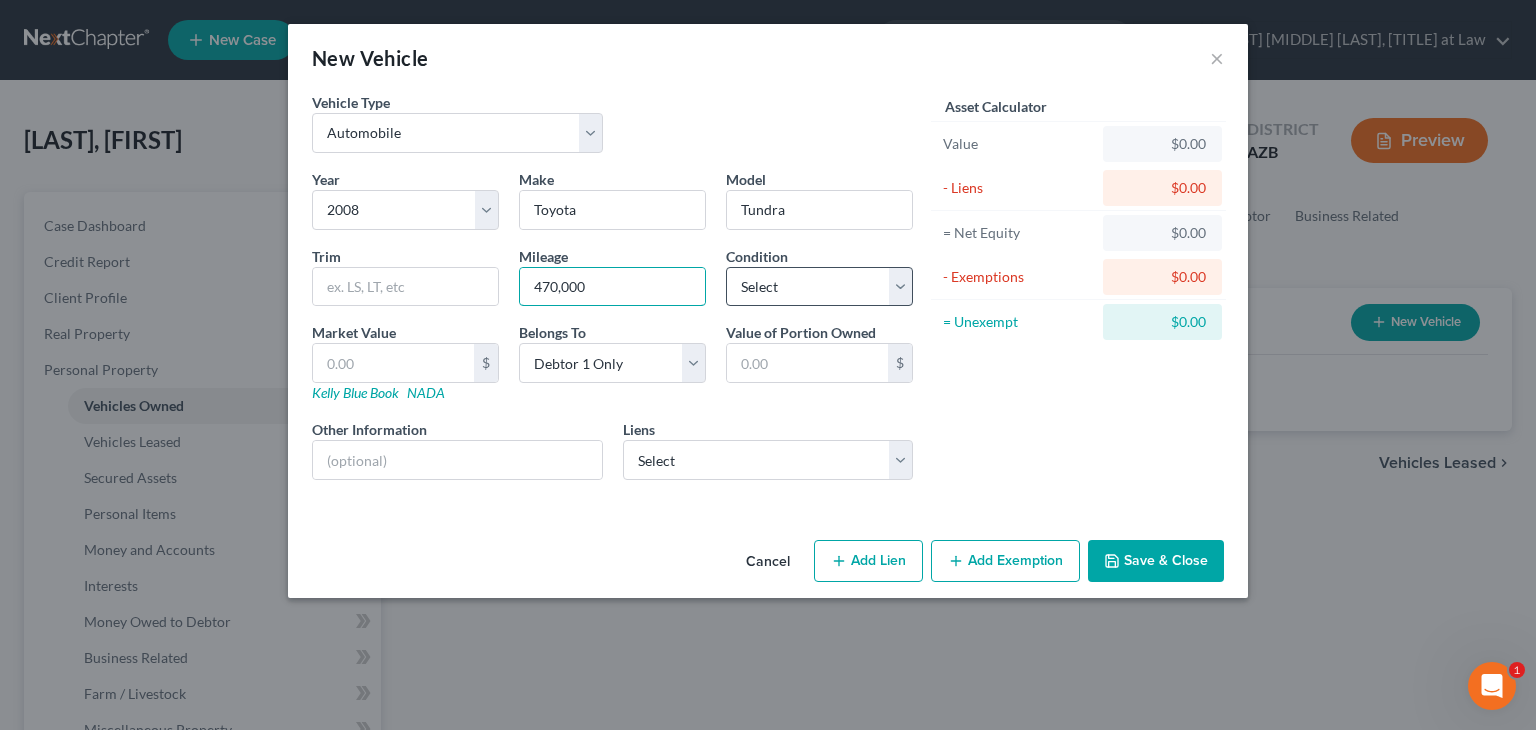 type on "470,000" 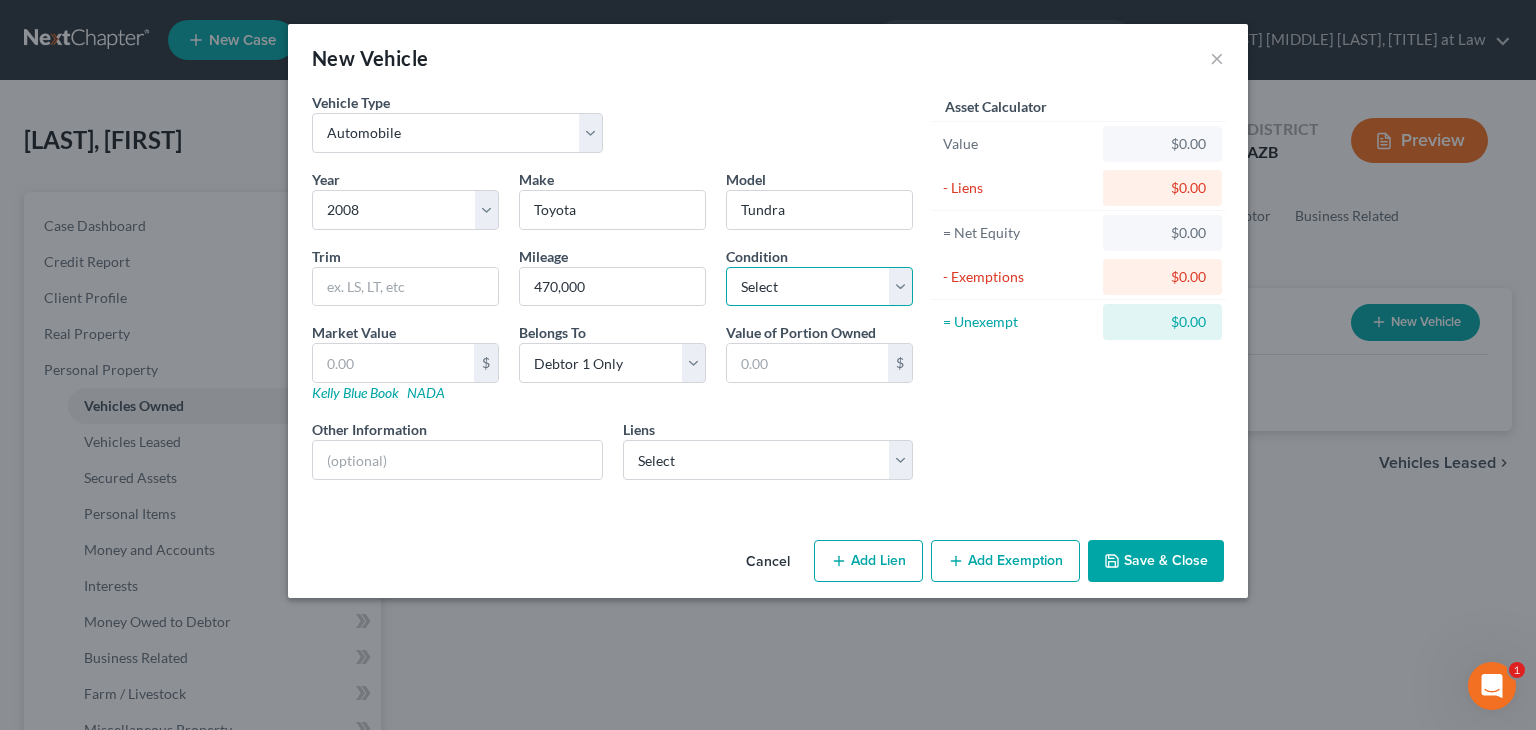 click on "Select Excellent Very Good Good Fair Poor" at bounding box center [819, 287] 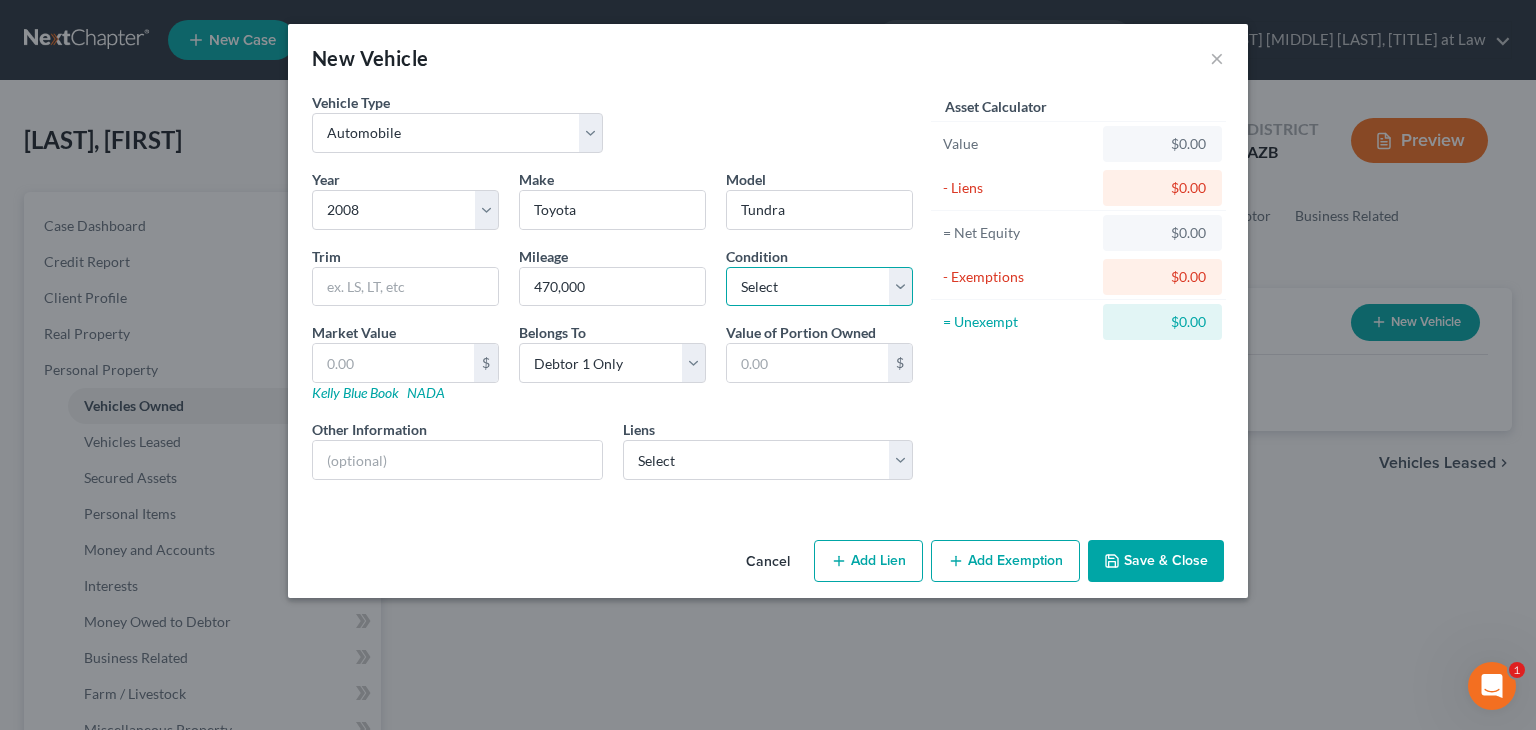 select on "3" 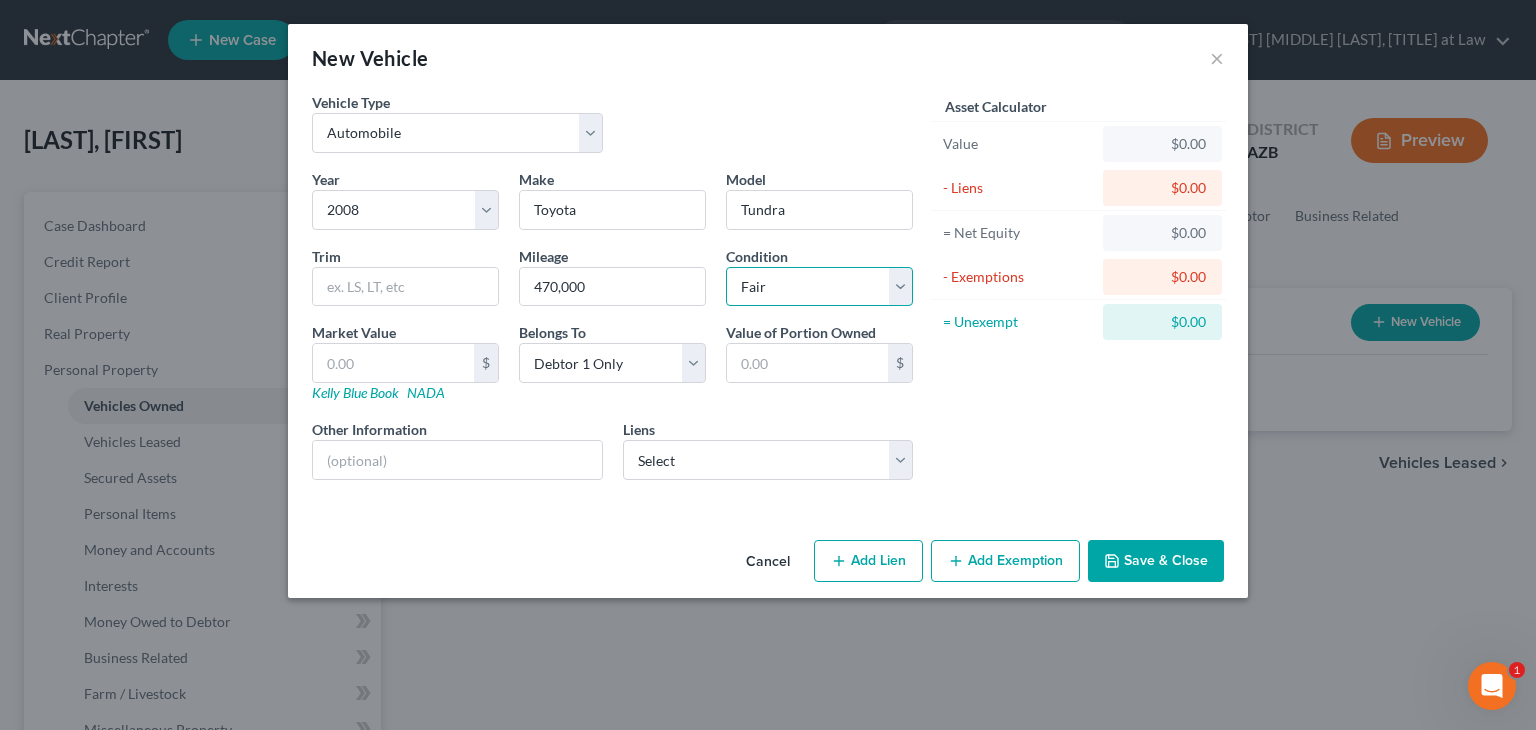 click on "Select Excellent Very Good Good Fair Poor" at bounding box center [819, 287] 